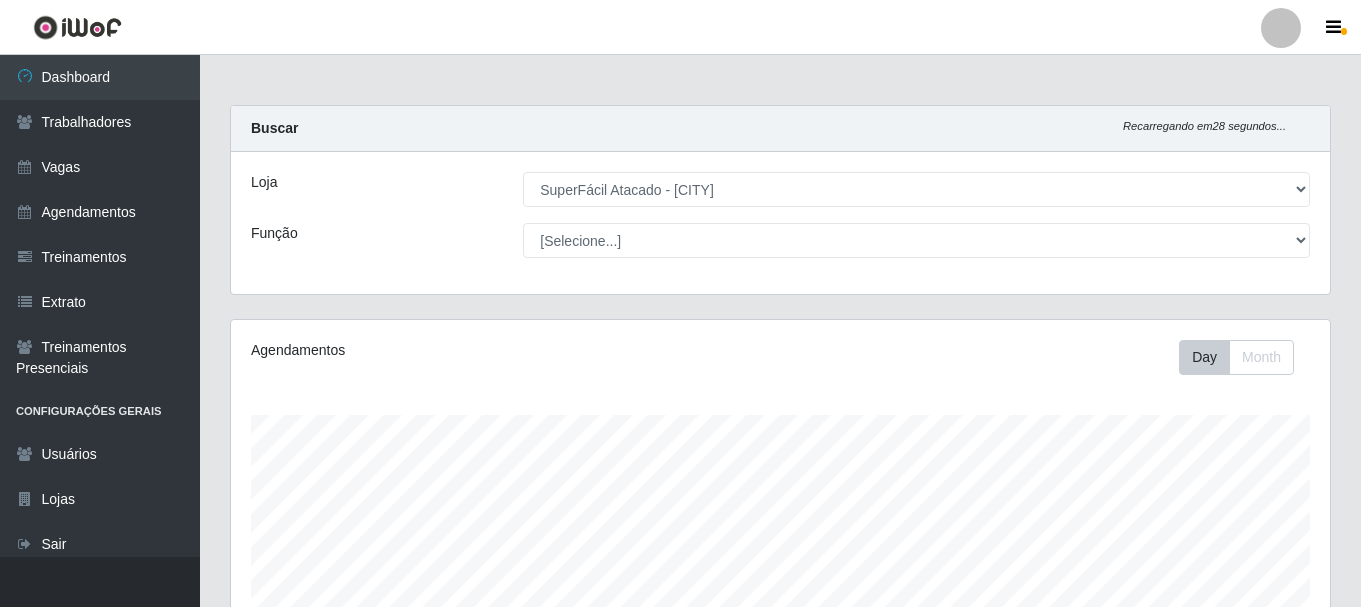 select on "399" 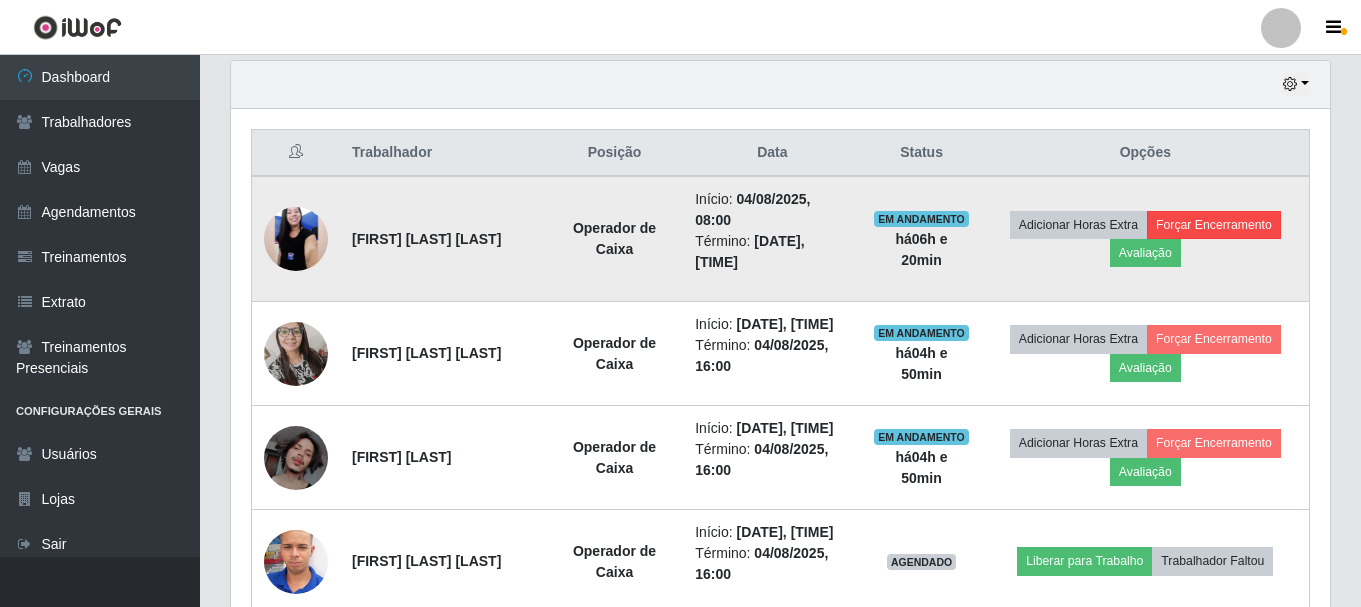 scroll, scrollTop: 999585, scrollLeft: 998901, axis: both 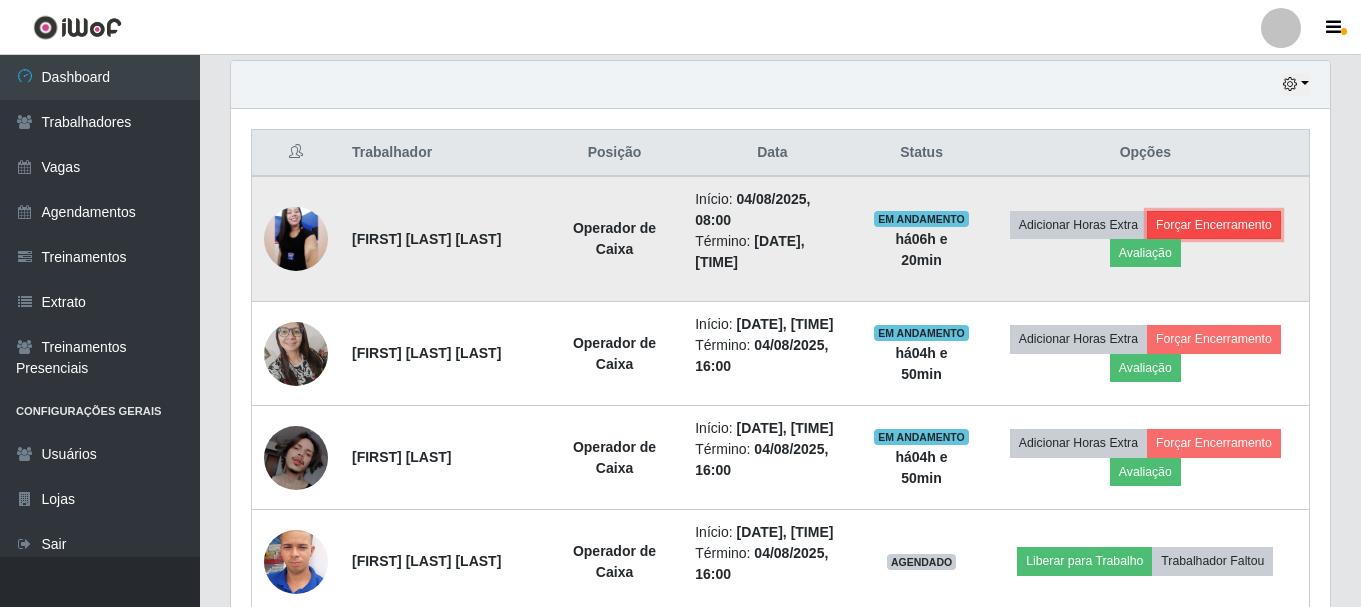 click on "Forçar Encerramento" at bounding box center (1214, 225) 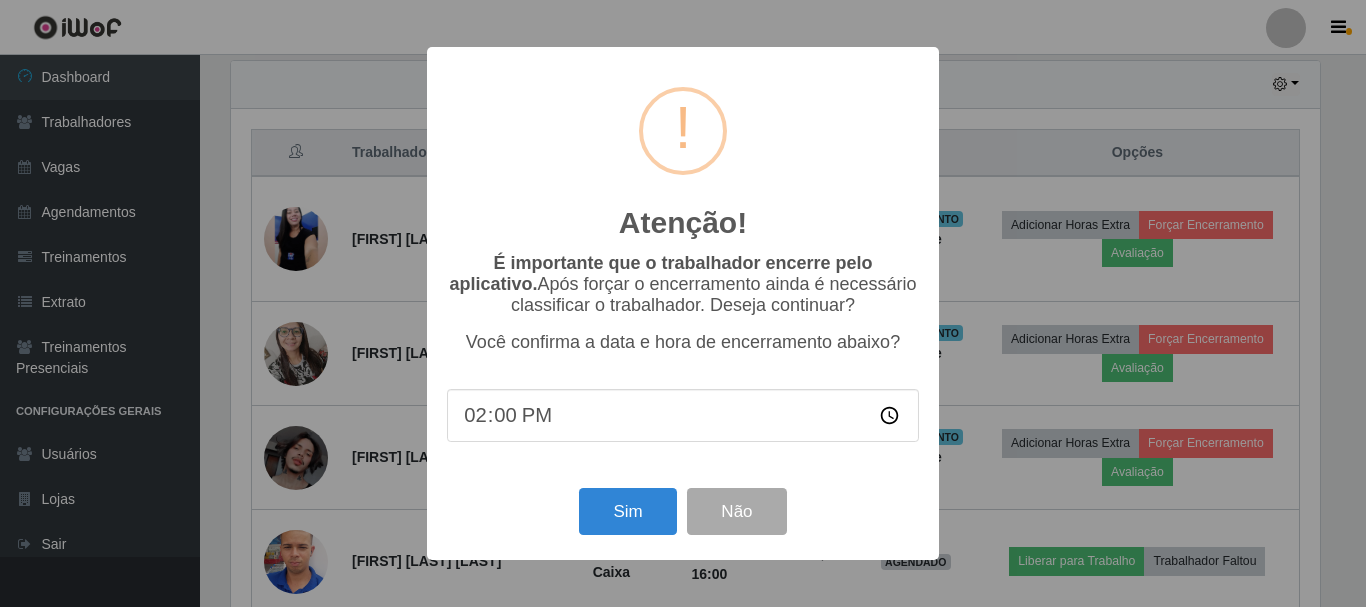 scroll, scrollTop: 999585, scrollLeft: 998911, axis: both 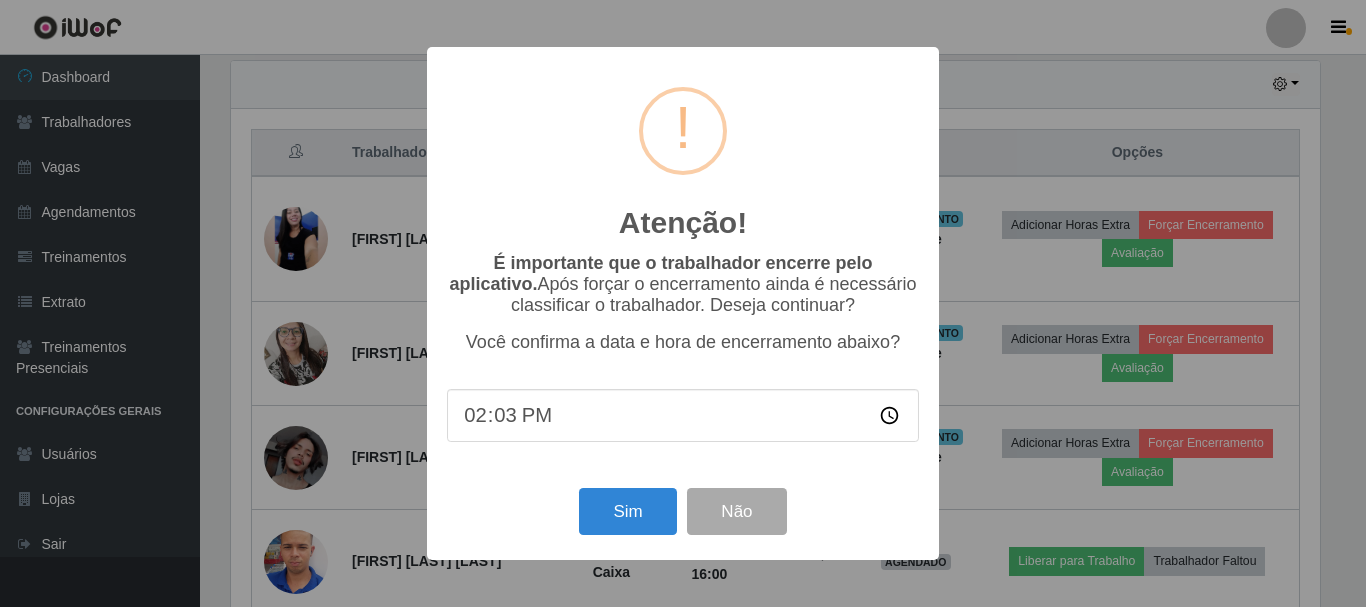 type on "14:30" 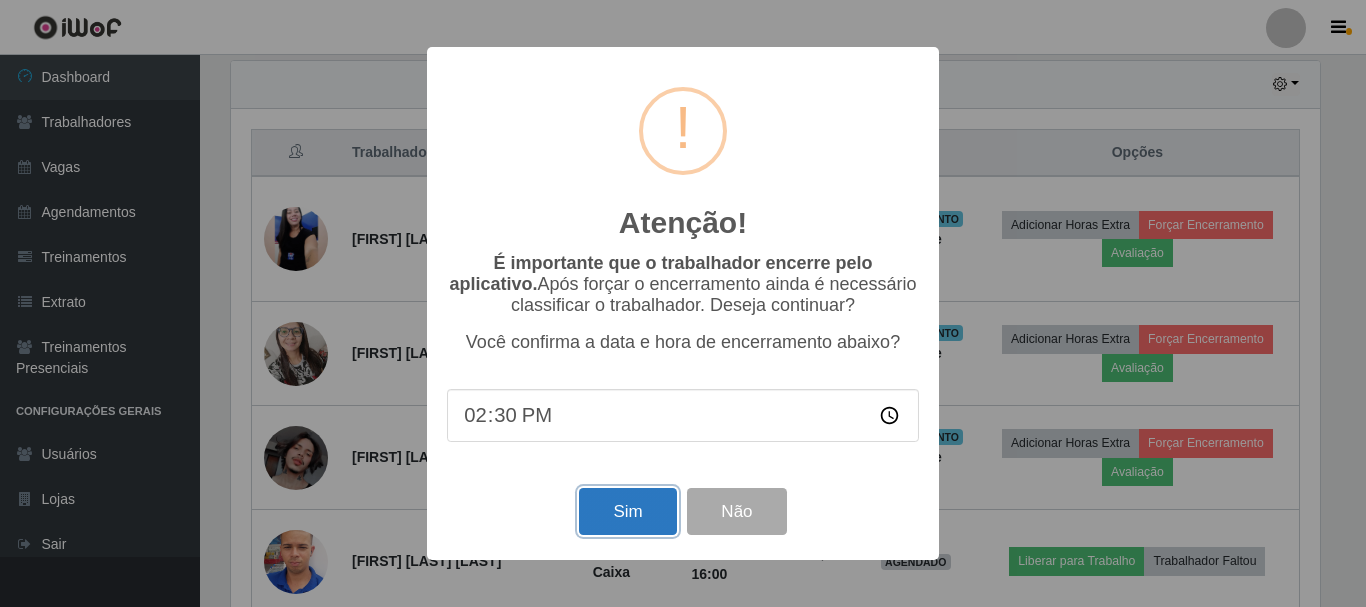 click on "Sim" at bounding box center (627, 511) 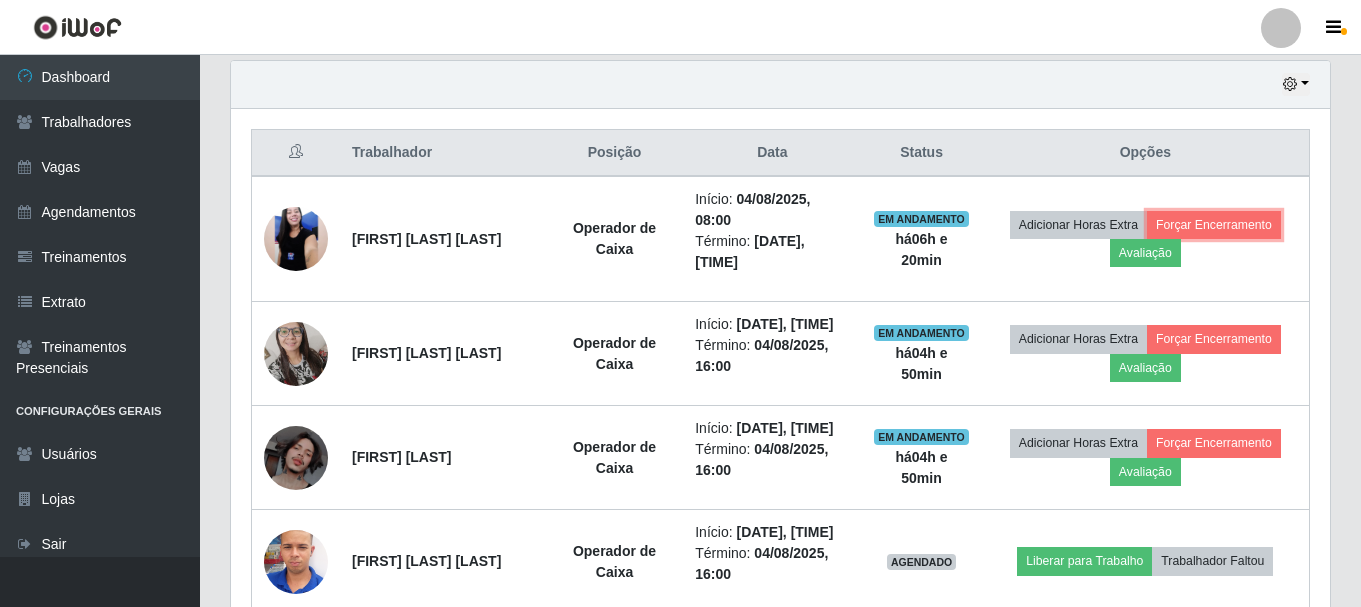 scroll, scrollTop: 999585, scrollLeft: 998901, axis: both 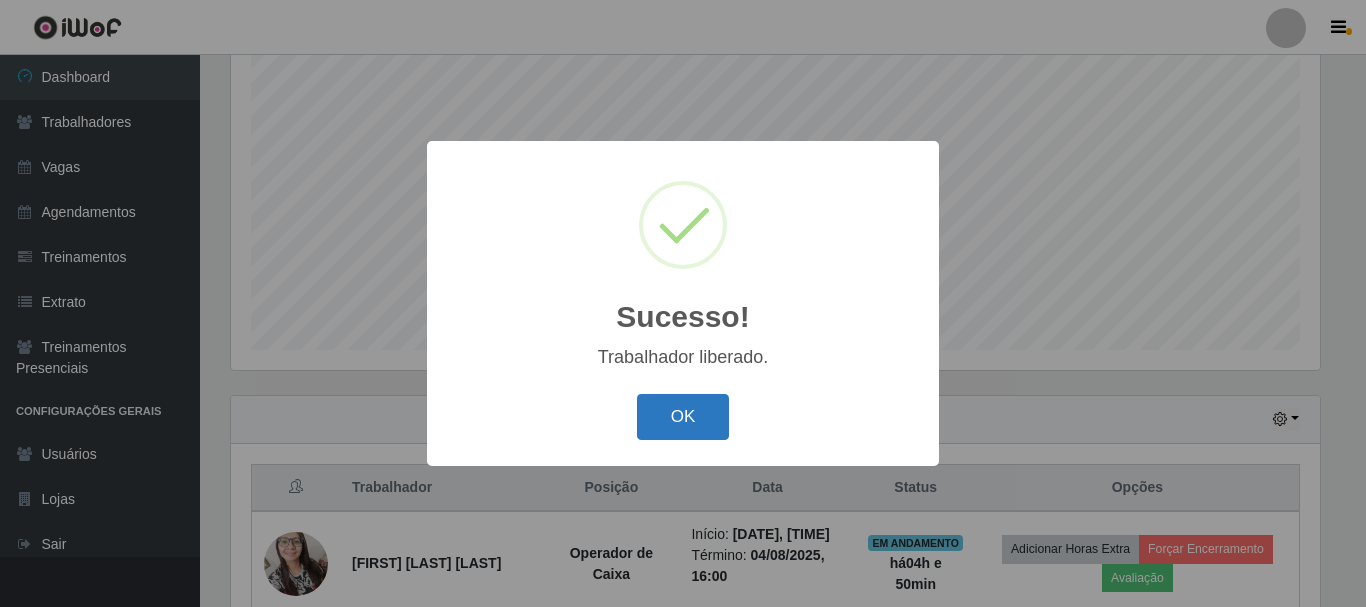 click on "OK" at bounding box center [683, 417] 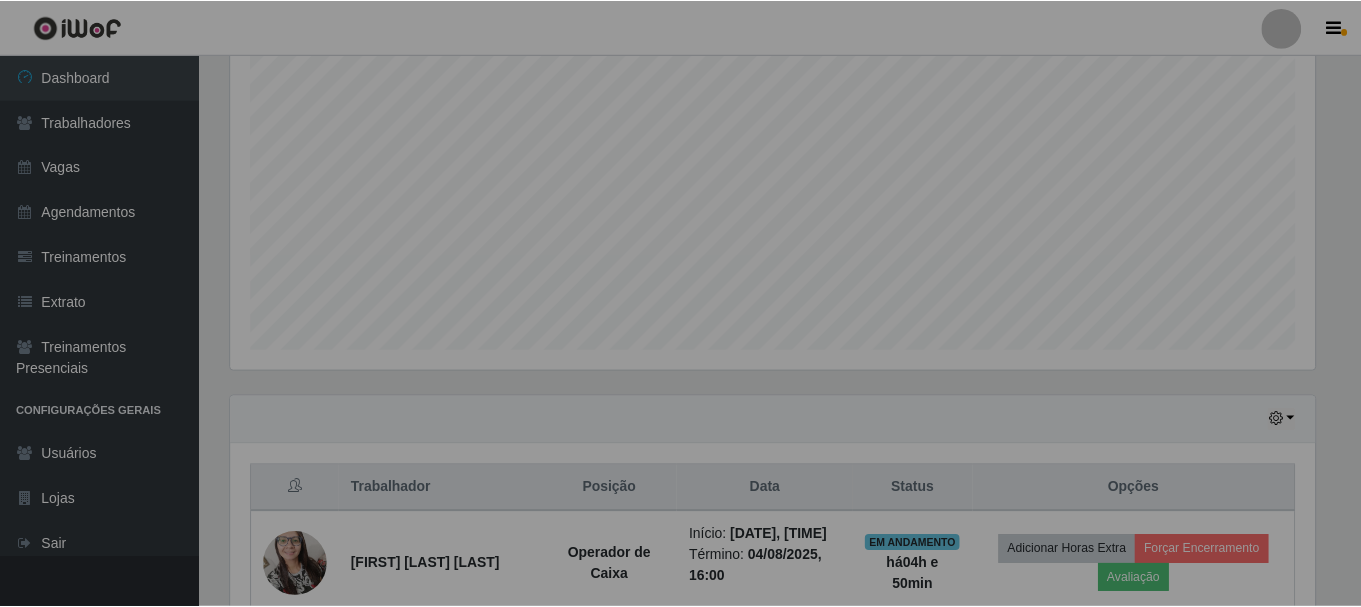 scroll, scrollTop: 999585, scrollLeft: 998901, axis: both 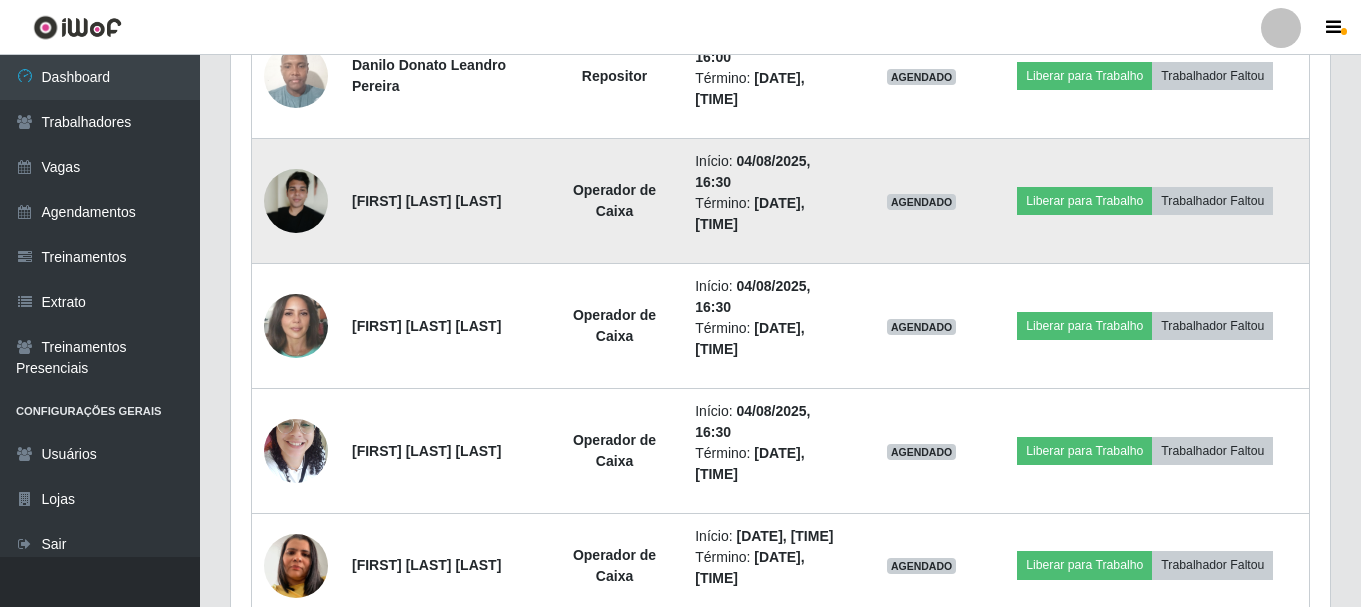 click at bounding box center [296, 201] 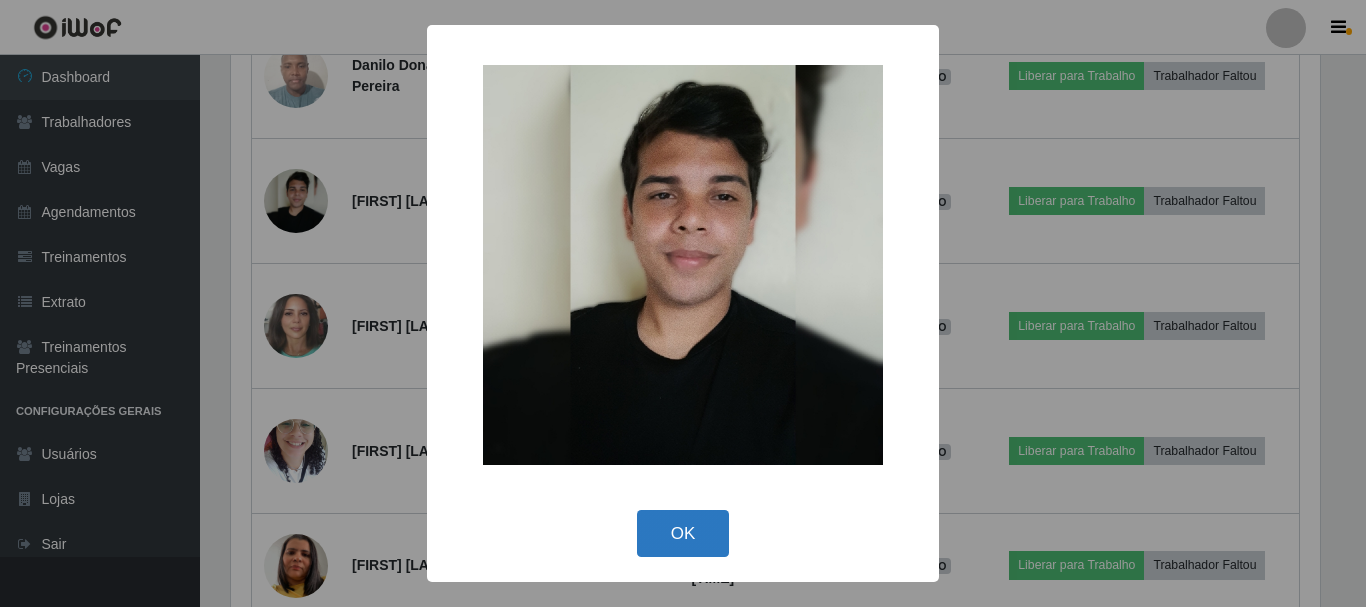 click on "OK" at bounding box center (683, 533) 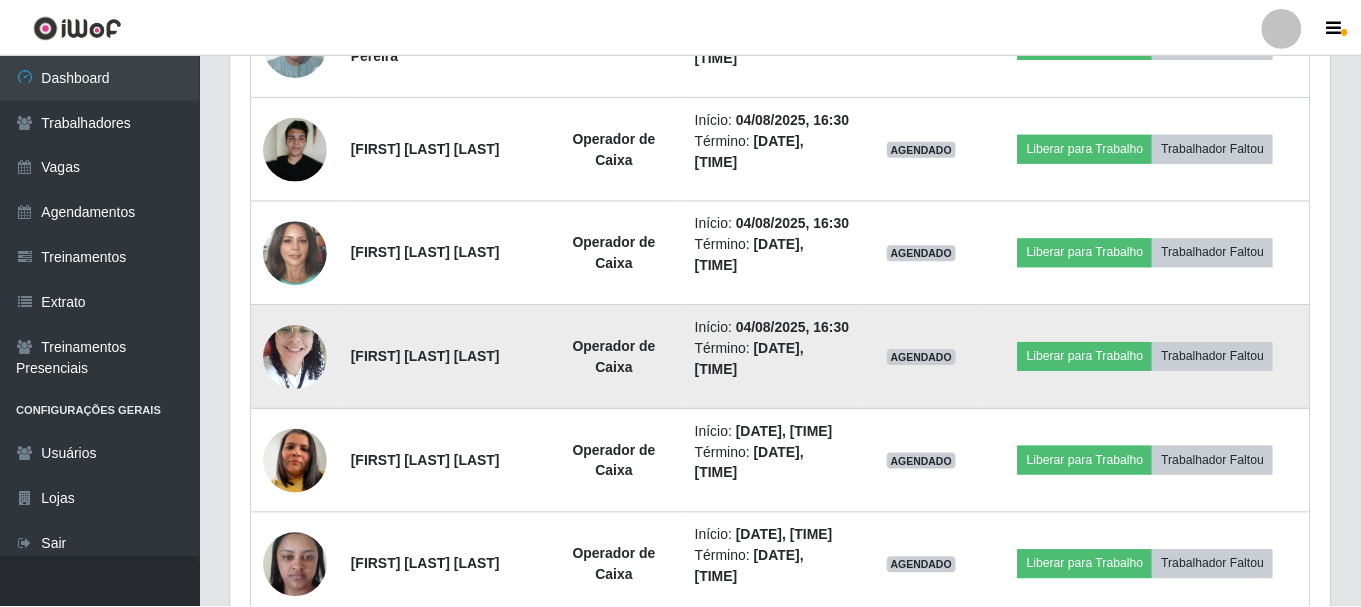 scroll, scrollTop: 999585, scrollLeft: 998901, axis: both 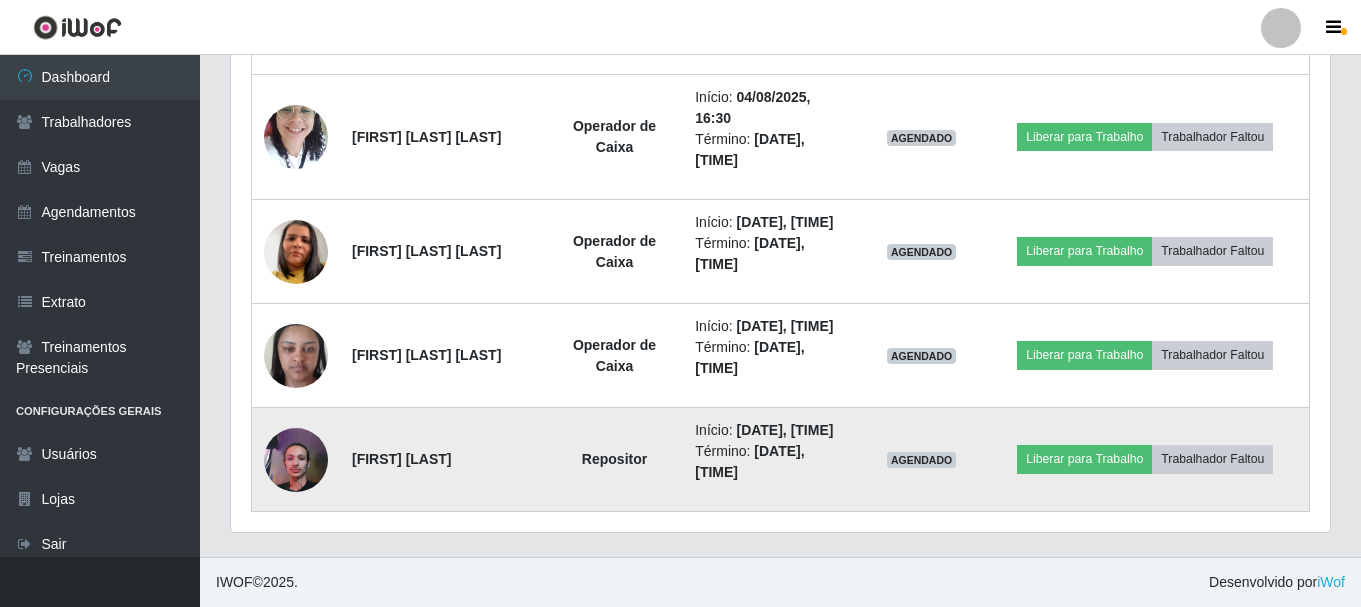click at bounding box center [296, 460] 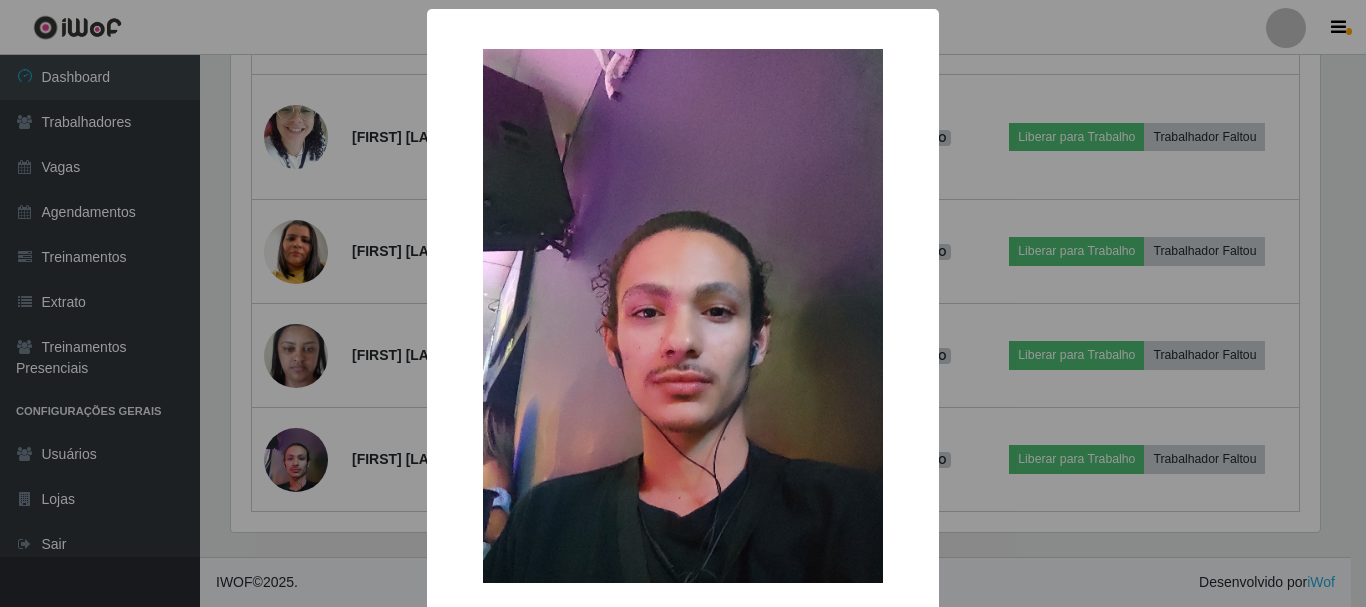click on "× OK Cancel" at bounding box center (683, 303) 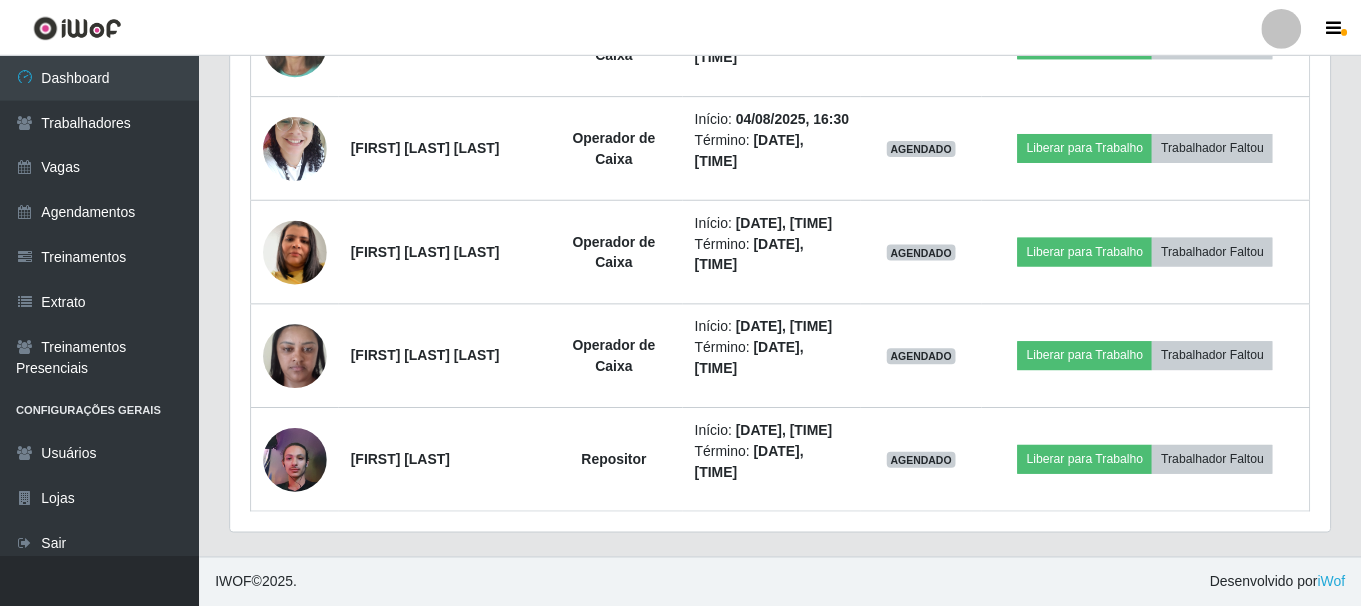 scroll, scrollTop: 999585, scrollLeft: 998901, axis: both 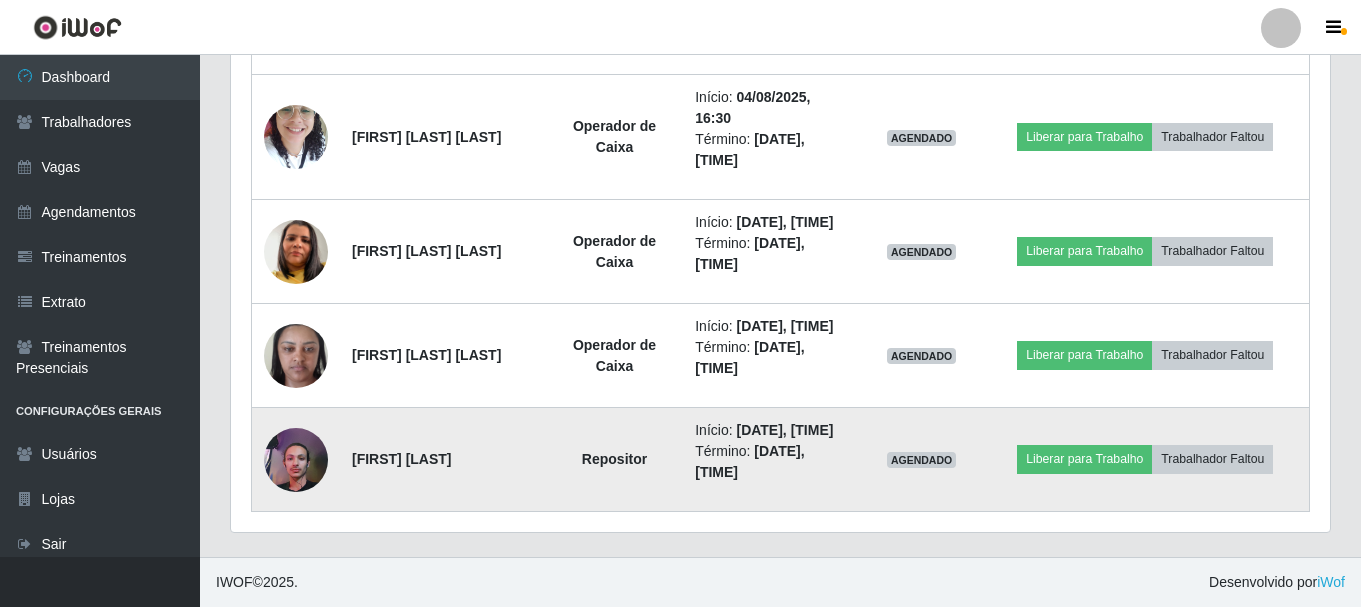 click at bounding box center (296, 460) 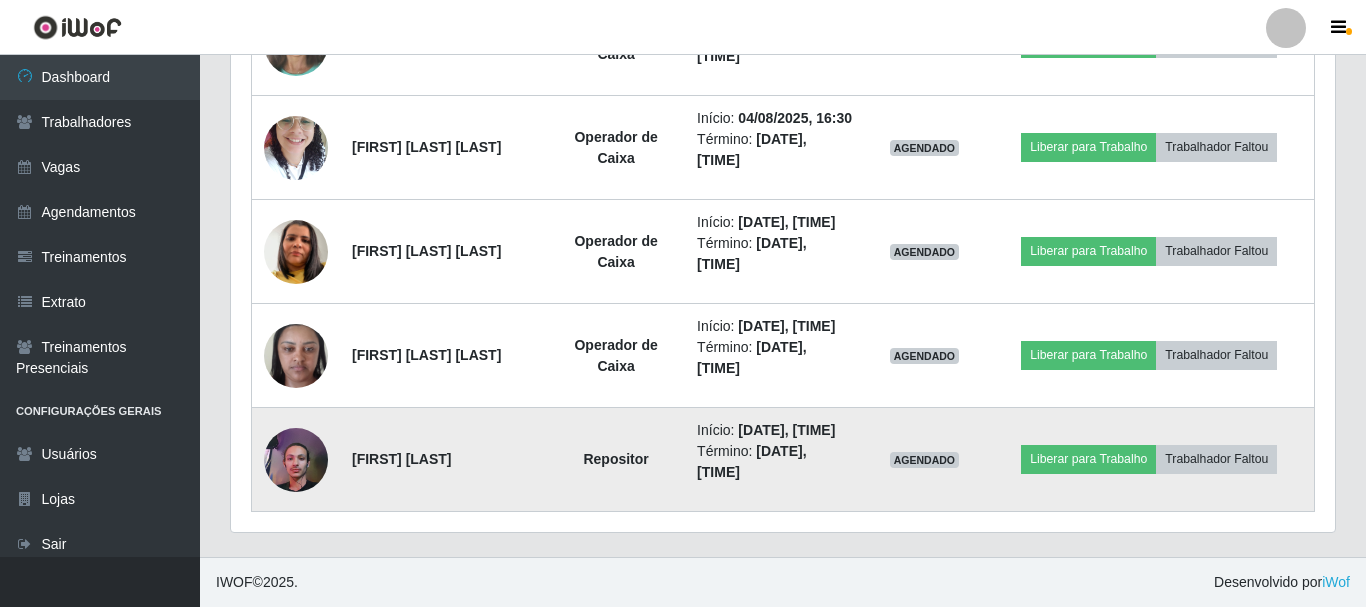 scroll, scrollTop: 999585, scrollLeft: 998911, axis: both 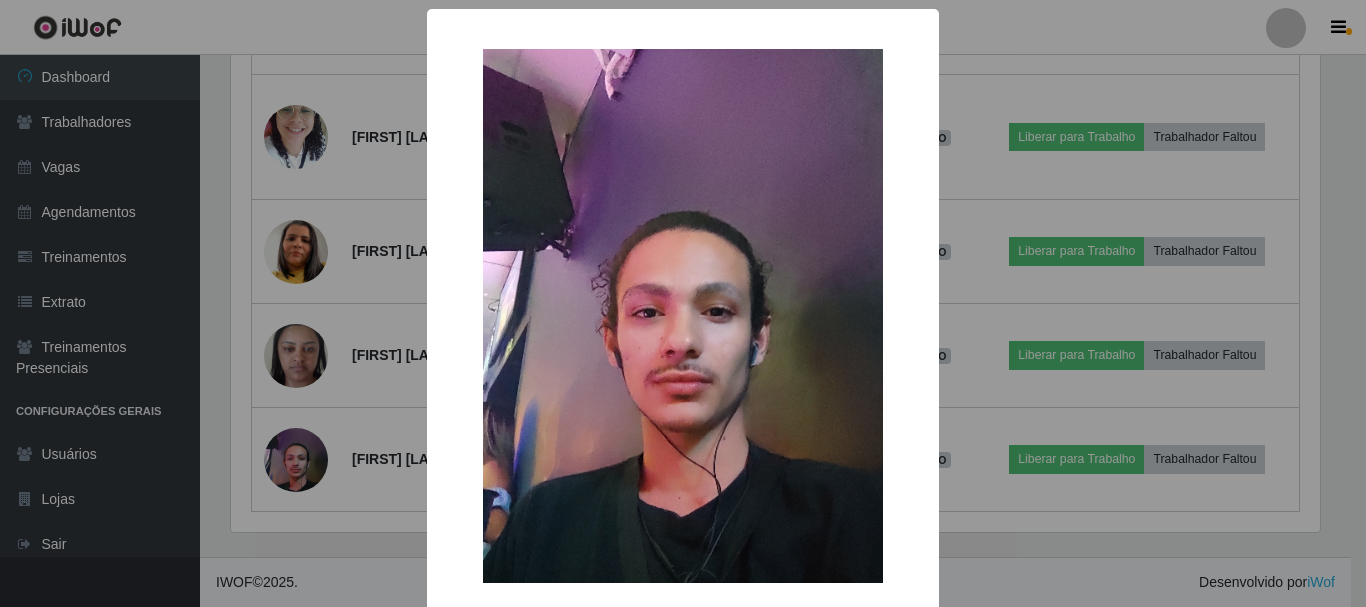 click on "× OK Cancel" at bounding box center [683, 303] 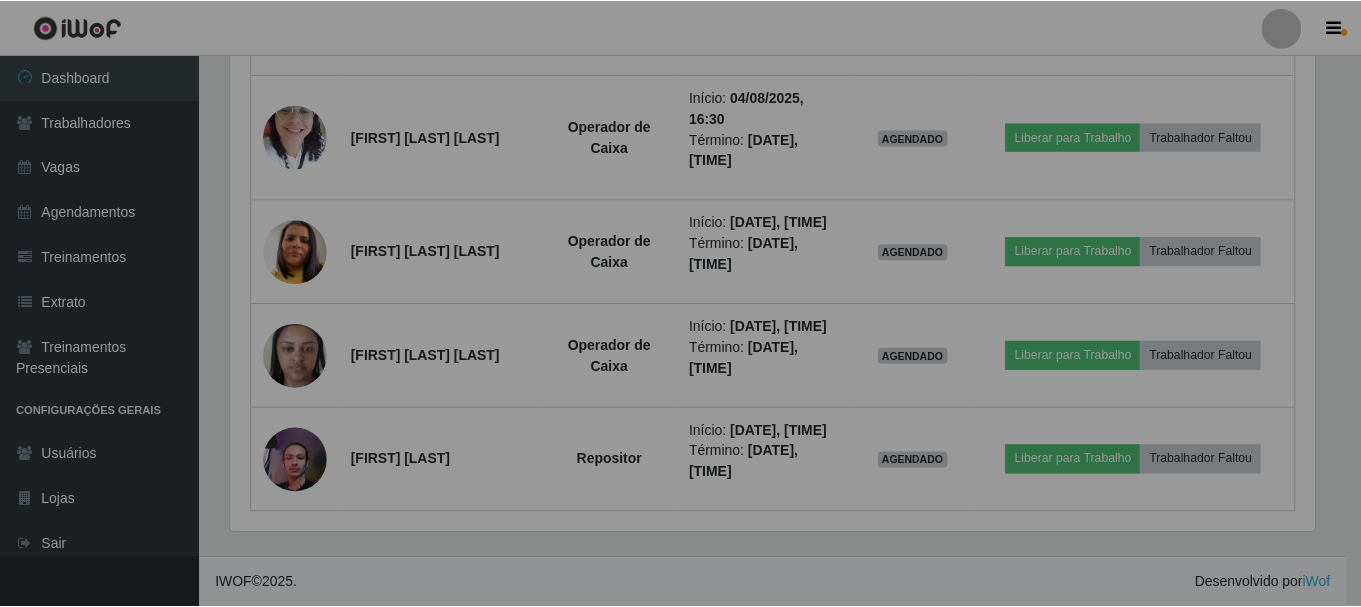 scroll, scrollTop: 999585, scrollLeft: 998901, axis: both 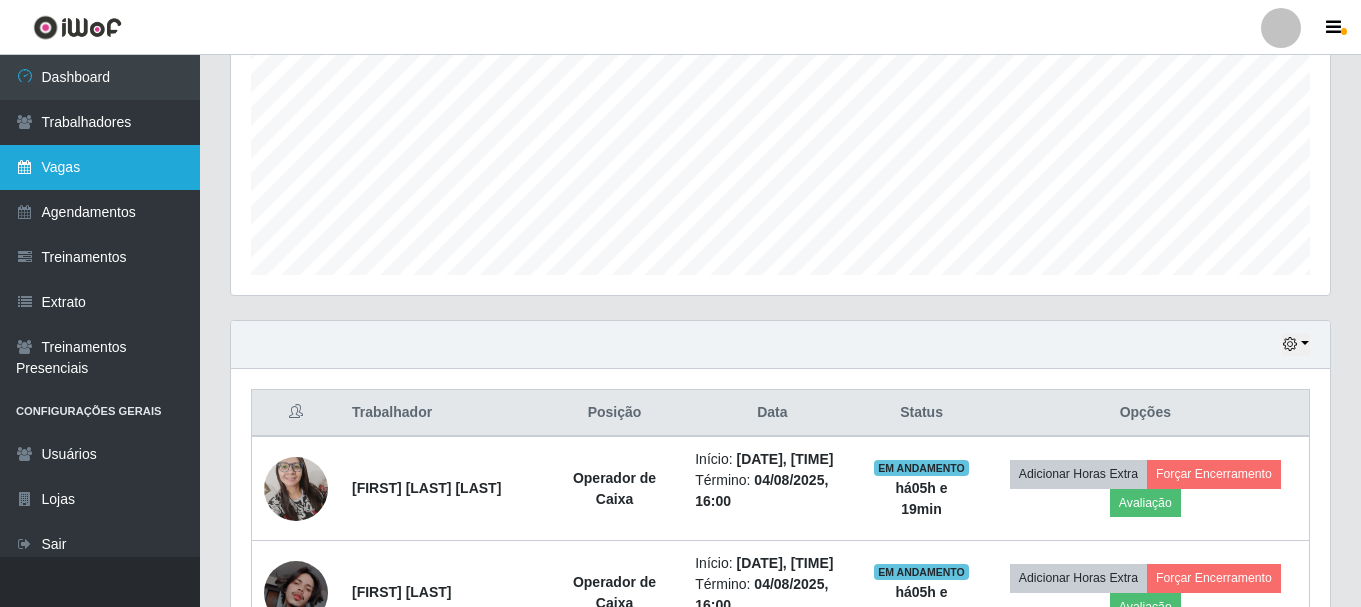 click on "Vagas" at bounding box center [100, 167] 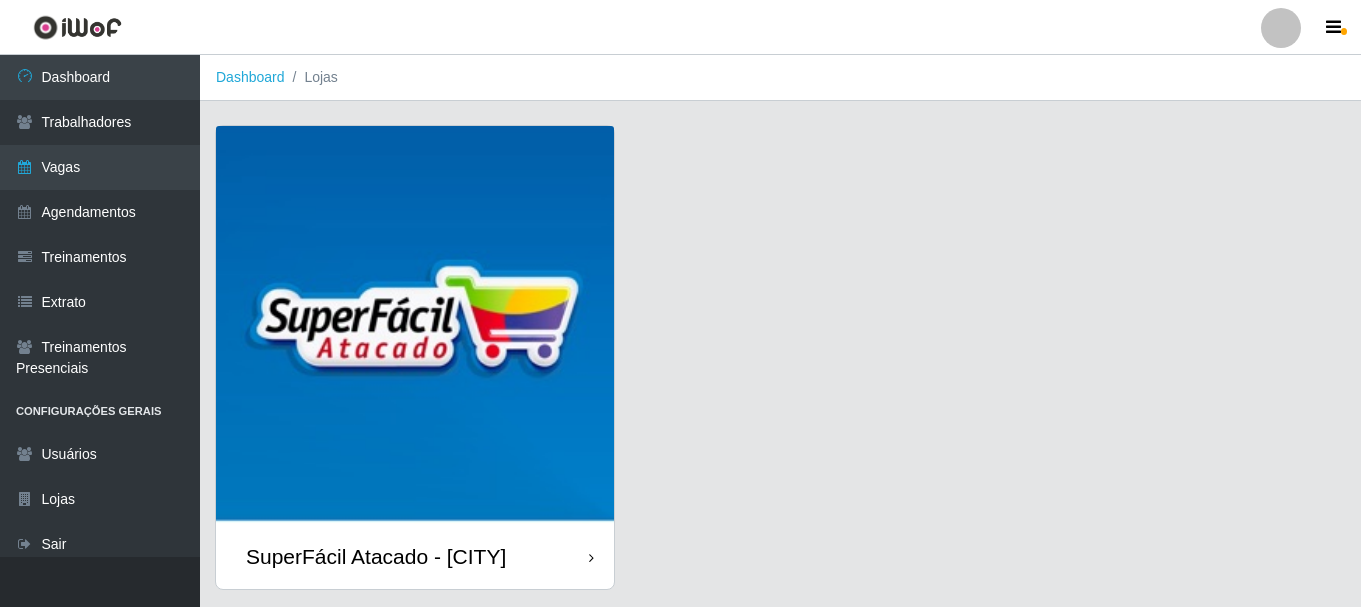 click on "SuperFácil Atacado - [CITY]" at bounding box center [415, 556] 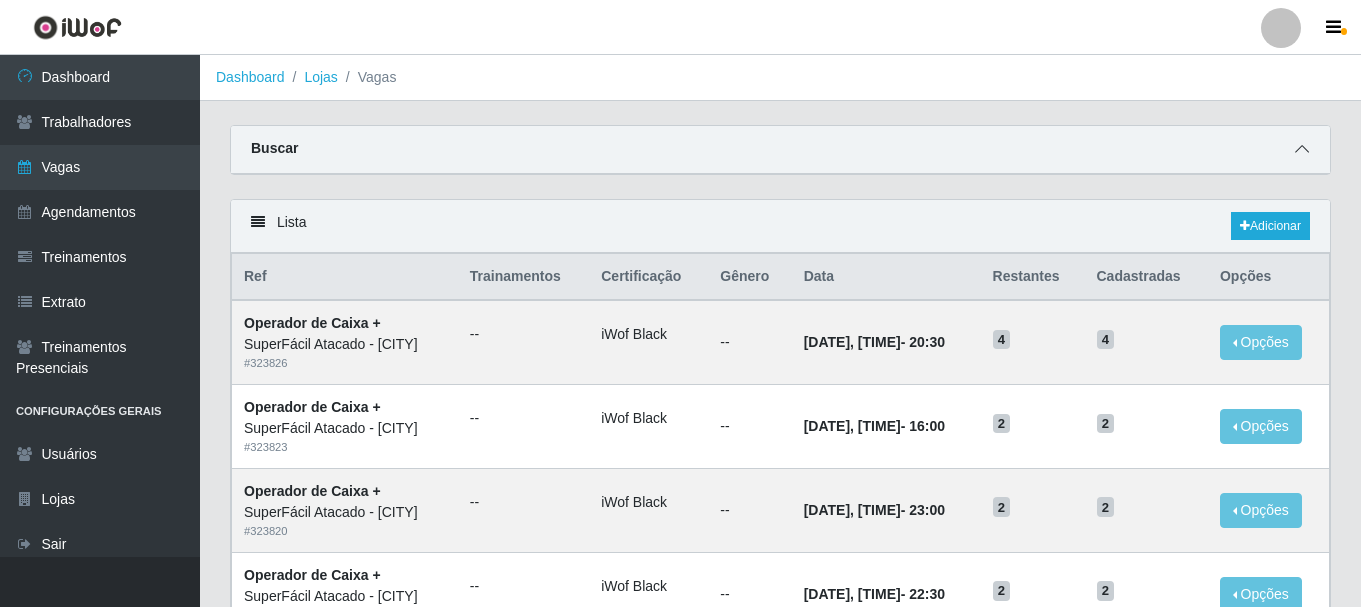 click at bounding box center (1302, 149) 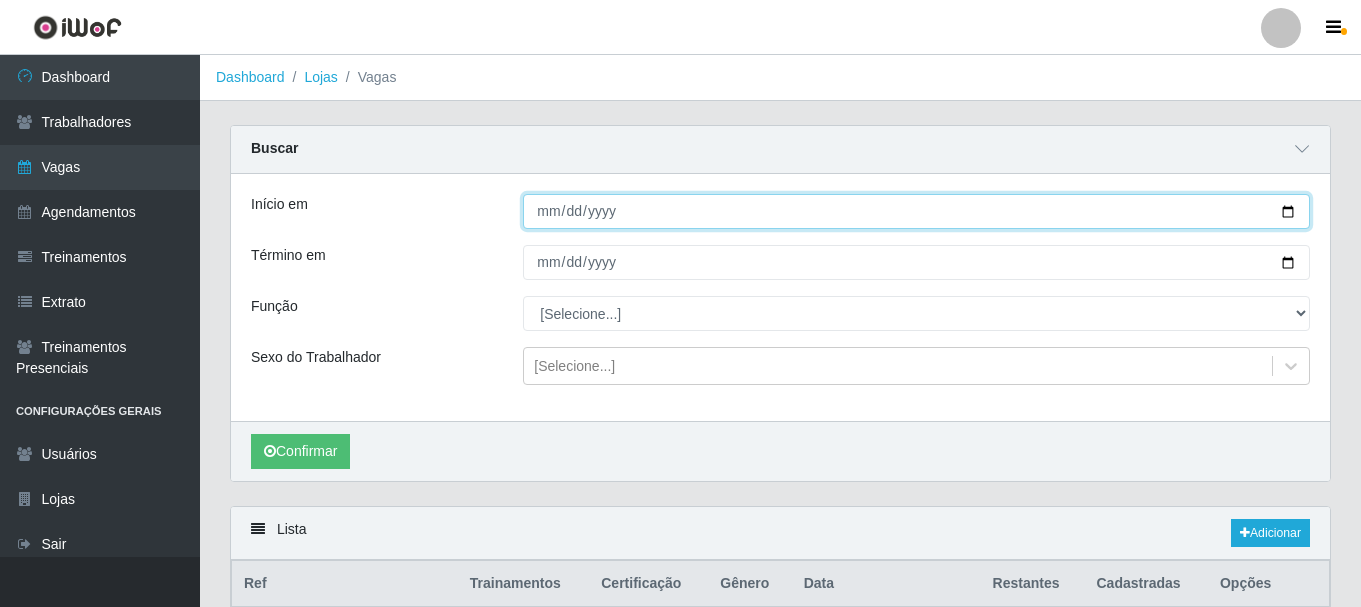 click on "Início em" at bounding box center (916, 211) 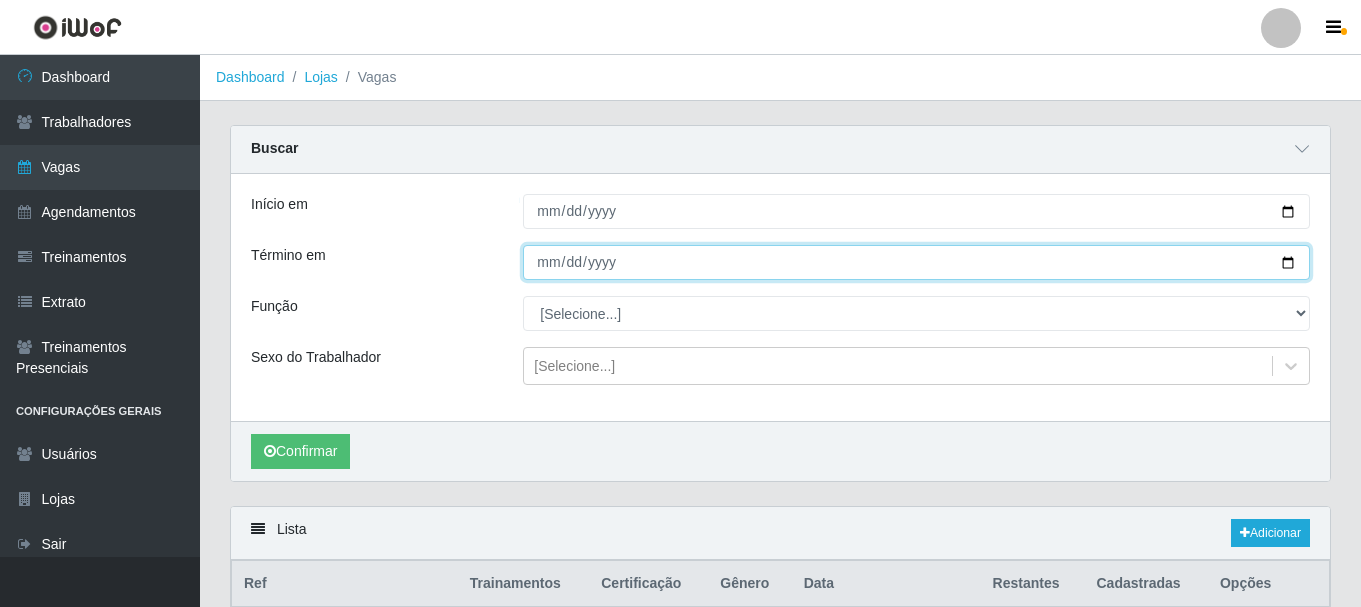 click on "Término em" at bounding box center [916, 262] 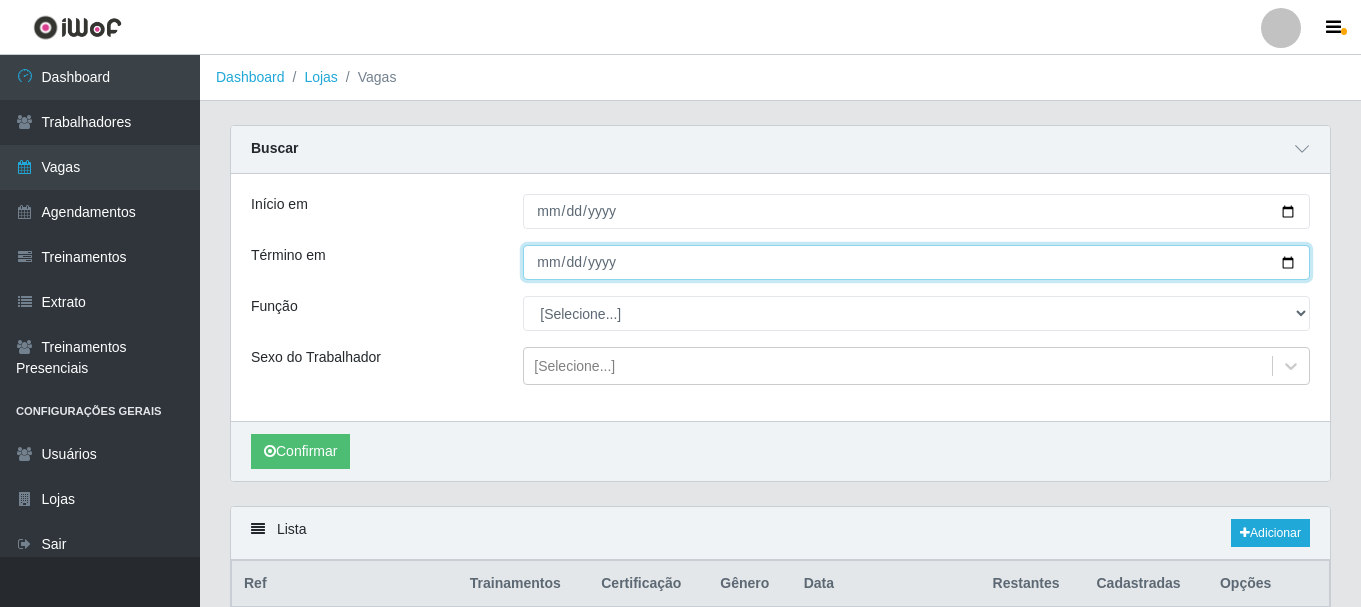 type on "[DATE]" 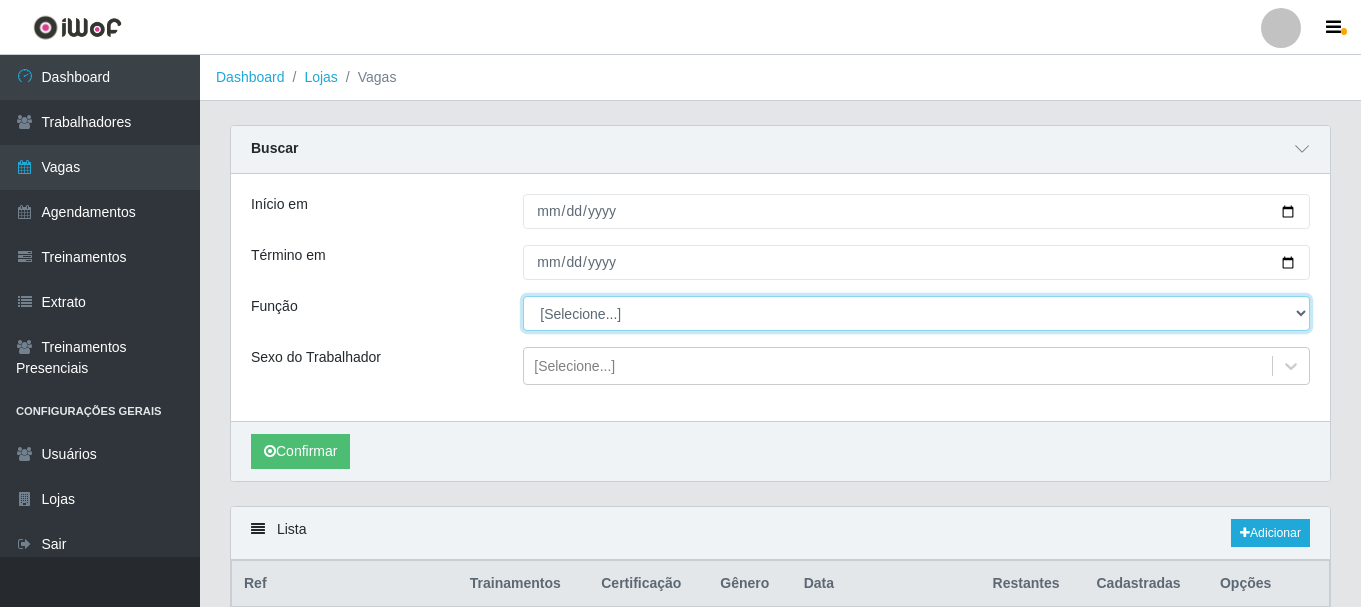 click on "[Selecione...] Embalador Embalador + Embalador ++ Operador de Caixa Operador de Caixa + Operador de Caixa ++ Repositor  Repositor + Repositor ++ Repositor de Frios Repositor de Frios + Repositor de Frios ++ Repositor de Hortifruti Repositor de Hortifruti + Repositor de Hortifruti ++" at bounding box center [916, 313] 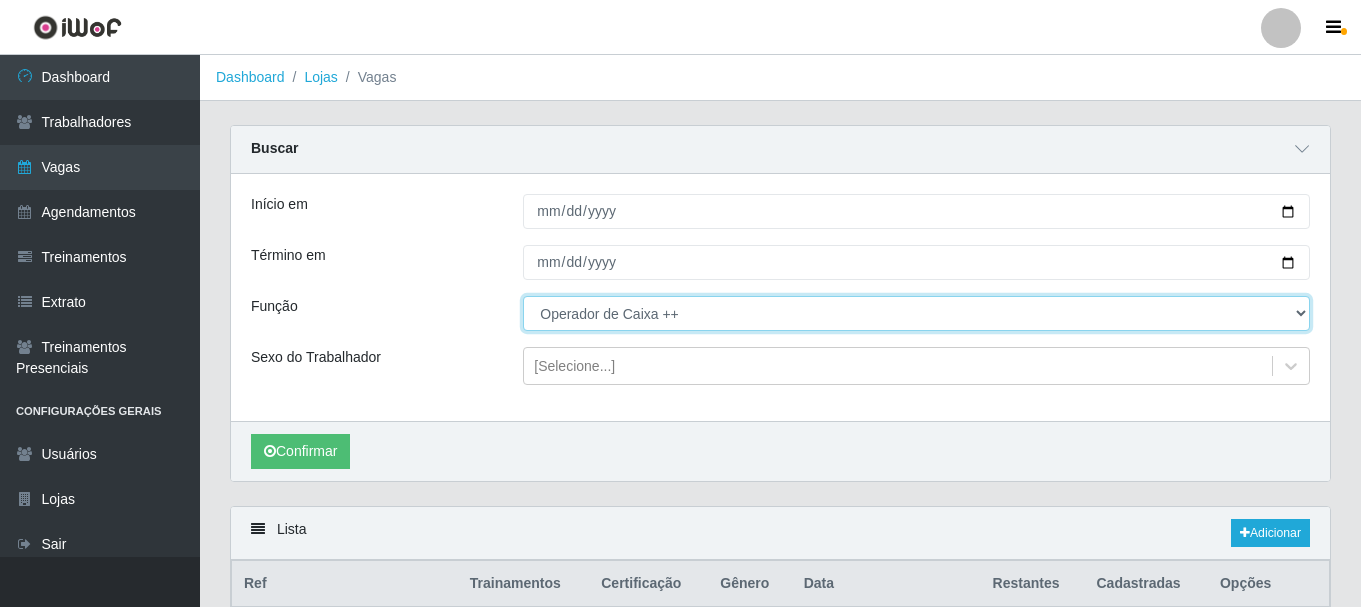 click on "[Selecione...] Embalador Embalador + Embalador ++ Operador de Caixa Operador de Caixa + Operador de Caixa ++ Repositor  Repositor + Repositor ++ Repositor de Frios Repositor de Frios + Repositor de Frios ++ Repositor de Hortifruti Repositor de Hortifruti + Repositor de Hortifruti ++" at bounding box center [916, 313] 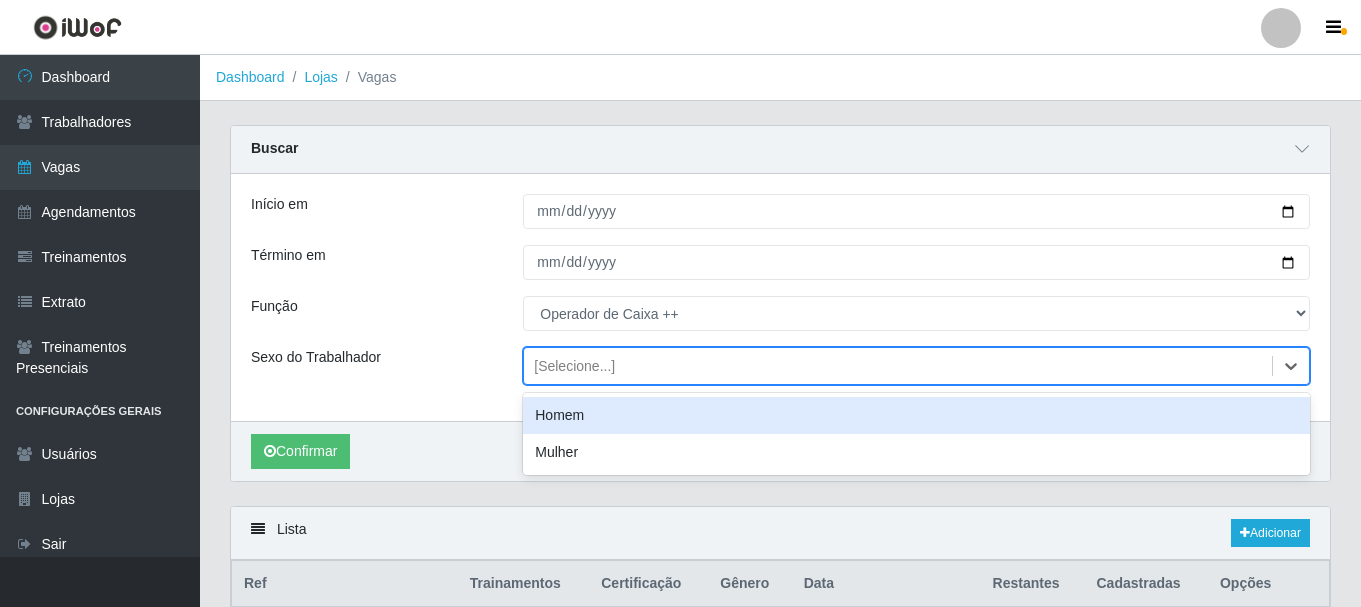 click on "[Selecione...]" at bounding box center [574, 366] 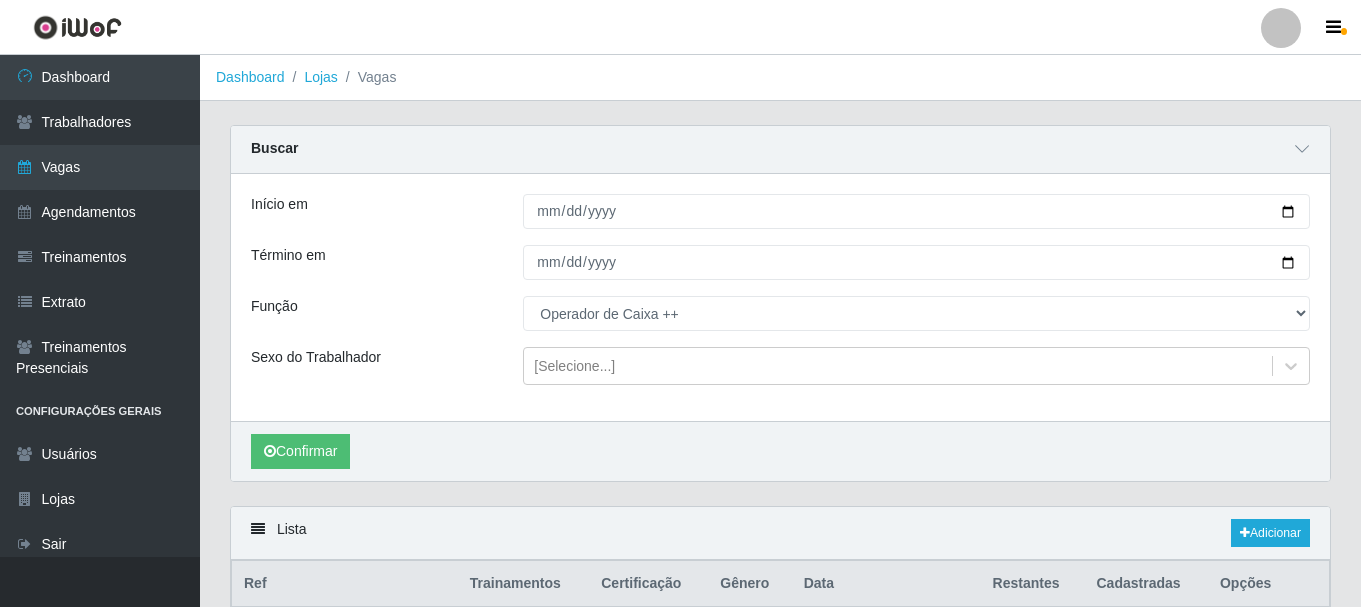 click on "Confirmar" at bounding box center [780, 451] 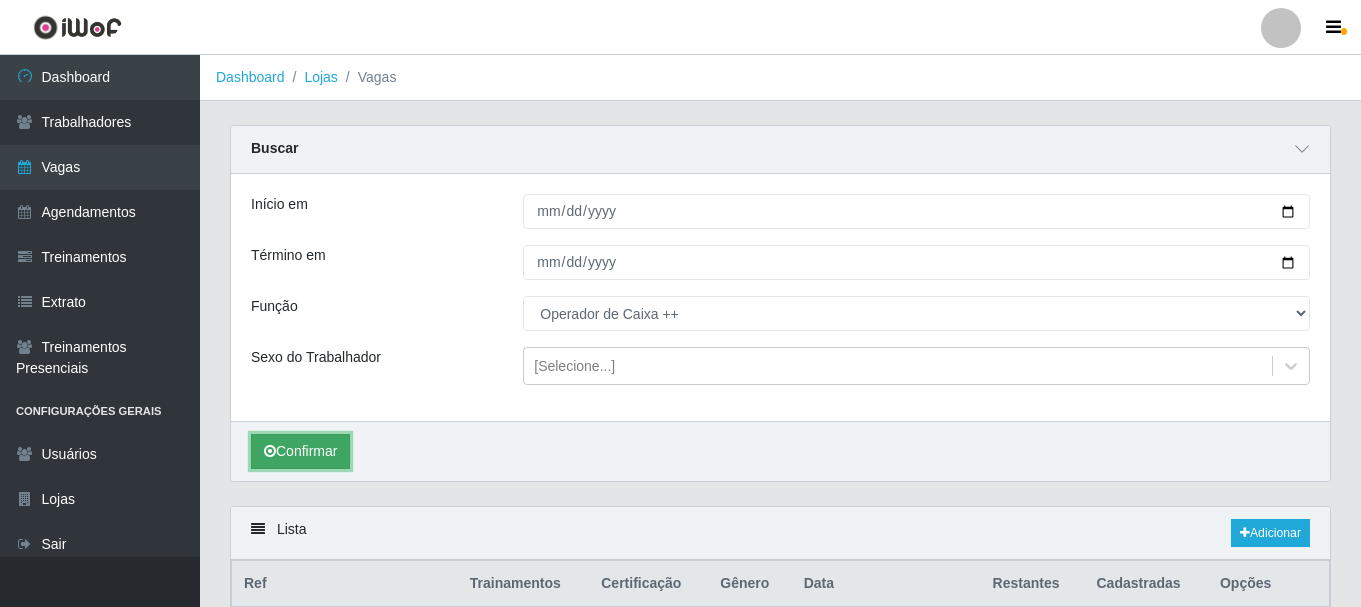 click on "Confirmar" at bounding box center [300, 451] 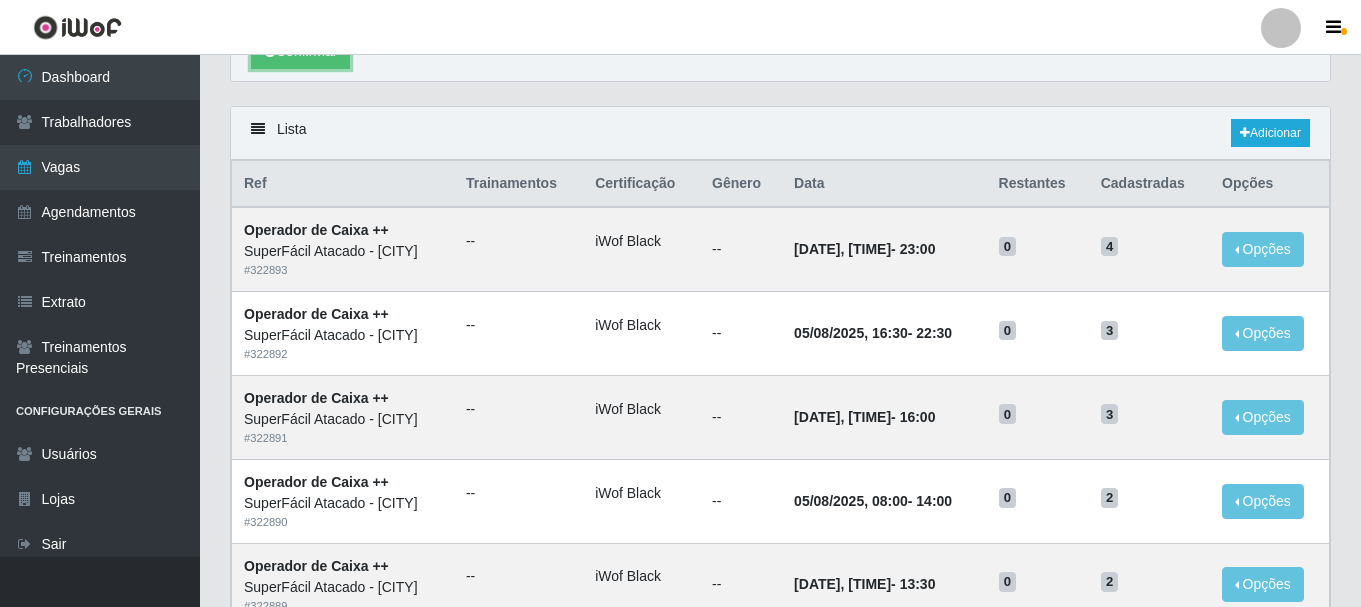 scroll, scrollTop: 200, scrollLeft: 0, axis: vertical 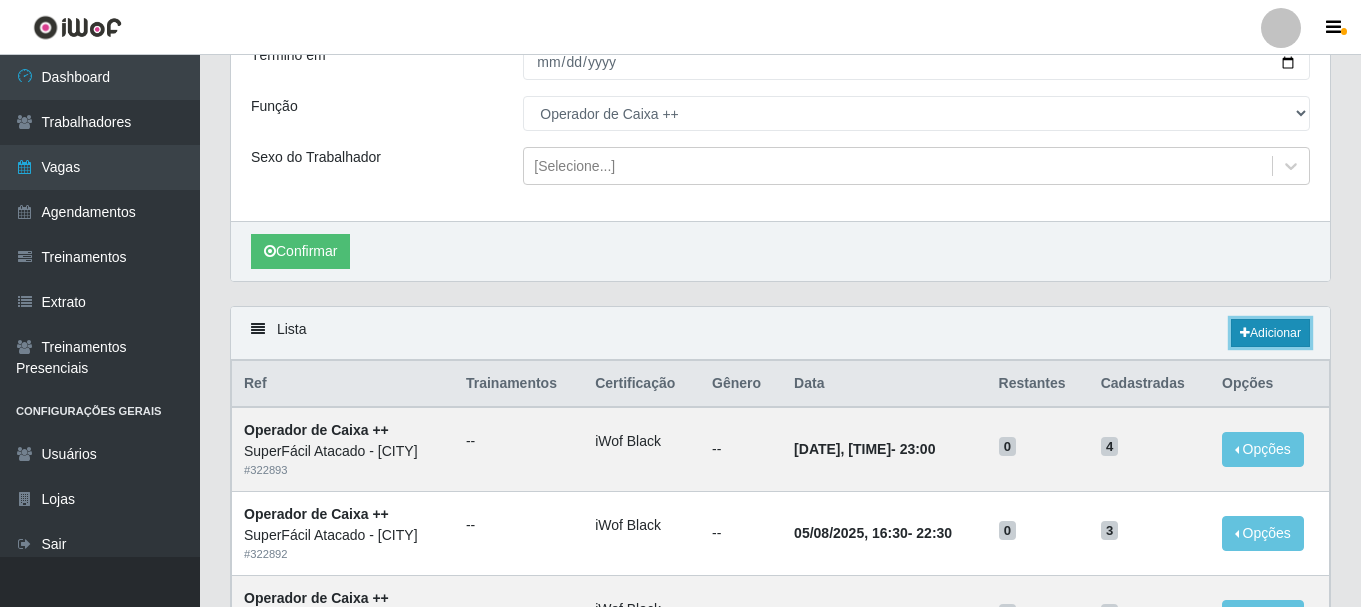 click on "Adicionar" at bounding box center (1270, 333) 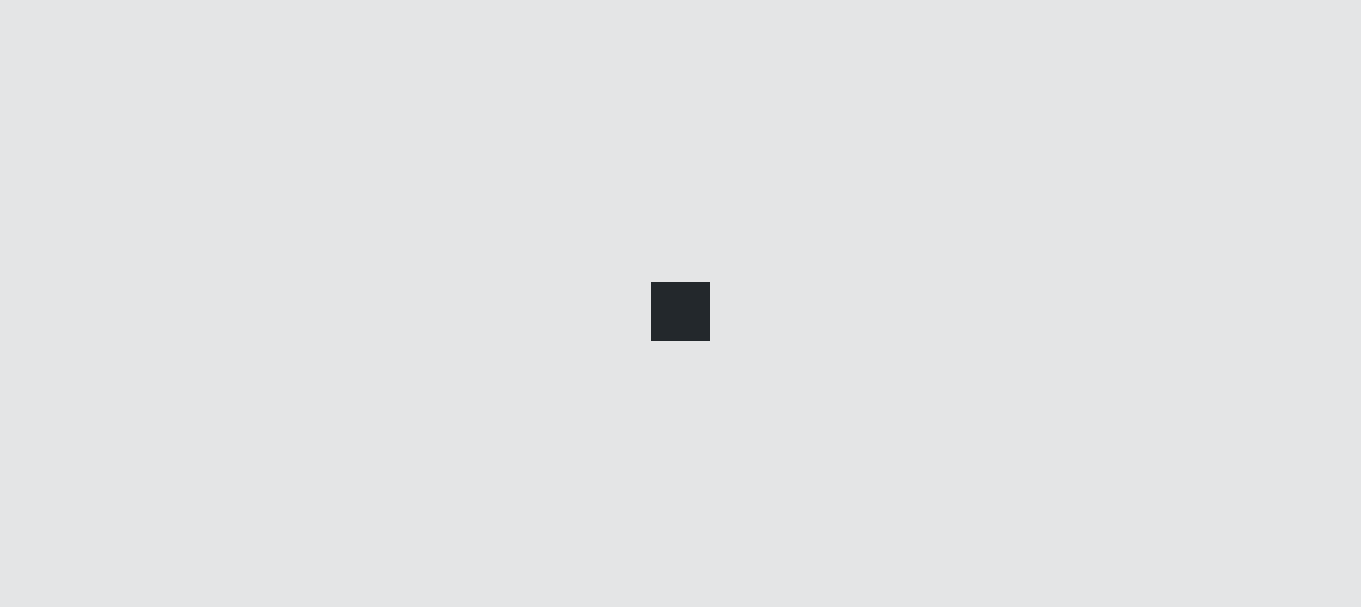 scroll, scrollTop: 0, scrollLeft: 0, axis: both 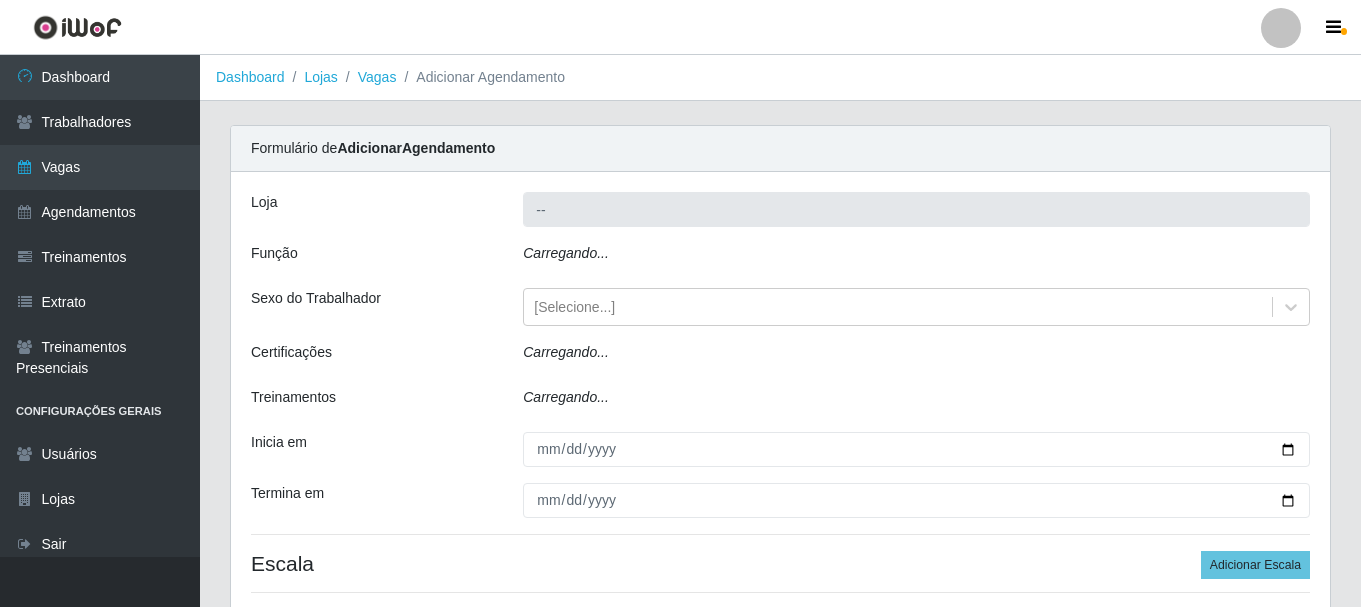 type on "SuperFácil Atacado - [CITY]" 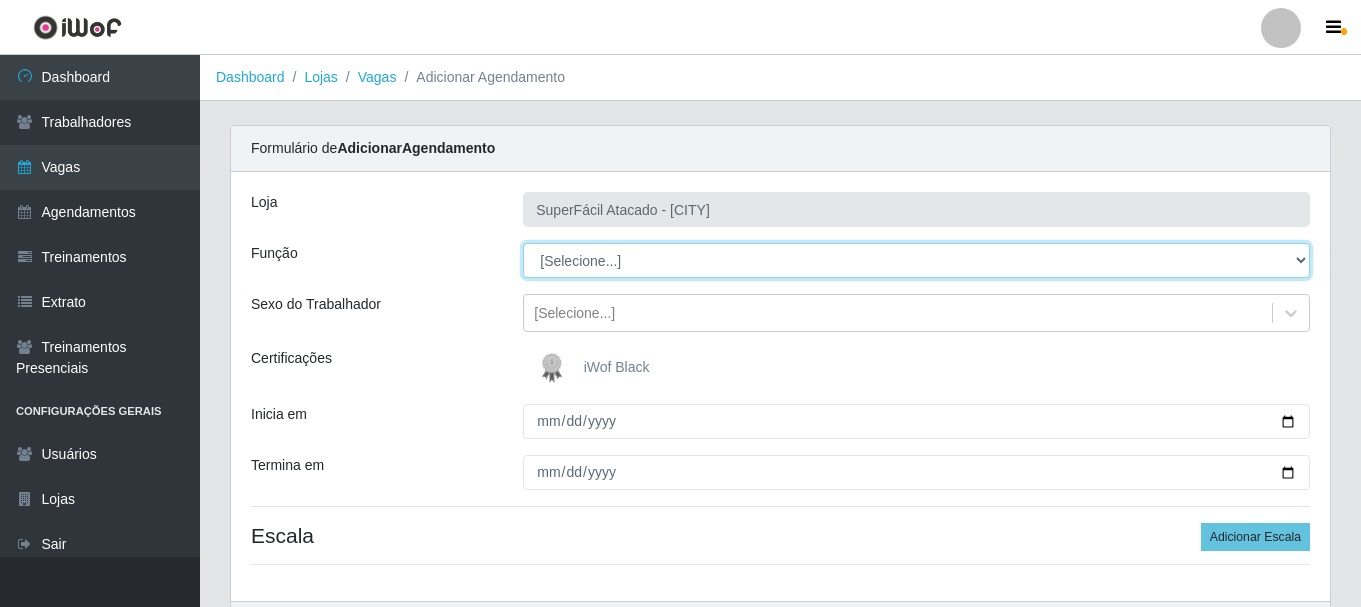 click on "[Selecione...] Embalador Embalador + Embalador ++ Operador de Caixa Operador de Caixa + Operador de Caixa ++ Repositor  Repositor + Repositor ++ Repositor de Frios Repositor de Frios + Repositor de Frios ++ Repositor de Hortifruti Repositor de Hortifruti + Repositor de Hortifruti ++" at bounding box center [916, 260] 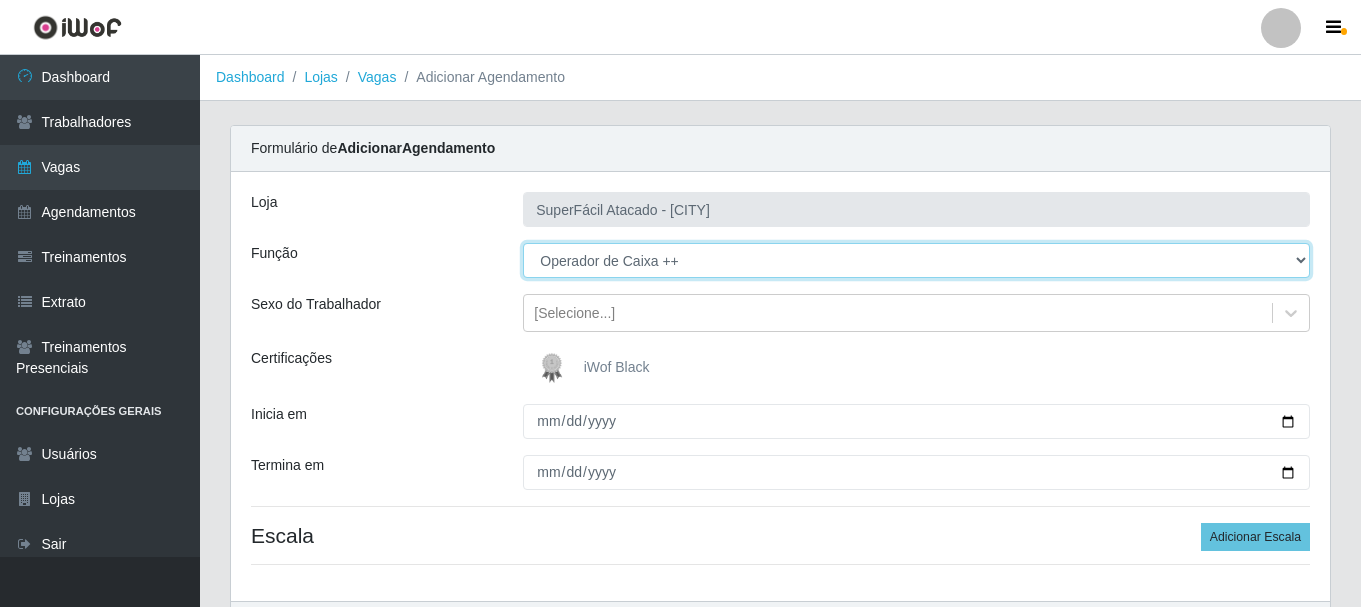 click on "[Selecione...] Embalador Embalador + Embalador ++ Operador de Caixa Operador de Caixa + Operador de Caixa ++ Repositor  Repositor + Repositor ++ Repositor de Frios Repositor de Frios + Repositor de Frios ++ Repositor de Hortifruti Repositor de Hortifruti + Repositor de Hortifruti ++" at bounding box center [916, 260] 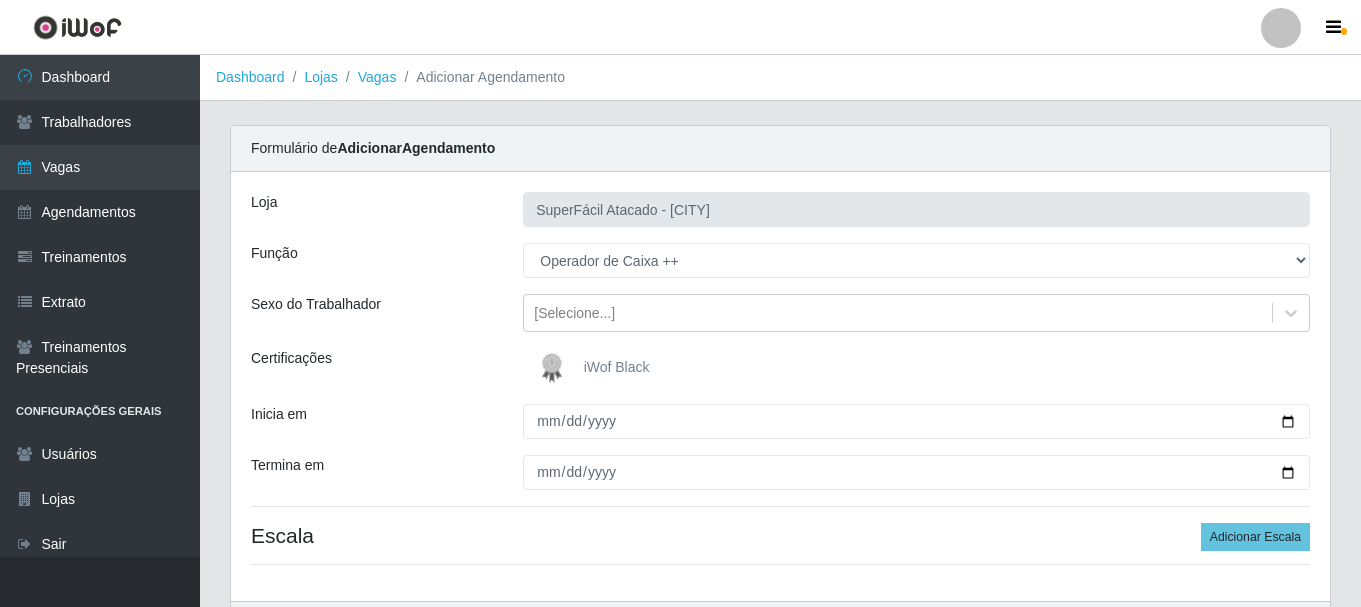 click on "iWof Black" at bounding box center [591, 368] 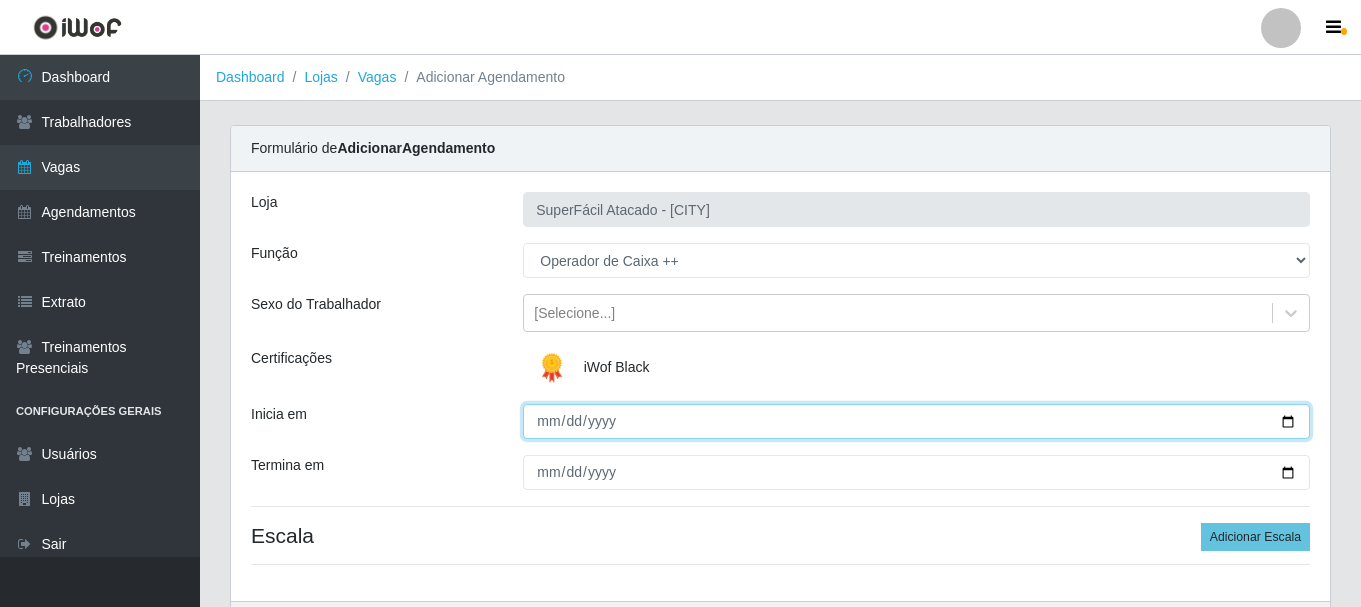click on "Inicia em" at bounding box center (916, 421) 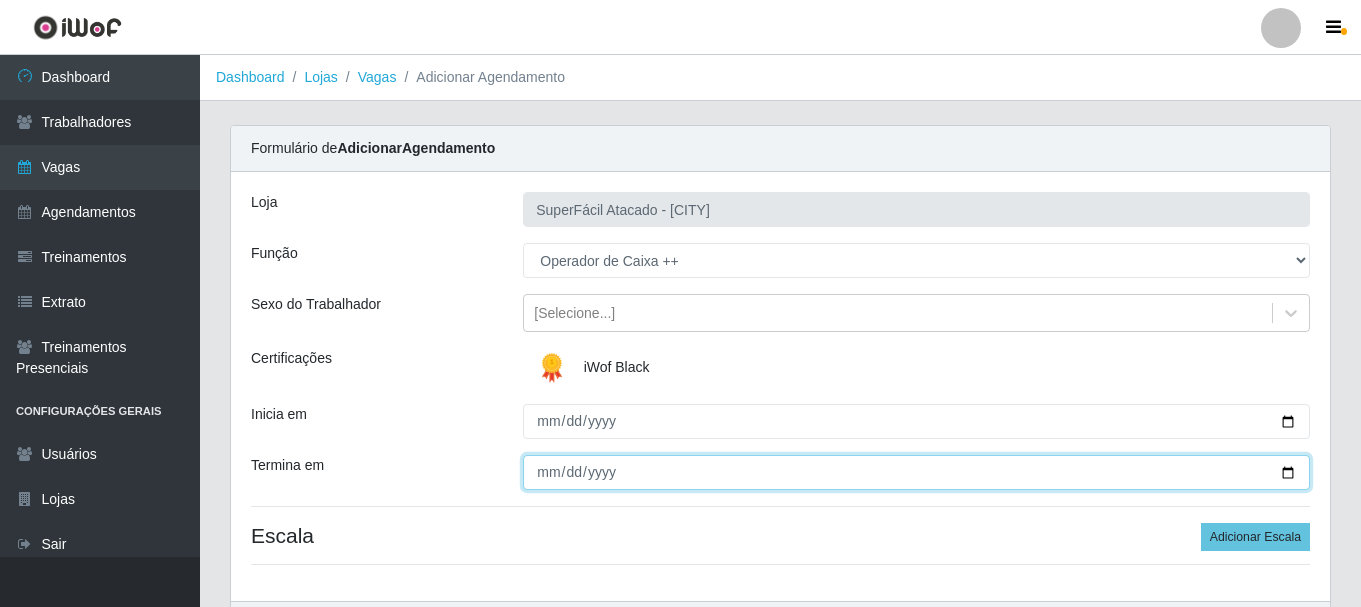 click on "Termina em" at bounding box center [916, 472] 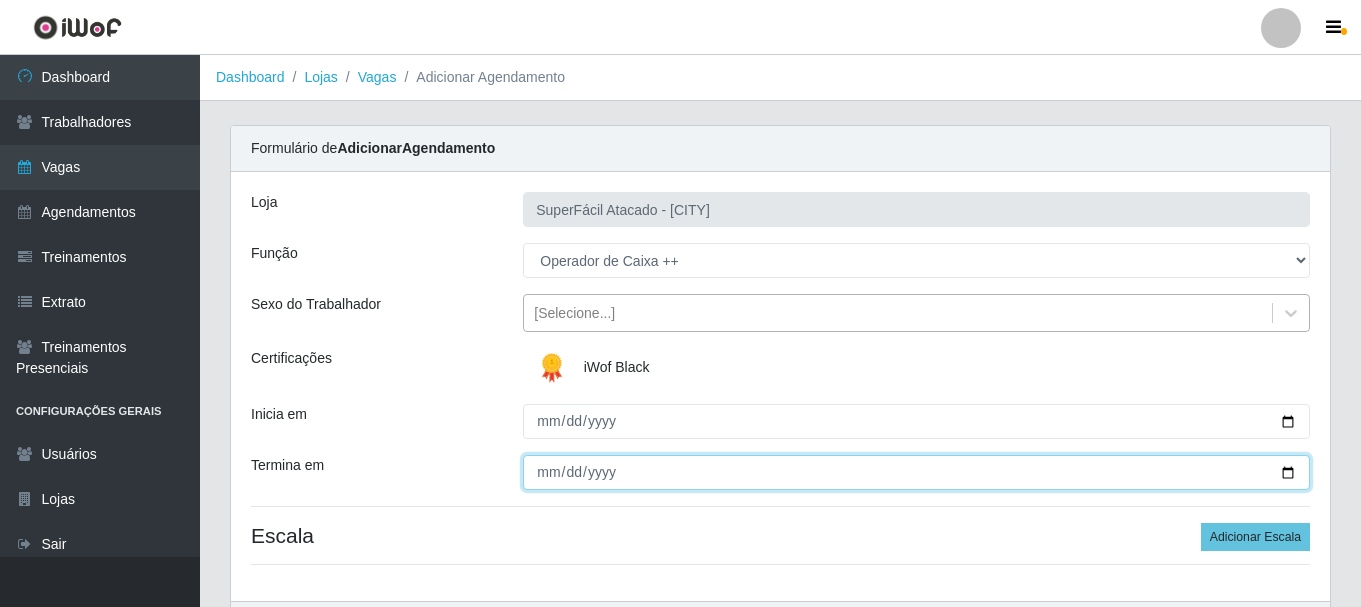 type on "[DATE]" 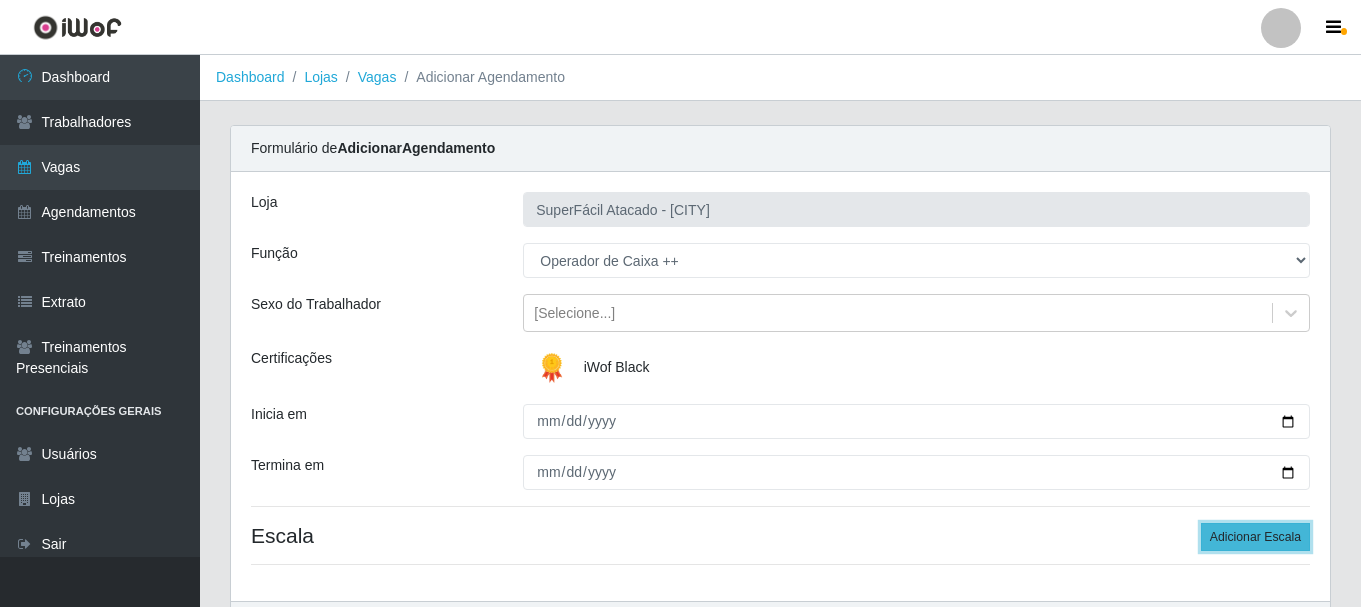 click on "Adicionar Escala" at bounding box center [1255, 537] 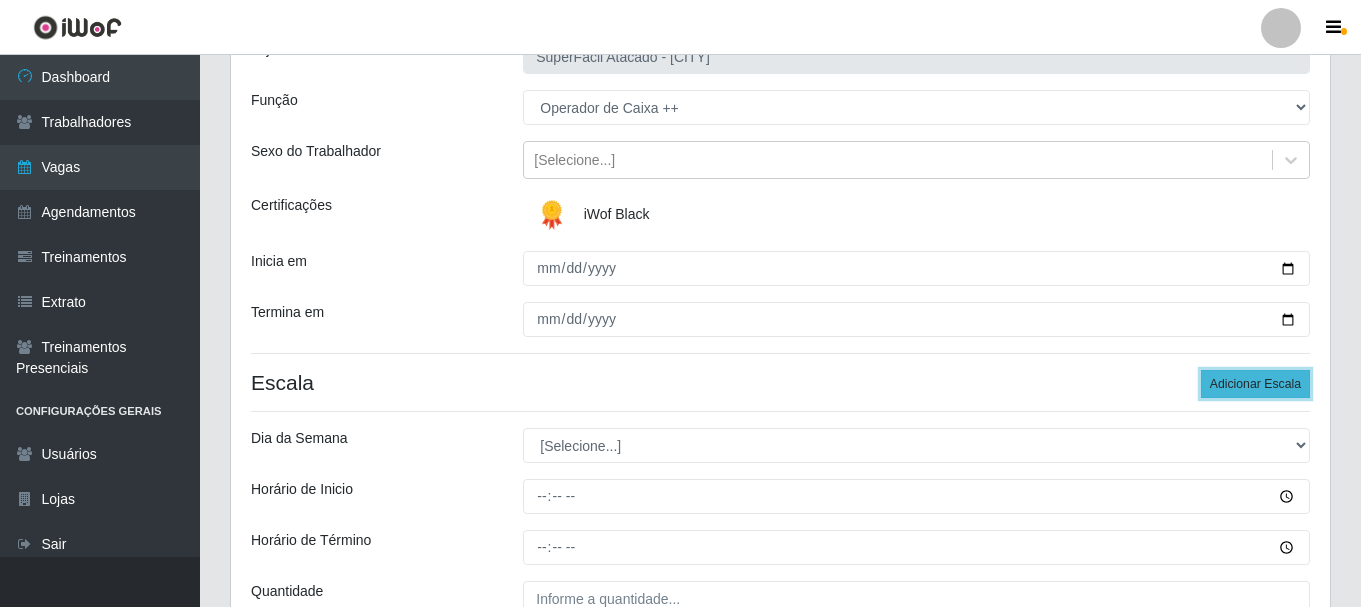 scroll, scrollTop: 200, scrollLeft: 0, axis: vertical 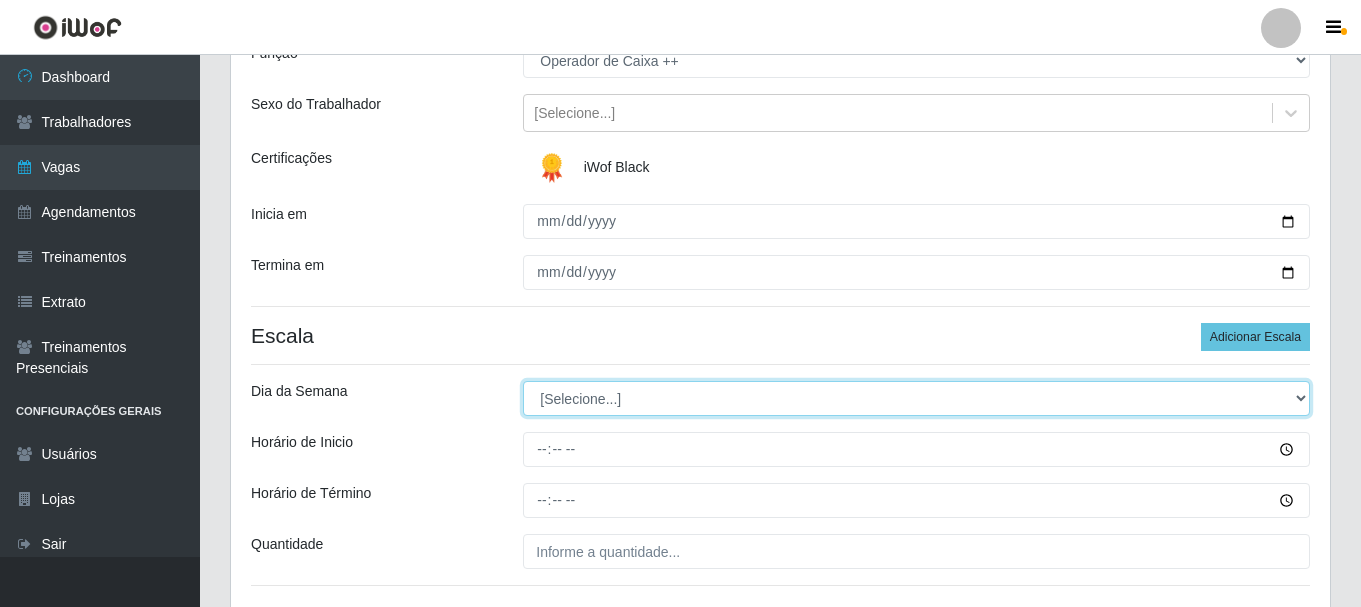 click on "[Selecione...] Segunda Terça Quarta Quinta Sexta Sábado Domingo" at bounding box center [916, 398] 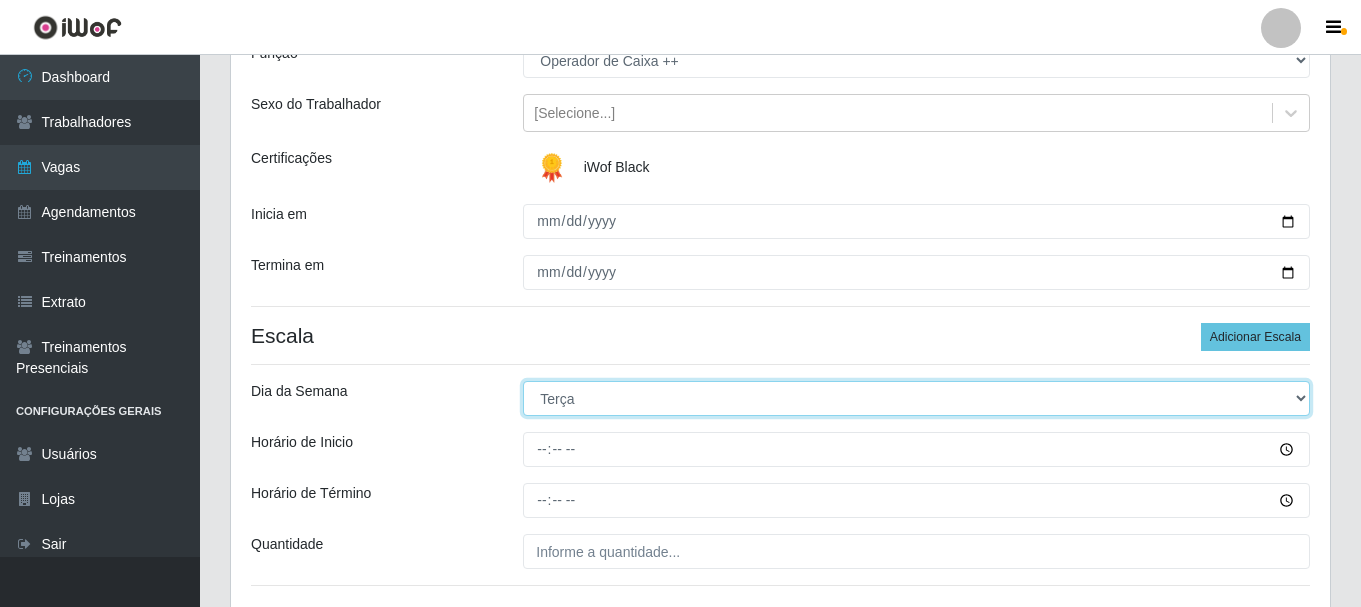 click on "[Selecione...] Segunda Terça Quarta Quinta Sexta Sábado Domingo" at bounding box center [916, 398] 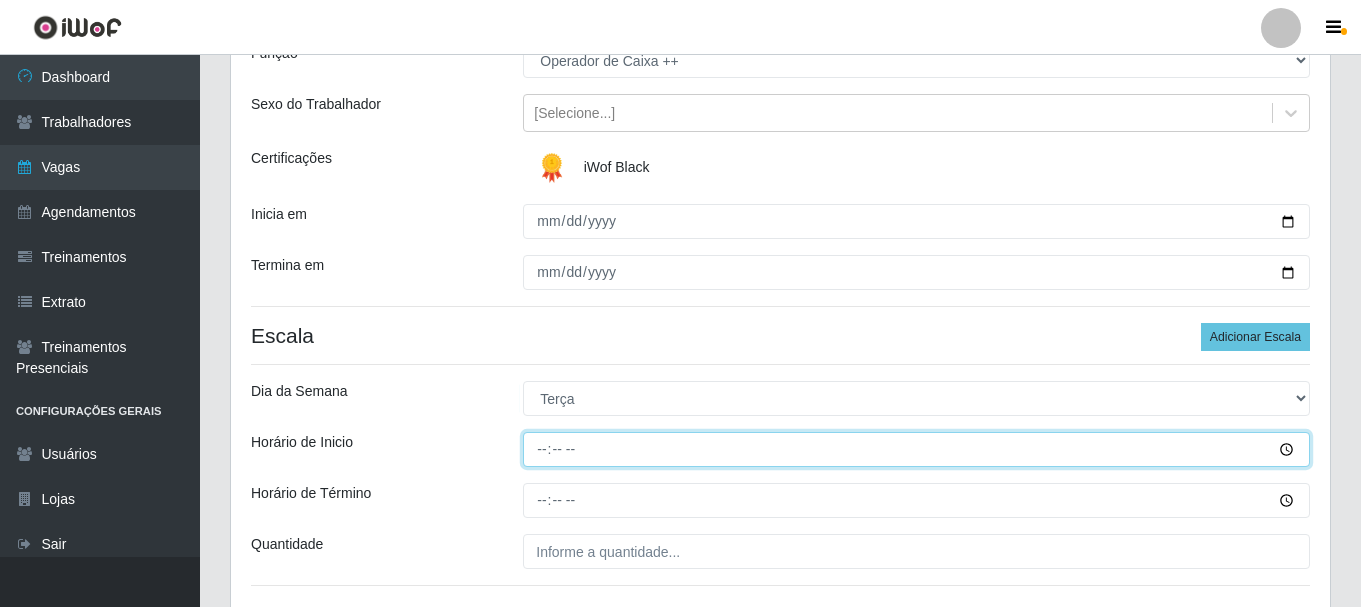 click on "Horário de Inicio" at bounding box center (916, 449) 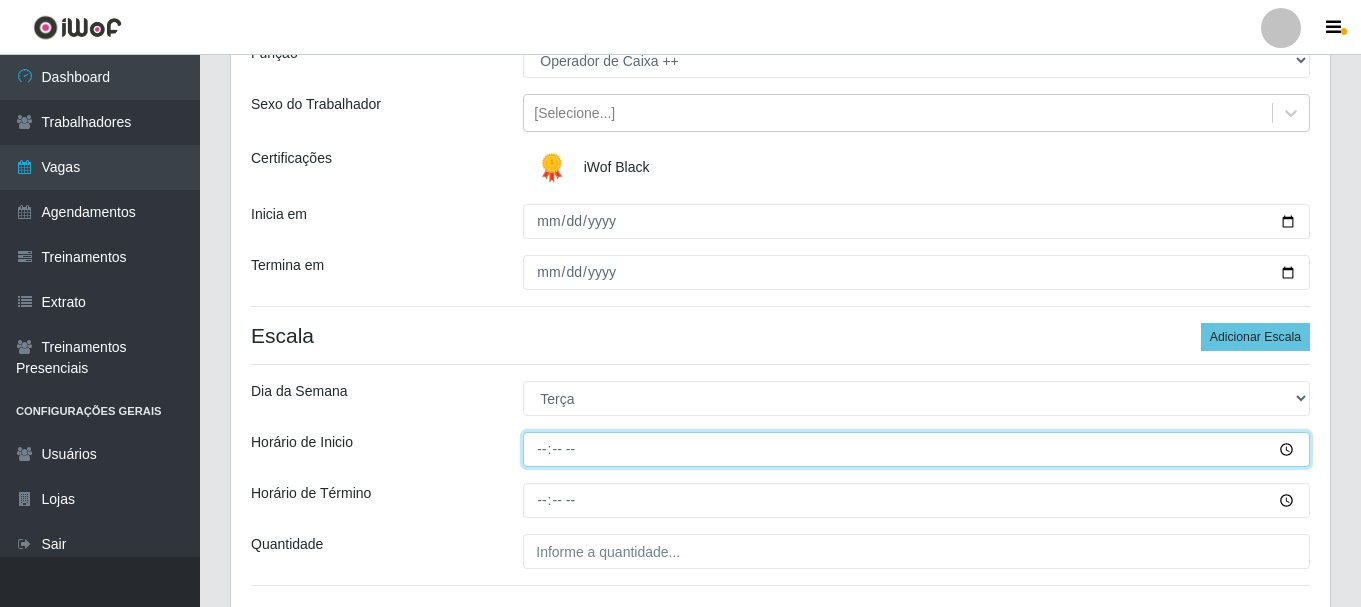 type on "10:00" 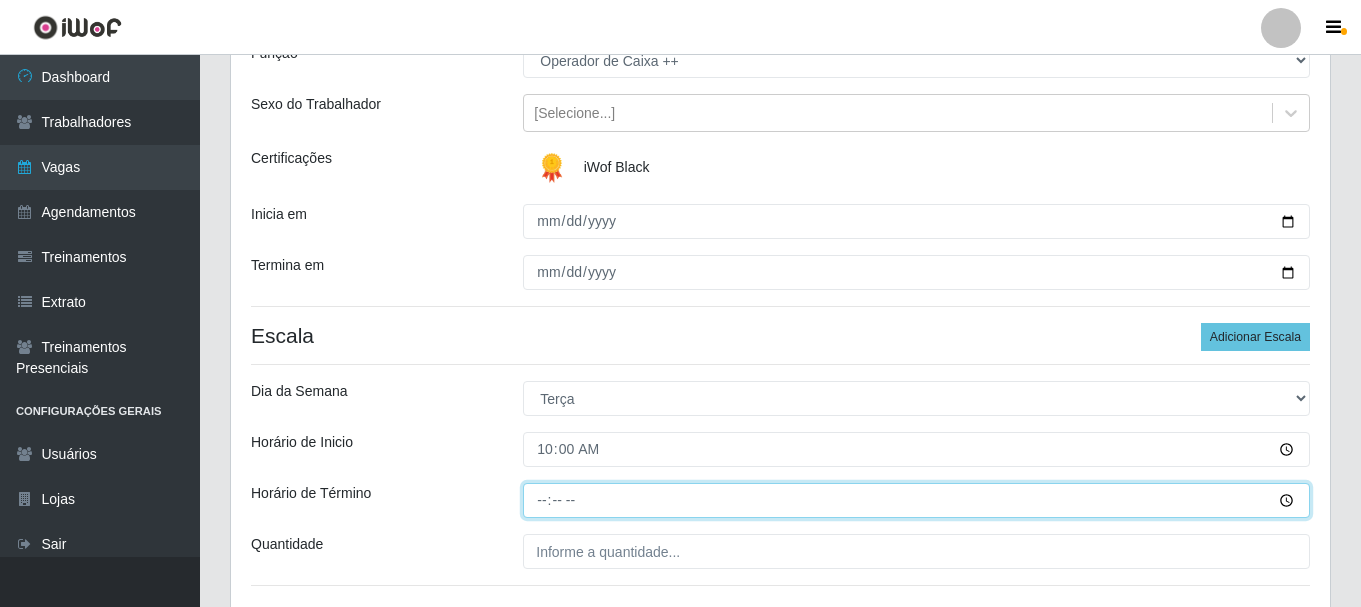 click on "Horário de Término" at bounding box center [916, 500] 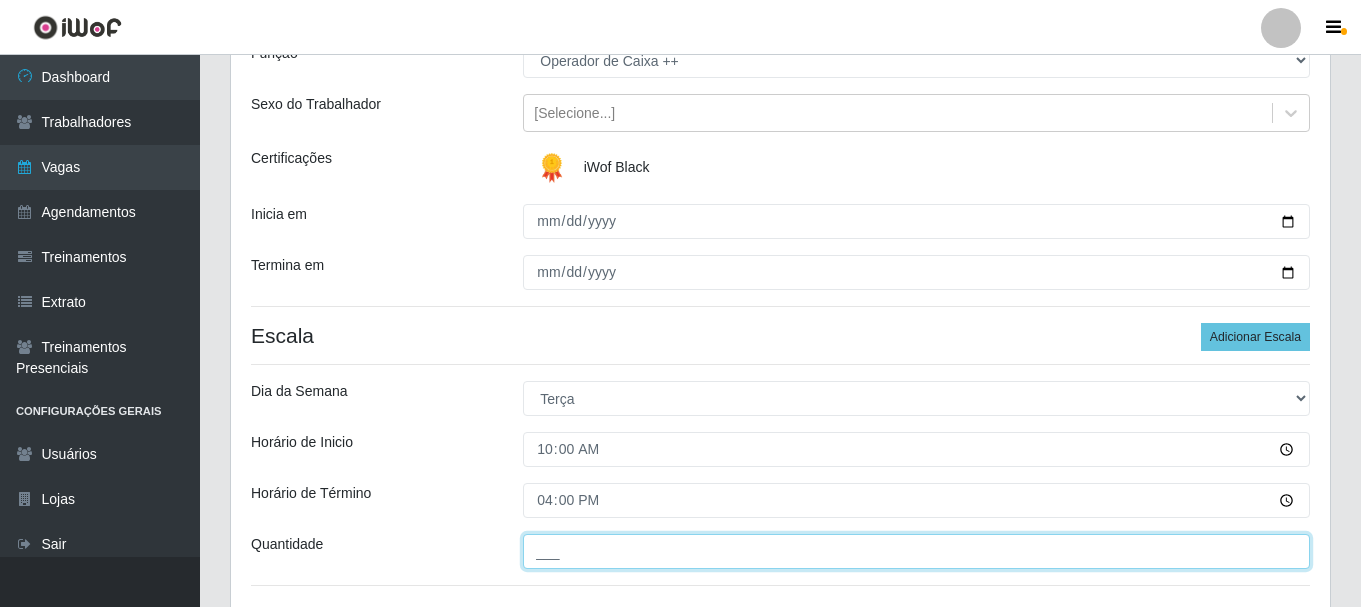 click on "___" at bounding box center [916, 551] 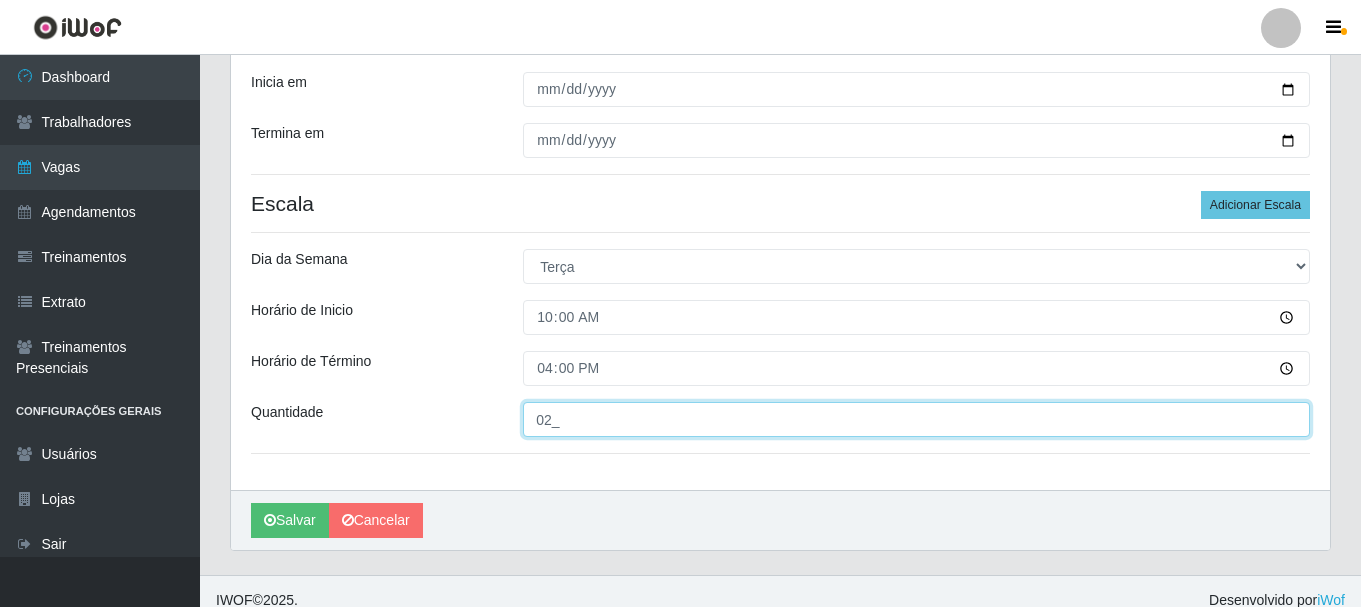 scroll, scrollTop: 350, scrollLeft: 0, axis: vertical 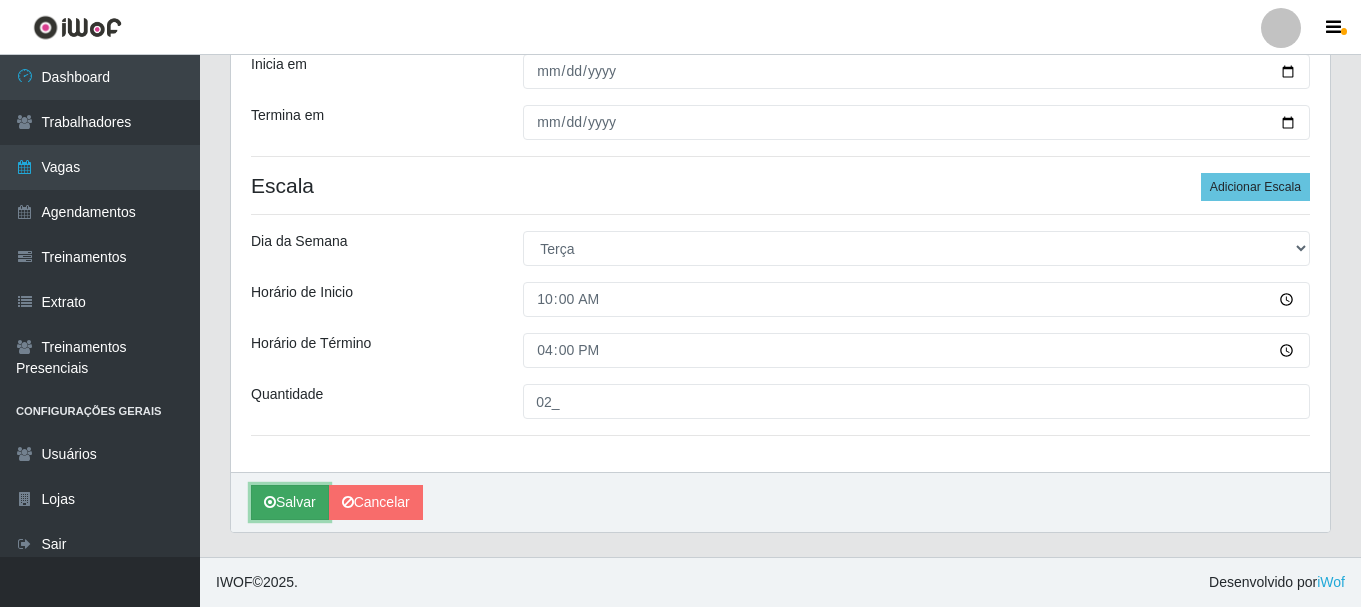 click at bounding box center (270, 502) 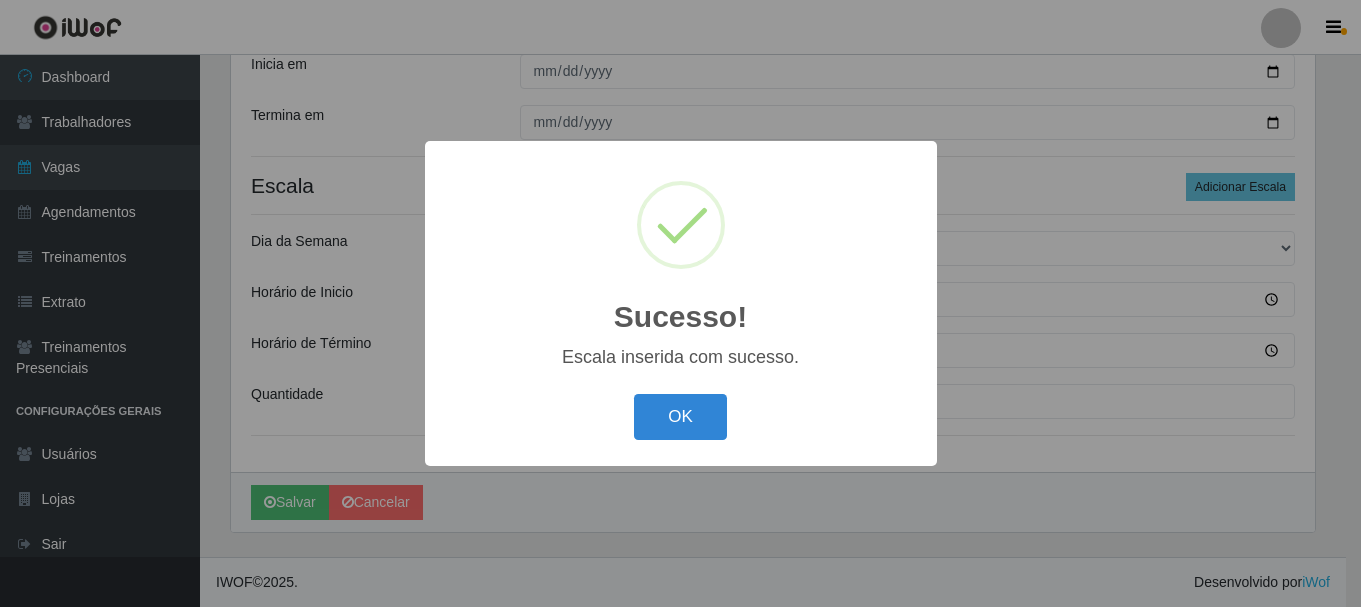 scroll, scrollTop: 0, scrollLeft: 0, axis: both 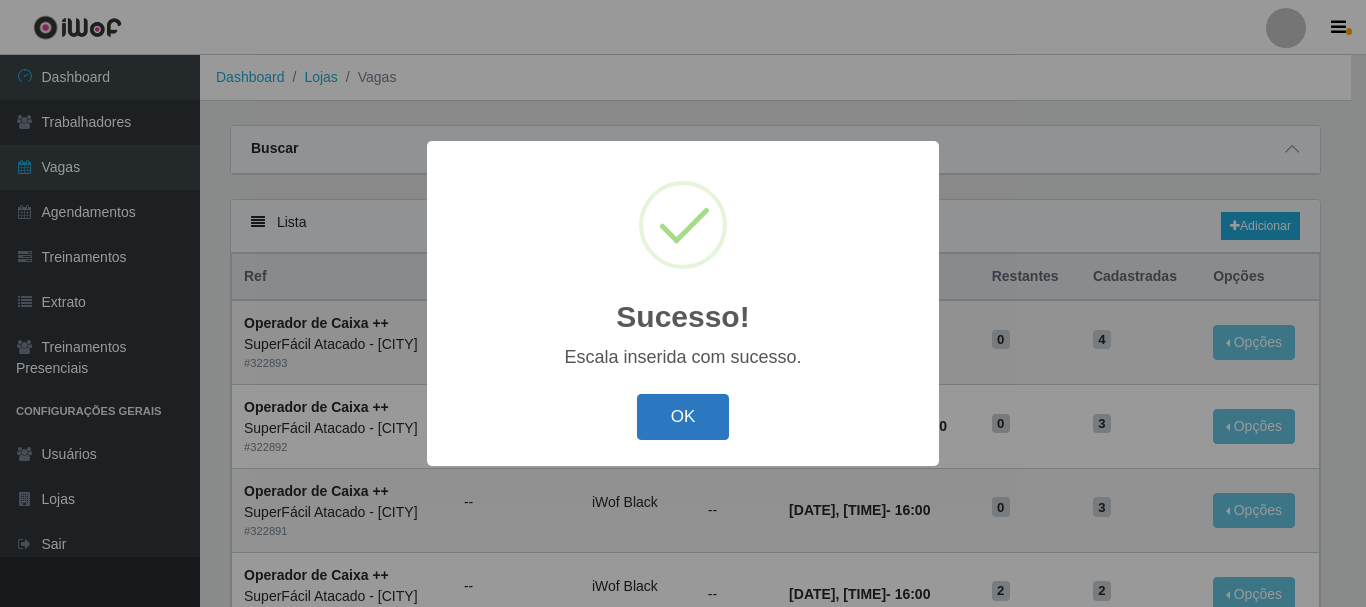 click on "OK" at bounding box center [683, 417] 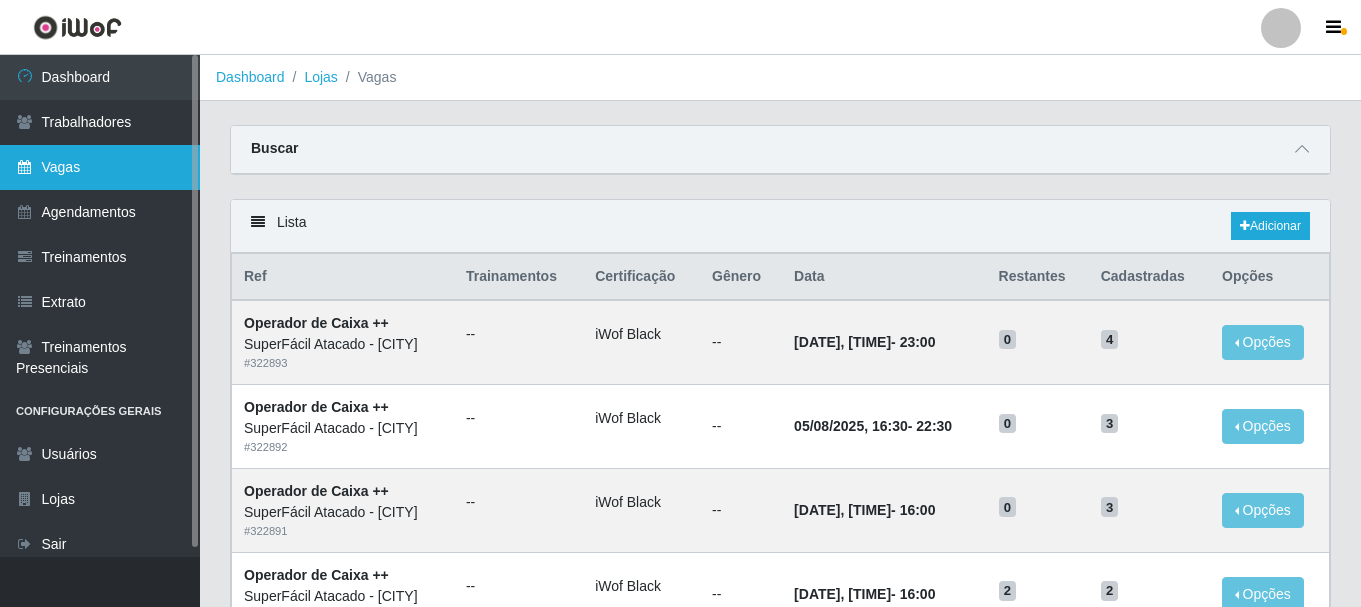 click on "Vagas" at bounding box center [100, 167] 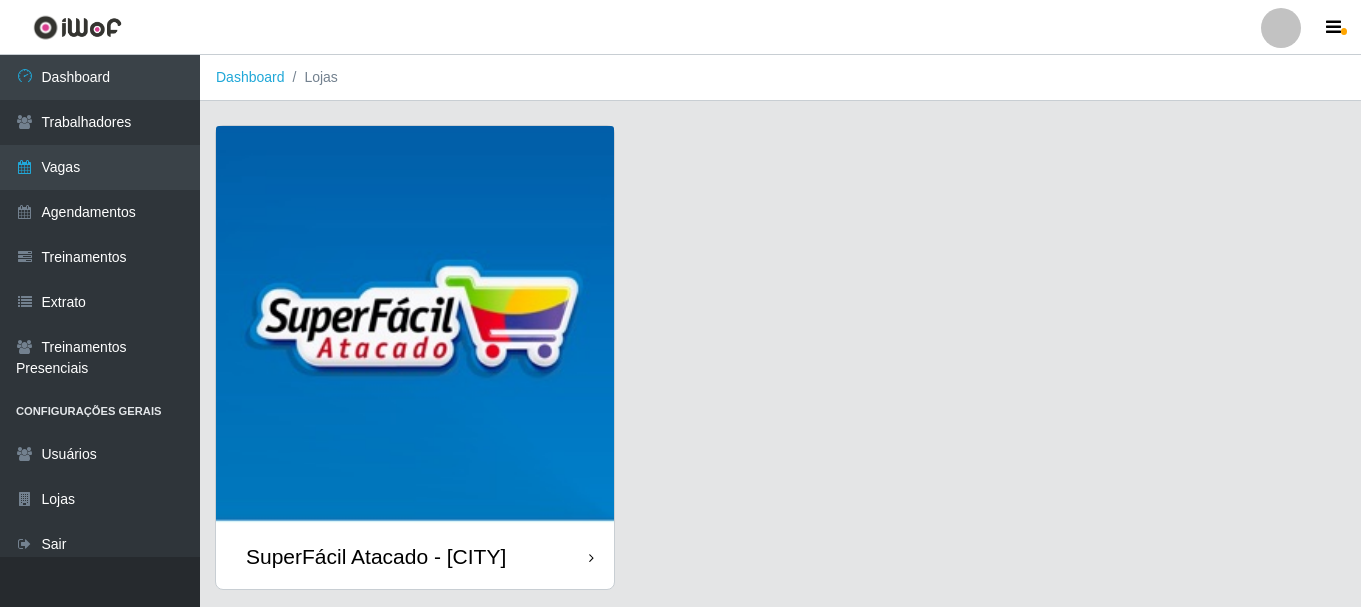 click at bounding box center (591, 558) 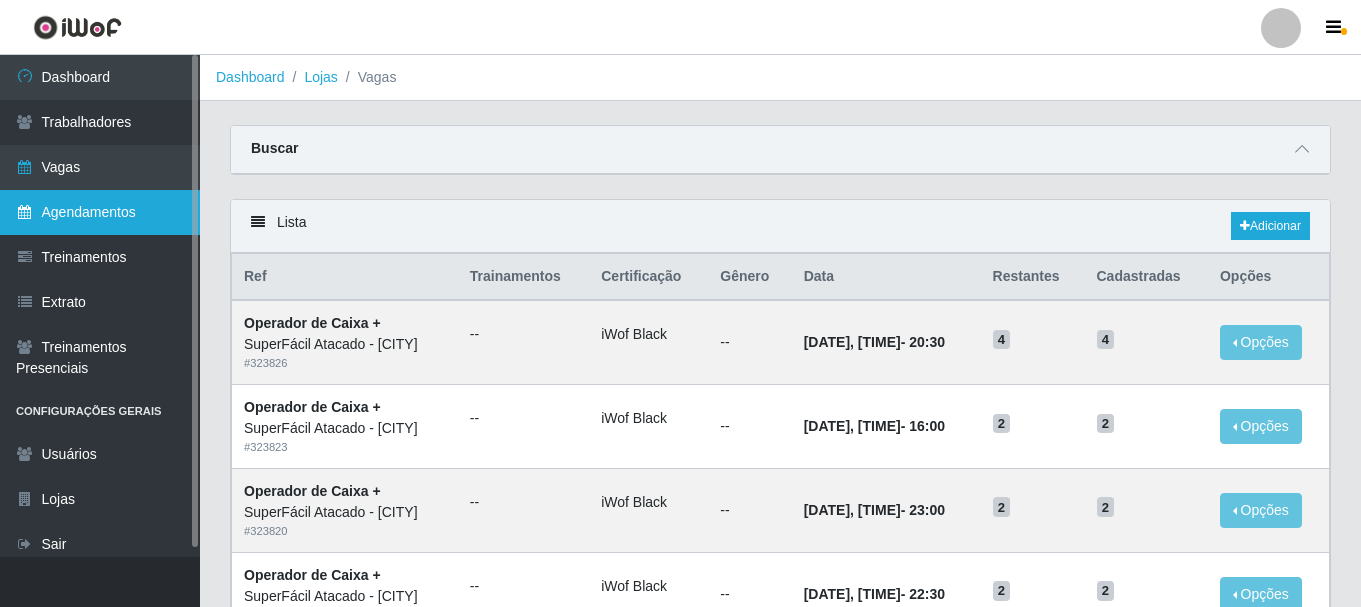click on "Agendamentos" at bounding box center (100, 212) 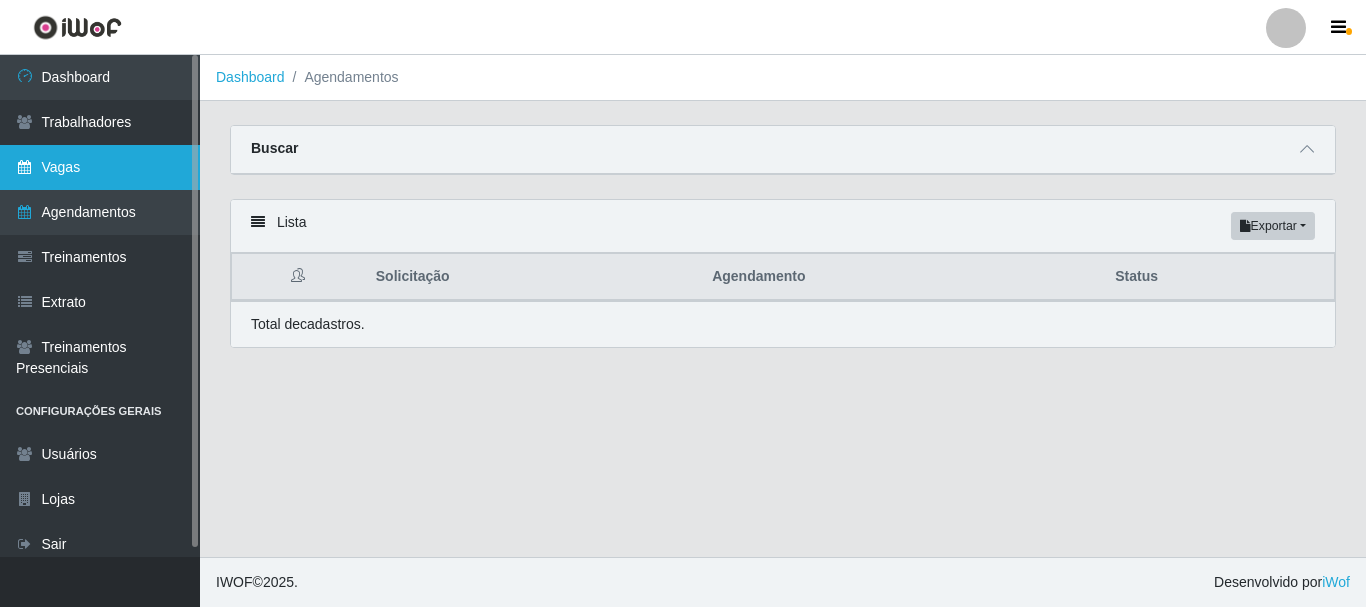 click on "Vagas" at bounding box center (100, 167) 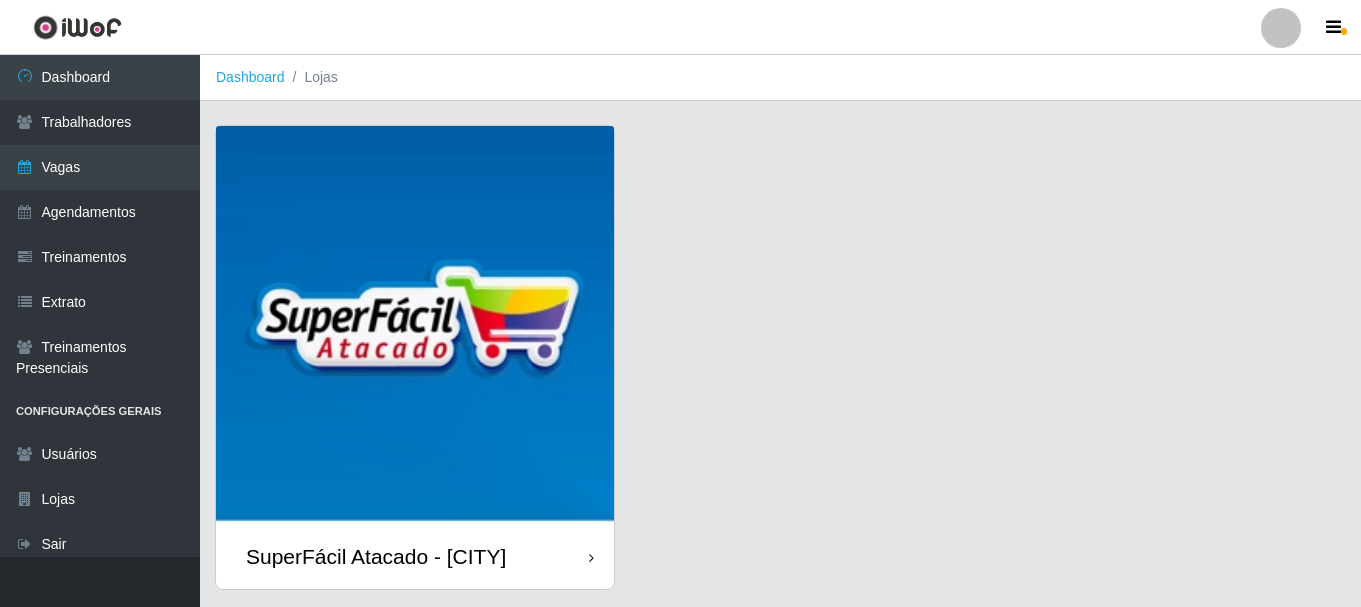 click on "SuperFácil Atacado - [CITY]" at bounding box center [415, 556] 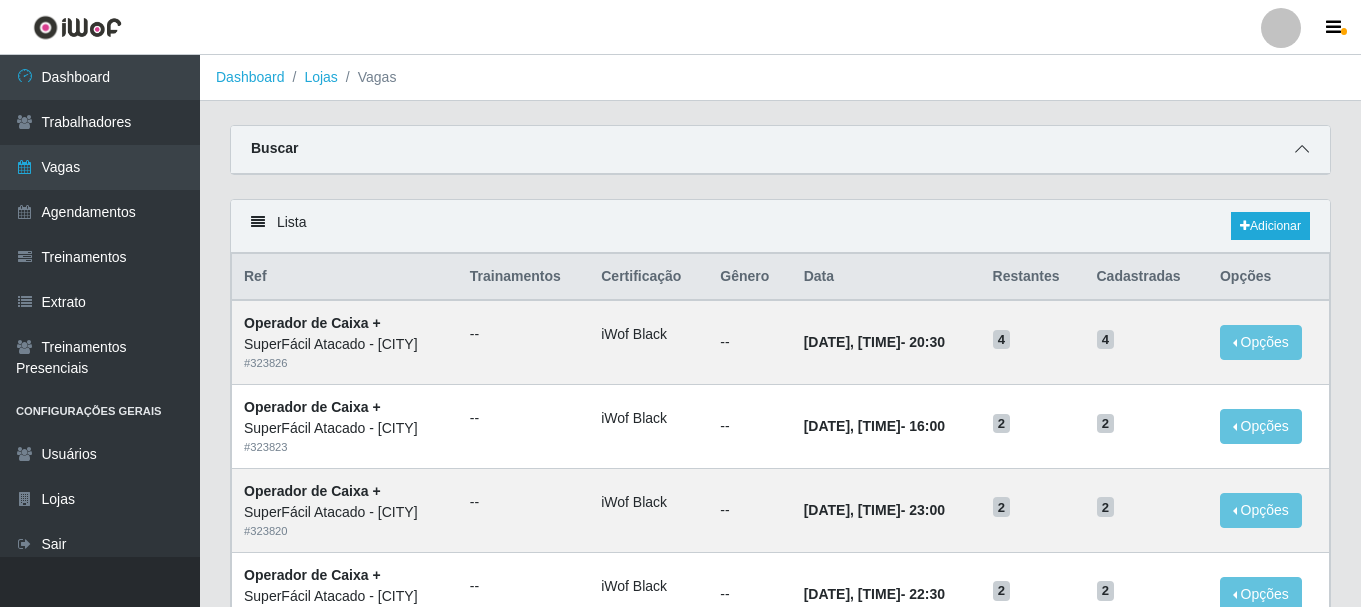 click at bounding box center [1302, 149] 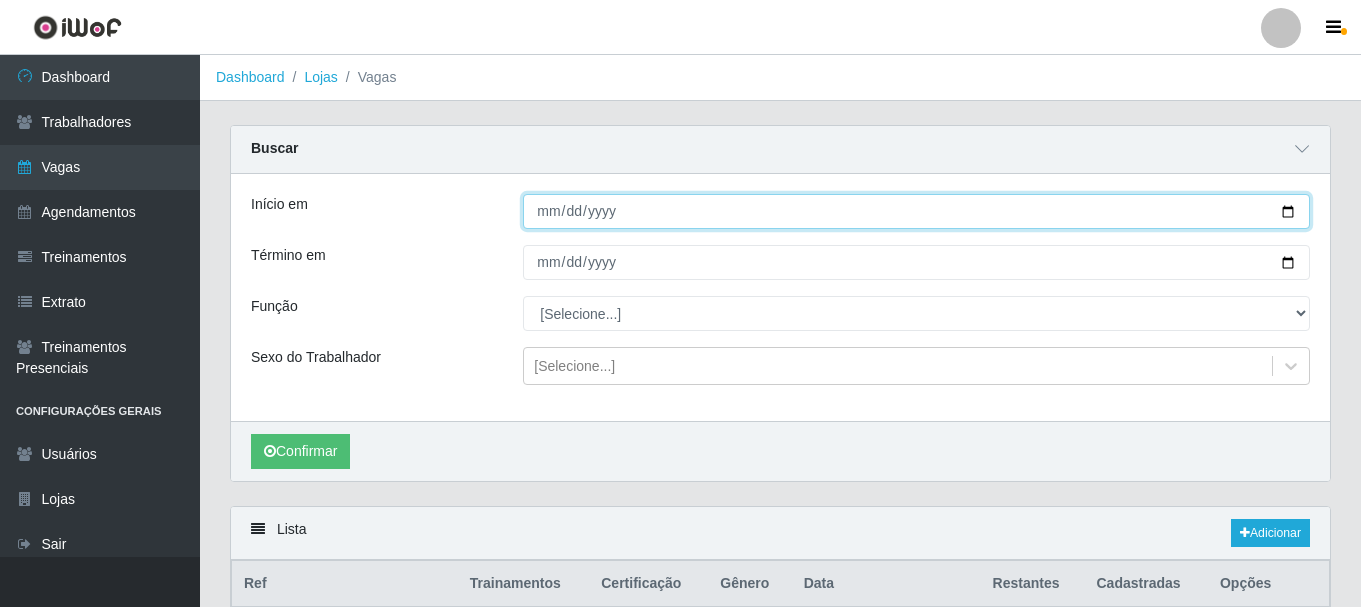 click on "Início em" at bounding box center [916, 211] 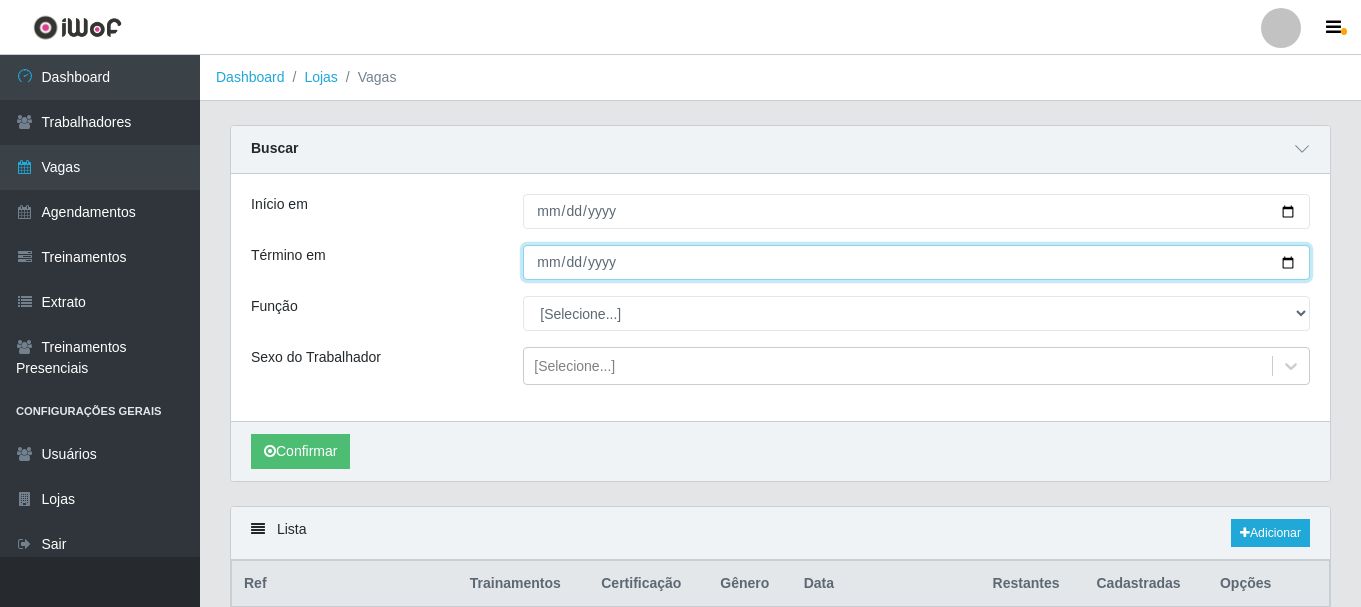click on "Término em" at bounding box center (916, 262) 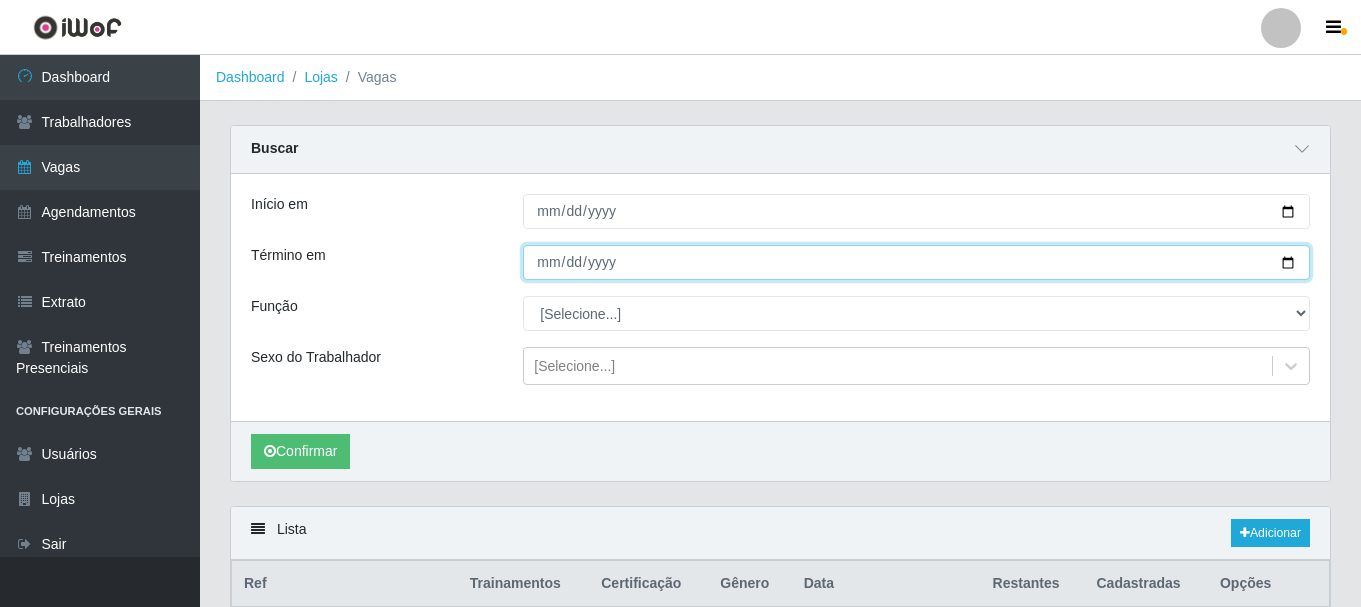 type on "[DATE]" 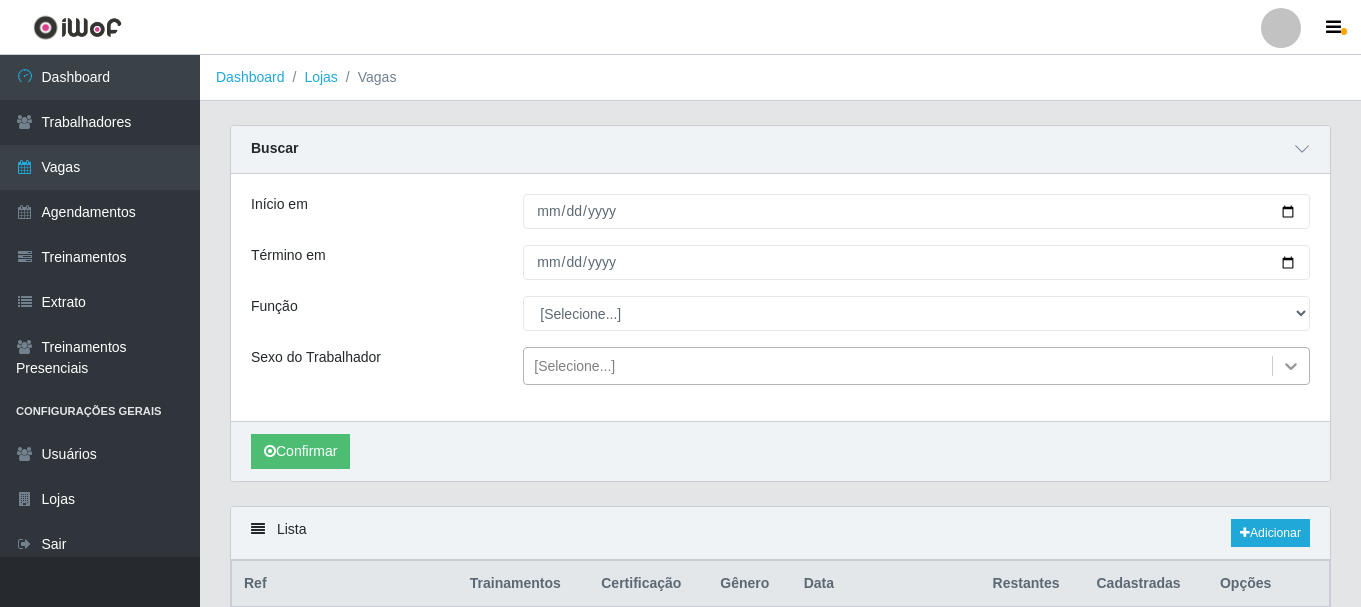 click 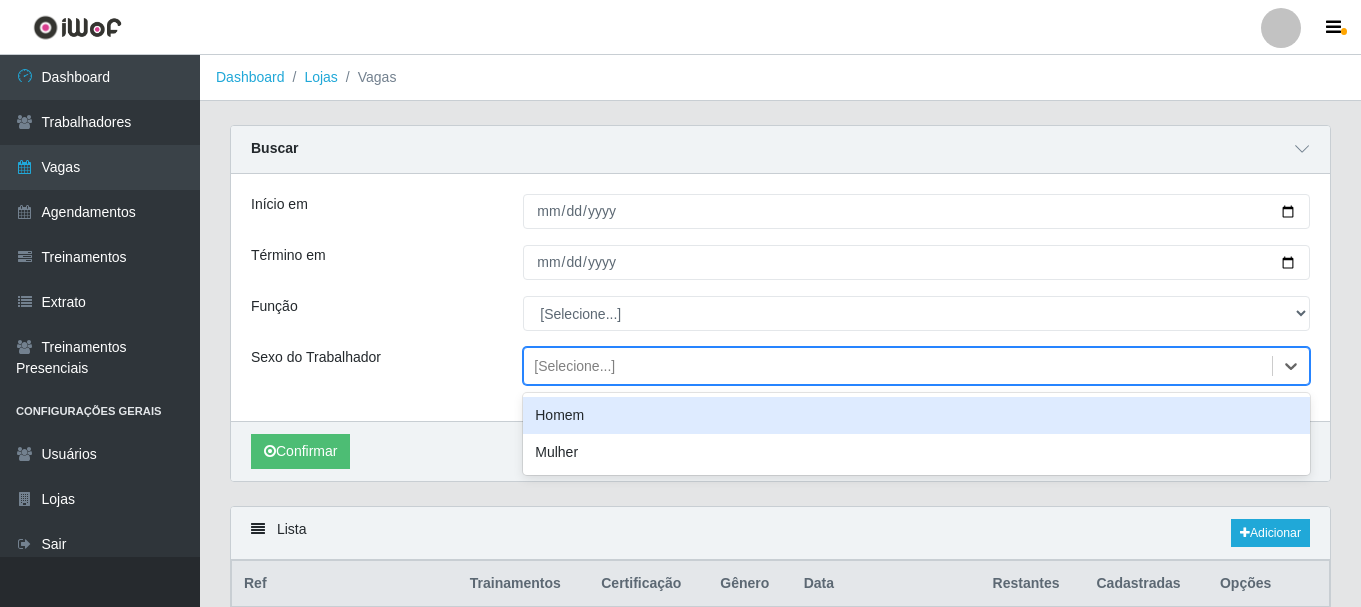 click on "Início em [DATE] Término em [DATE] Função [Selecione...] Embalador Embalador + Embalador ++ Operador de Caixa Operador de Caixa + Operador de Caixa ++ Repositor Repositor + Repositor ++ Repositor de Frios Repositor de Frios + Repositor de Frios ++ Repositor de Hortifruti Repositor de Hortifruti + Repositor de Hortifruti ++ Sexo do Trabalhador option Homem focused, 0 of 2. 2 results available. Use Up and Down to choose options, press Enter to select the currently focused option, press Escape to exit the menu, press Tab to select the option and exit the menu. [Selecione...] Homem Mulher" at bounding box center [780, 297] 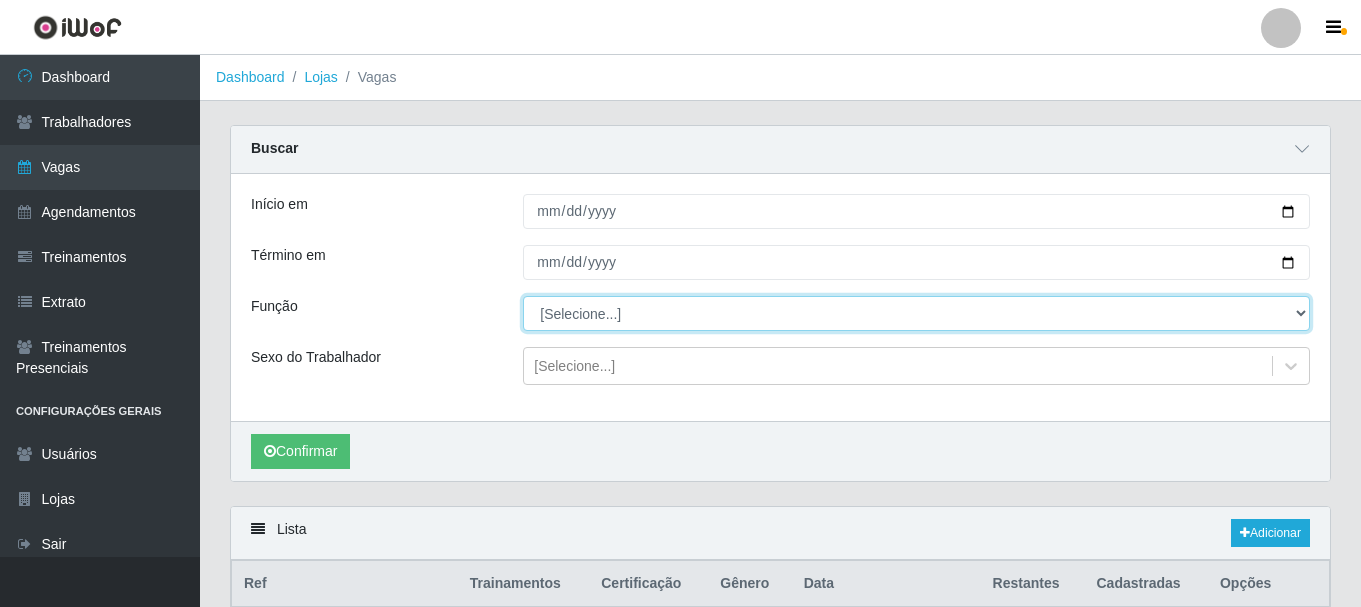 click on "[Selecione...] Embalador Embalador + Embalador ++ Operador de Caixa Operador de Caixa + Operador de Caixa ++ Repositor  Repositor + Repositor ++ Repositor de Frios Repositor de Frios + Repositor de Frios ++ Repositor de Hortifruti Repositor de Hortifruti + Repositor de Hortifruti ++" at bounding box center [916, 313] 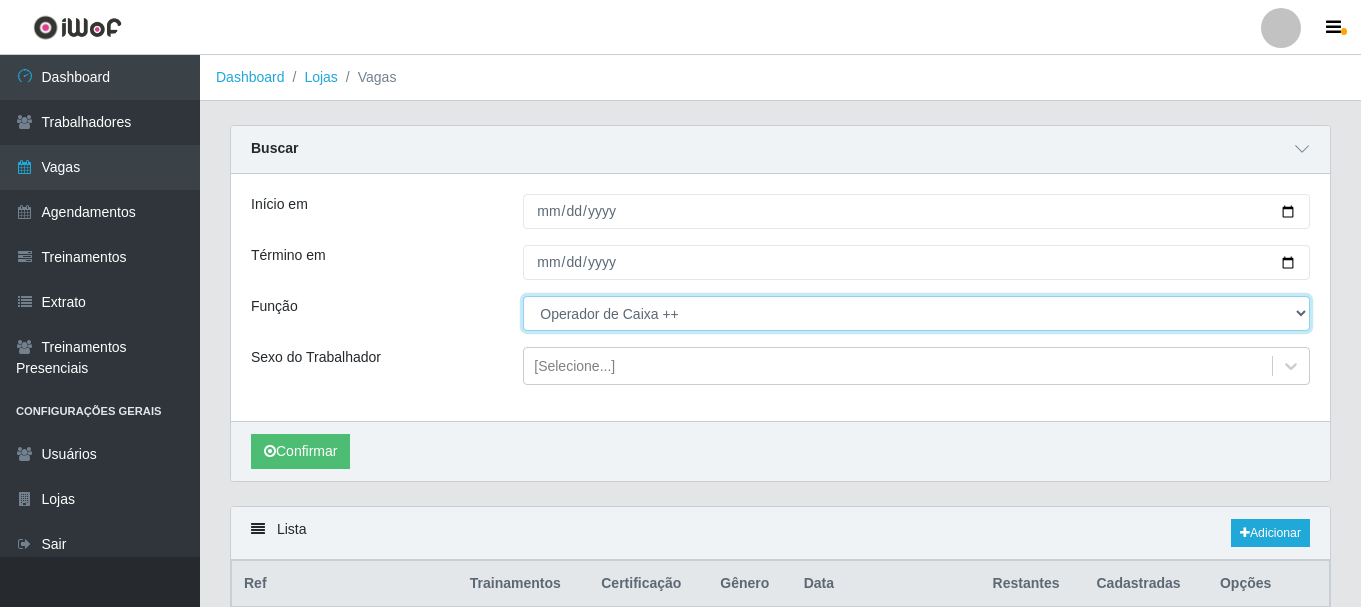 click on "[Selecione...] Embalador Embalador + Embalador ++ Operador de Caixa Operador de Caixa + Operador de Caixa ++ Repositor  Repositor + Repositor ++ Repositor de Frios Repositor de Frios + Repositor de Frios ++ Repositor de Hortifruti Repositor de Hortifruti + Repositor de Hortifruti ++" at bounding box center [916, 313] 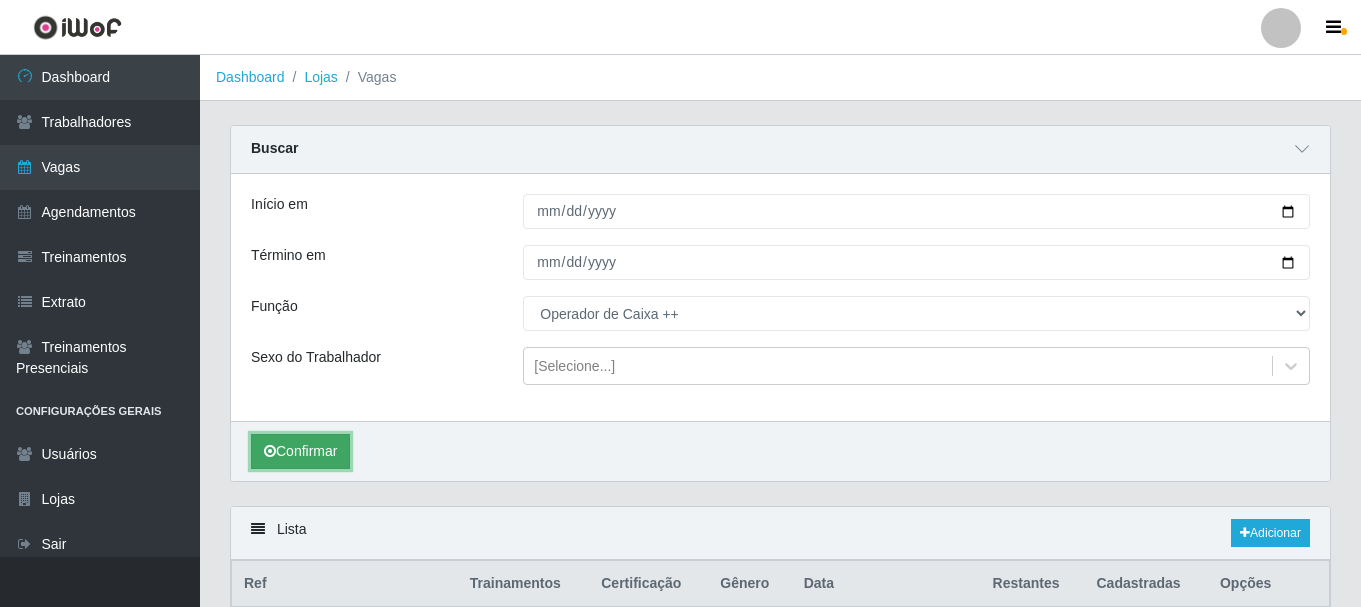 click on "Confirmar" at bounding box center (300, 451) 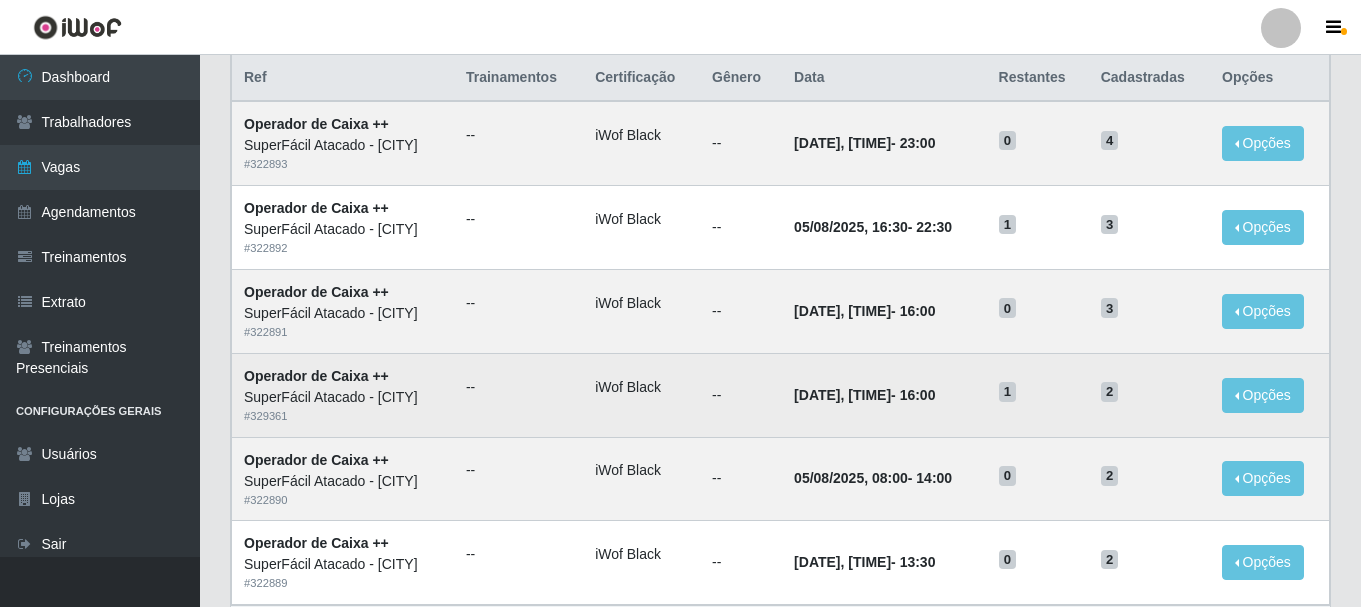 scroll, scrollTop: 541, scrollLeft: 0, axis: vertical 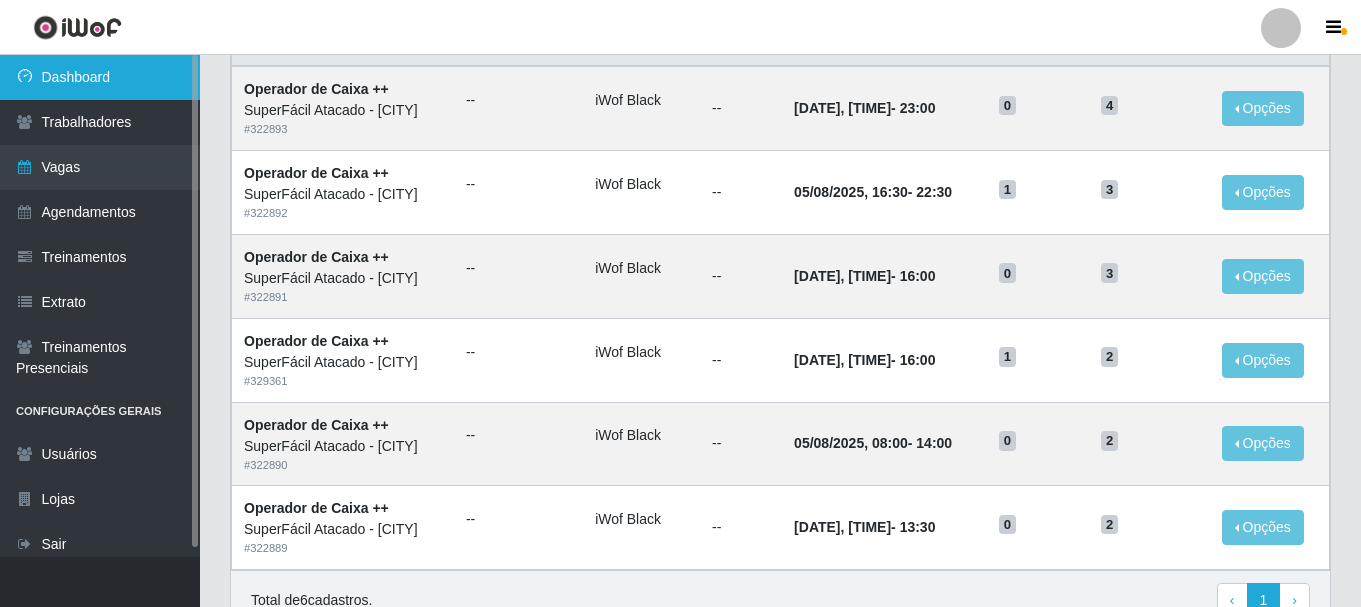 click on "Dashboard" at bounding box center [100, 77] 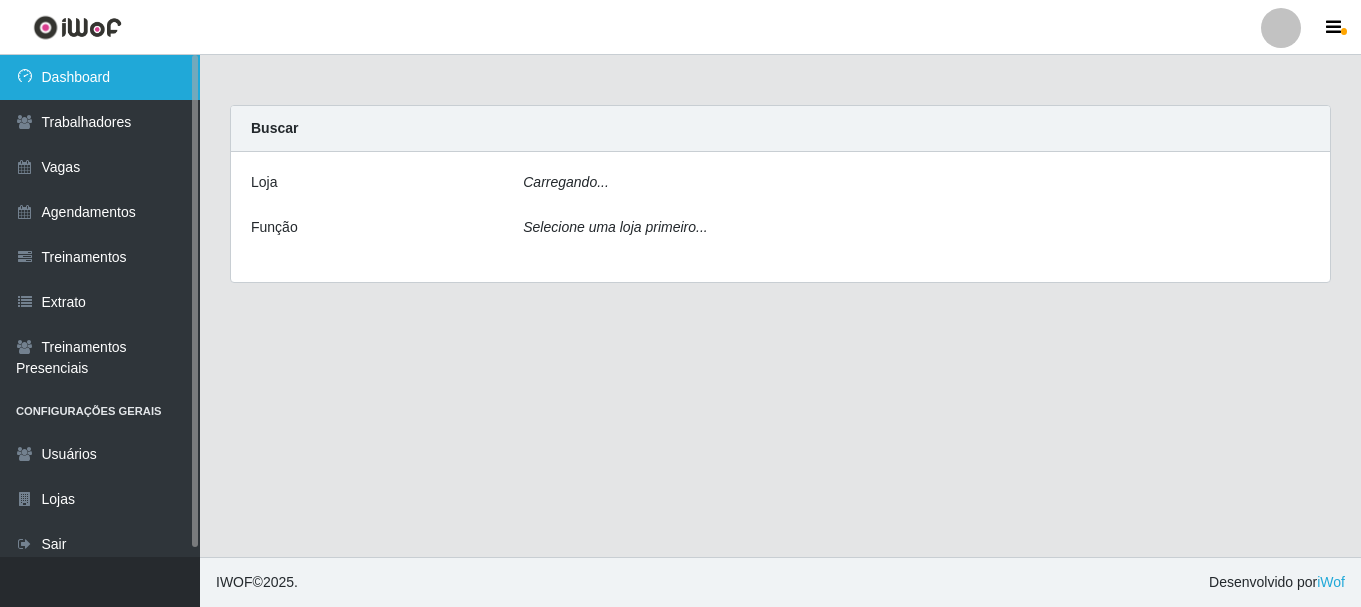 scroll, scrollTop: 0, scrollLeft: 0, axis: both 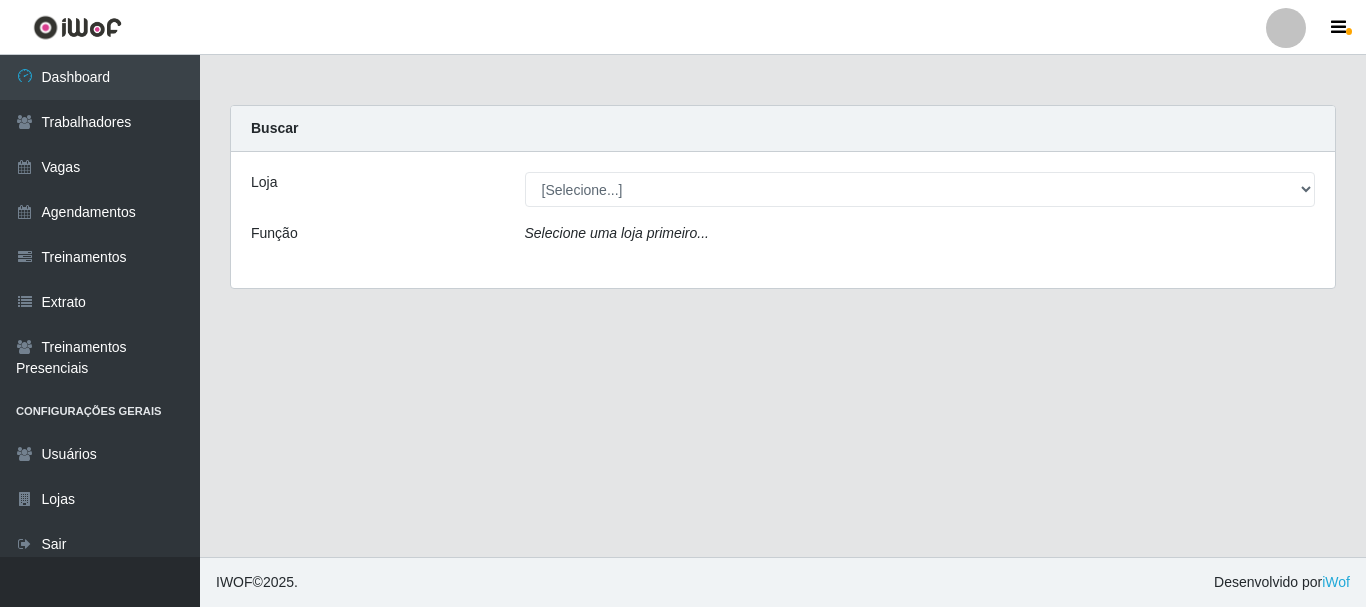 select on "399" 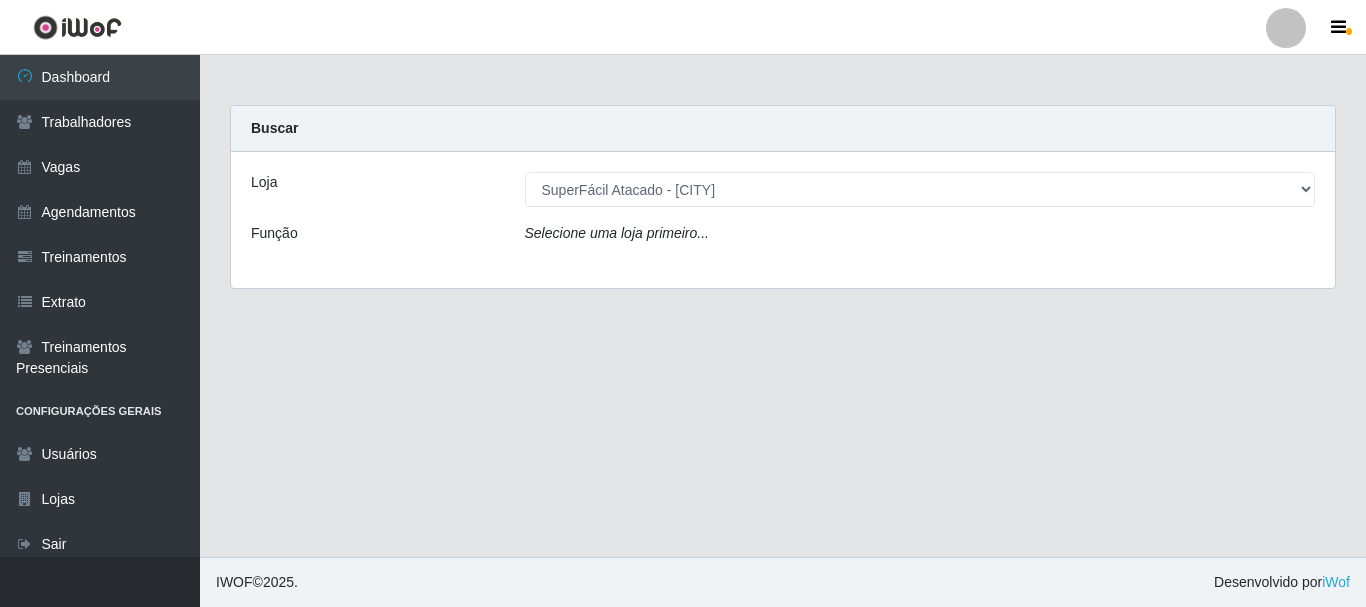 click on "[Selecione...] SuperFácil Atacado - [CITY]" at bounding box center (920, 189) 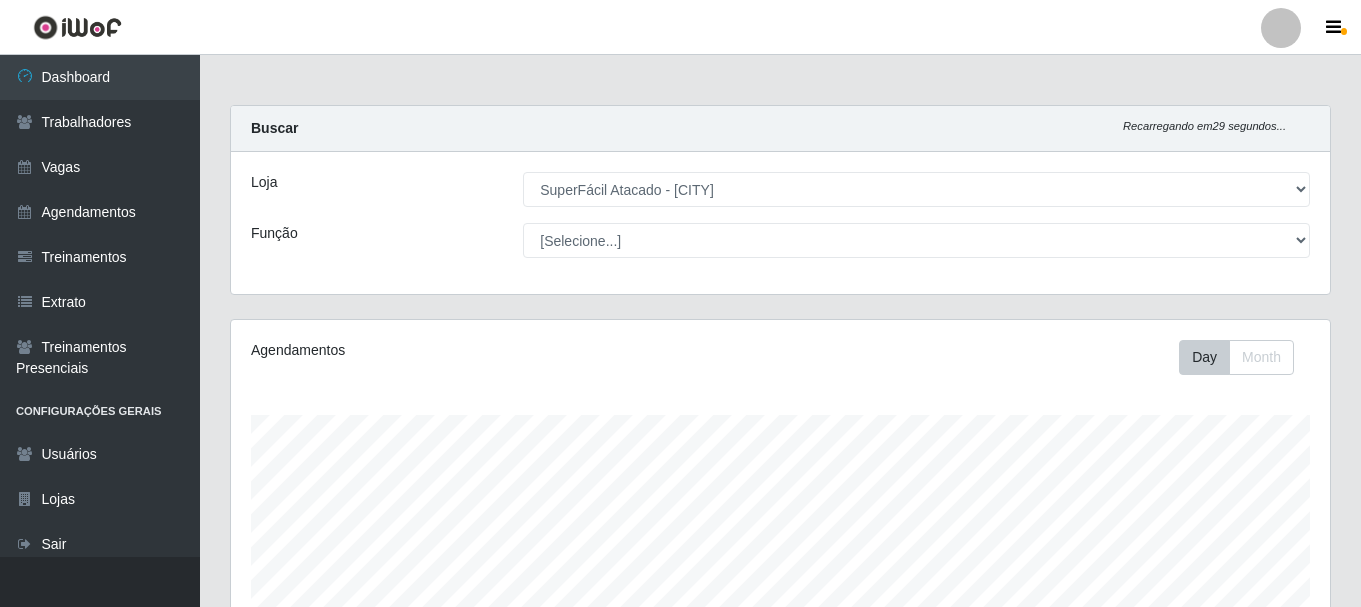 scroll, scrollTop: 999585, scrollLeft: 998901, axis: both 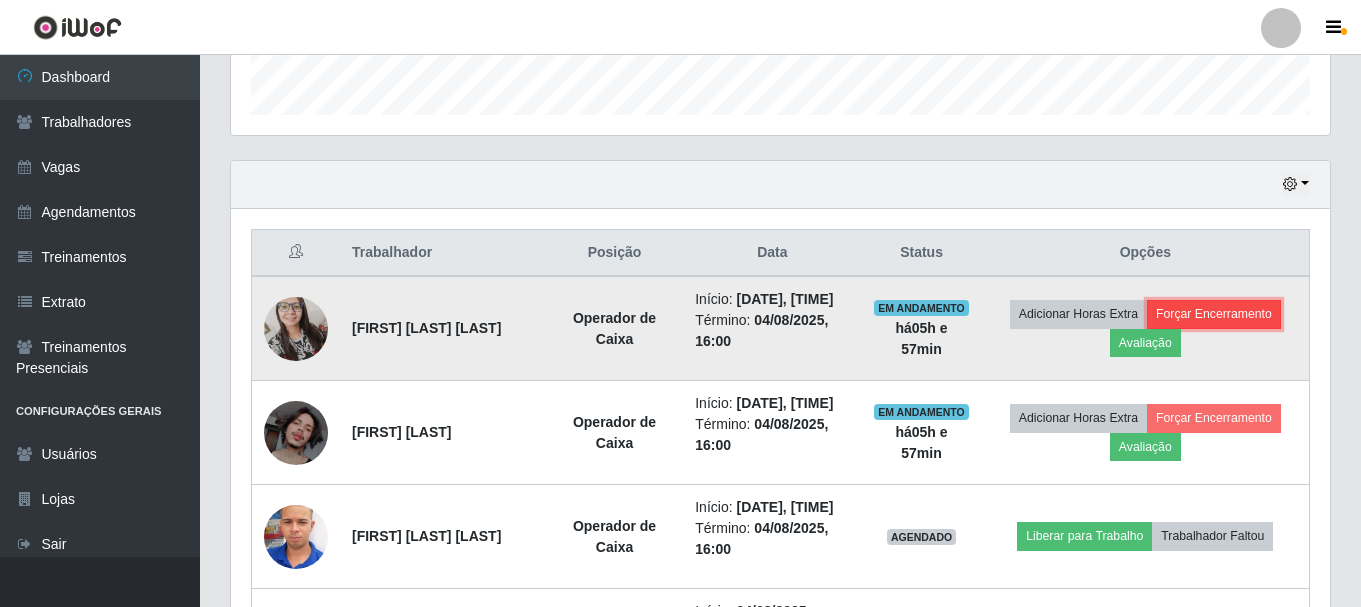 click on "Forçar Encerramento" at bounding box center (1214, 314) 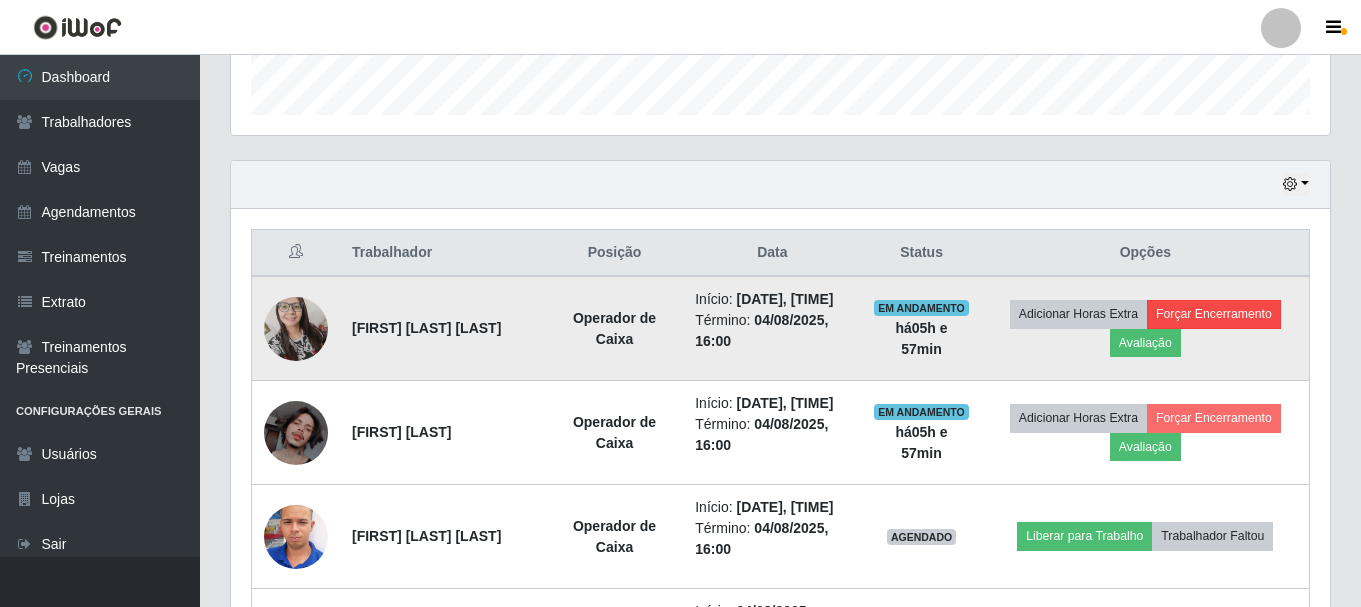 scroll, scrollTop: 999585, scrollLeft: 998911, axis: both 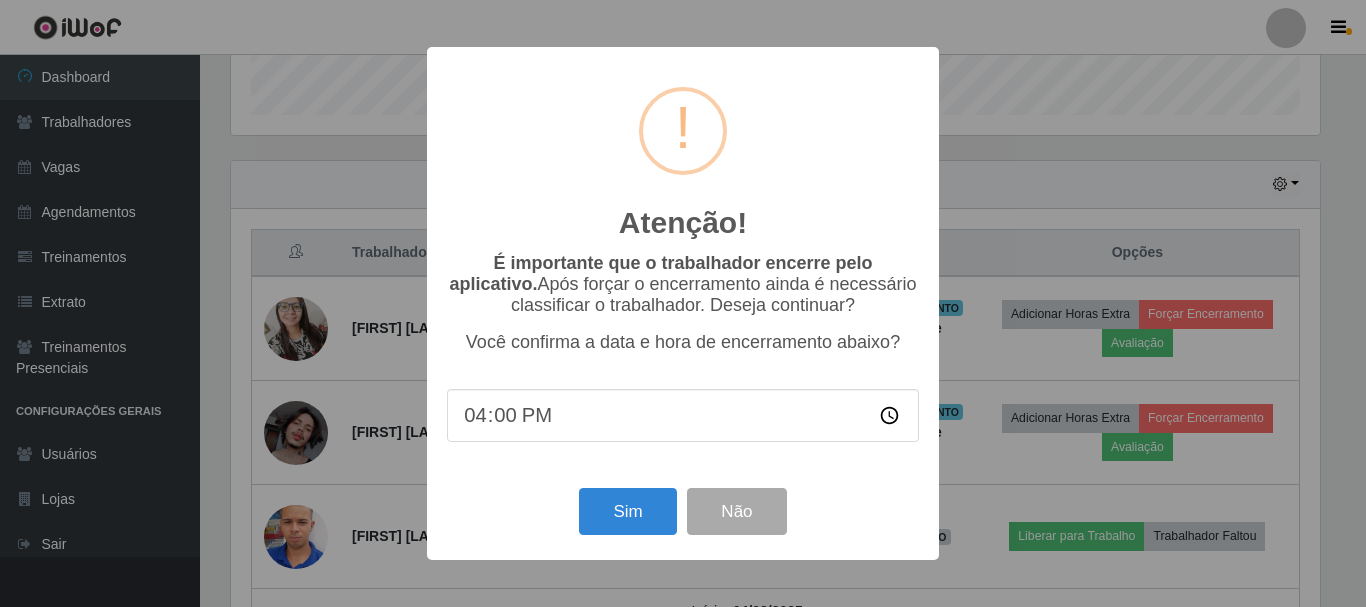 click on "Sim Não" at bounding box center (683, 511) 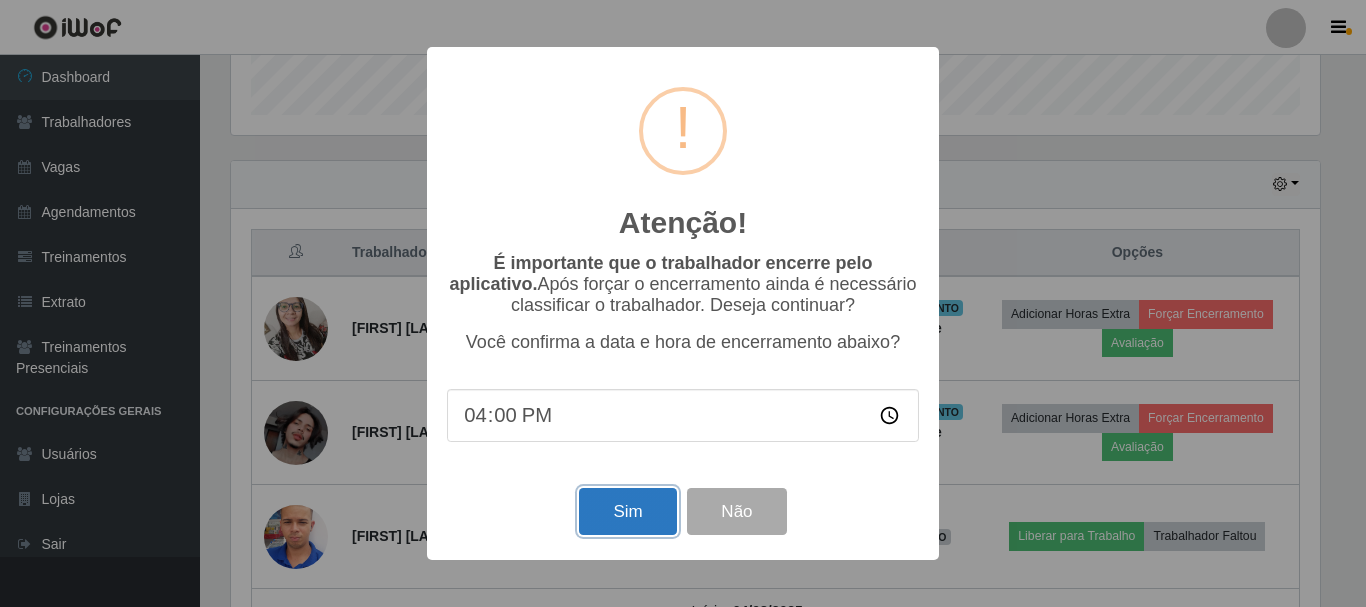 click on "Sim" at bounding box center [627, 511] 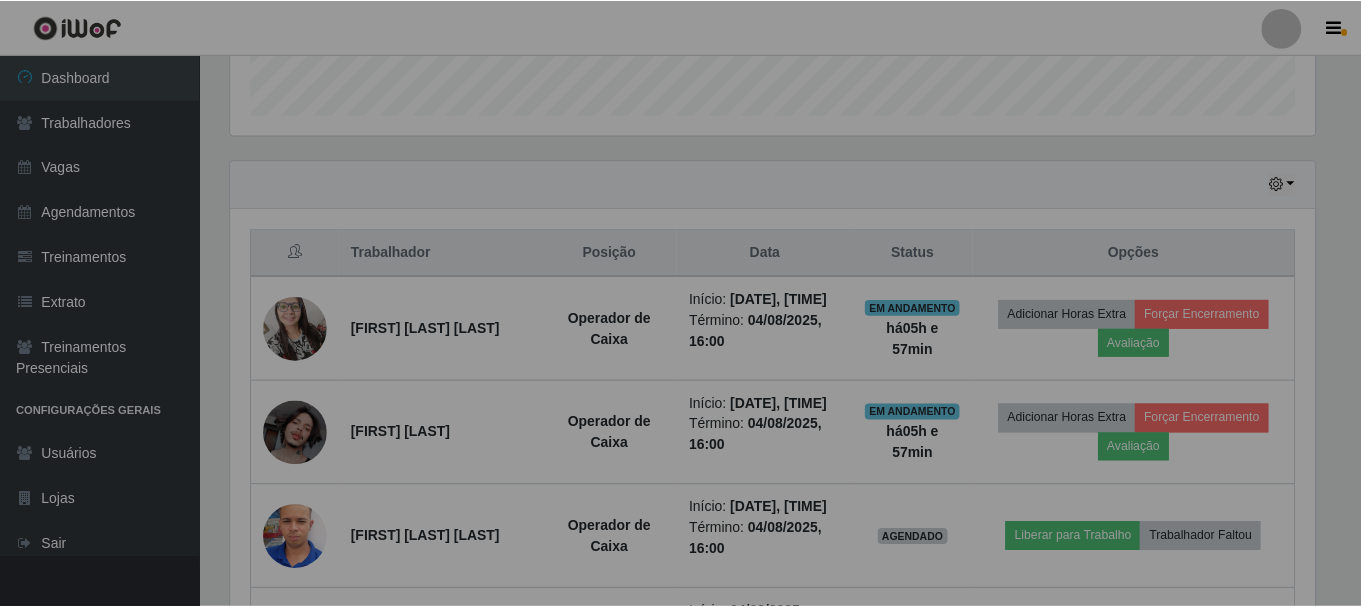 scroll, scrollTop: 999585, scrollLeft: 998901, axis: both 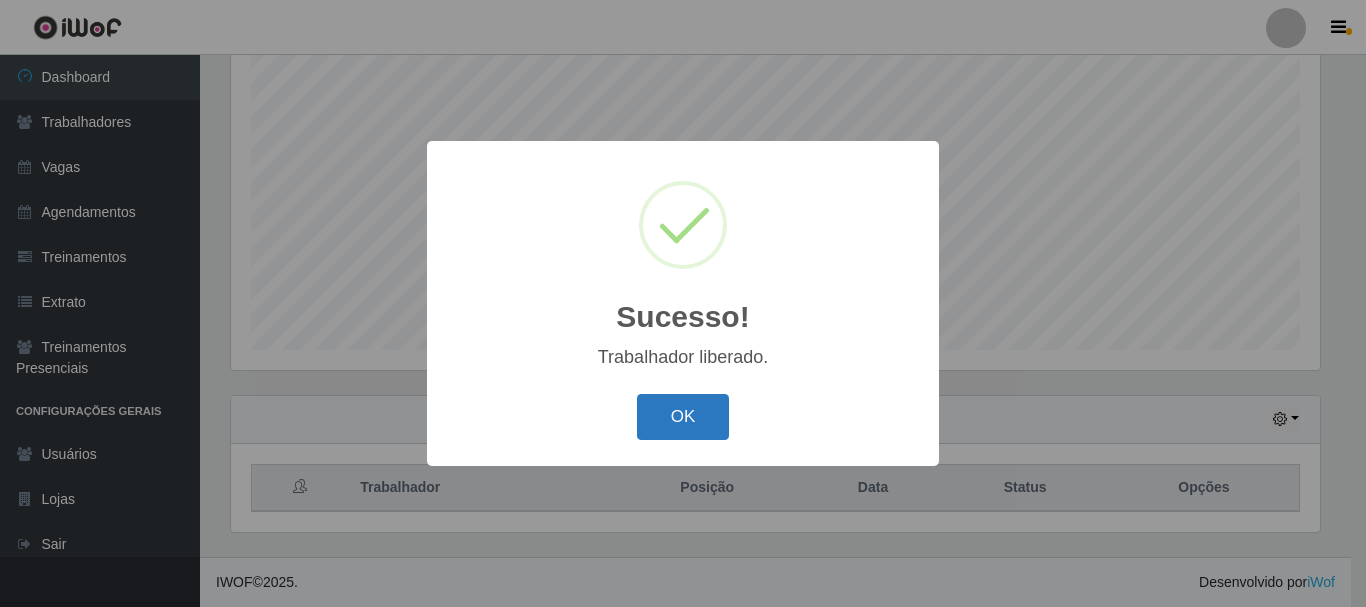 click on "OK" at bounding box center [683, 417] 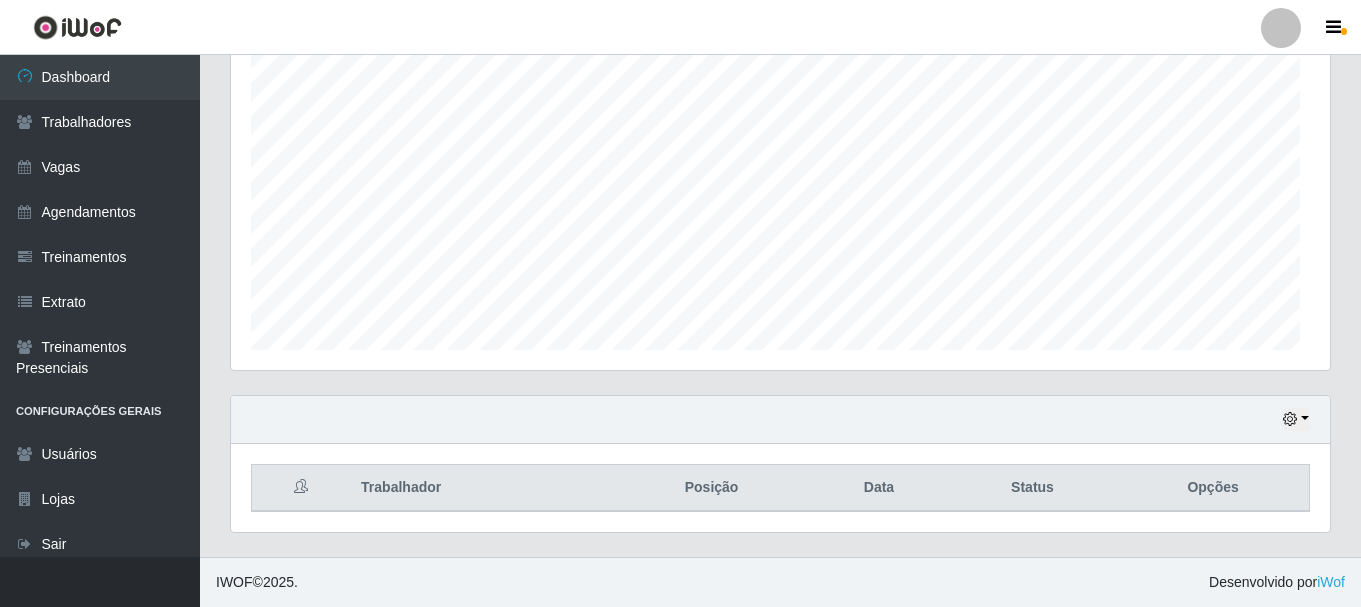 scroll, scrollTop: 999585, scrollLeft: 998901, axis: both 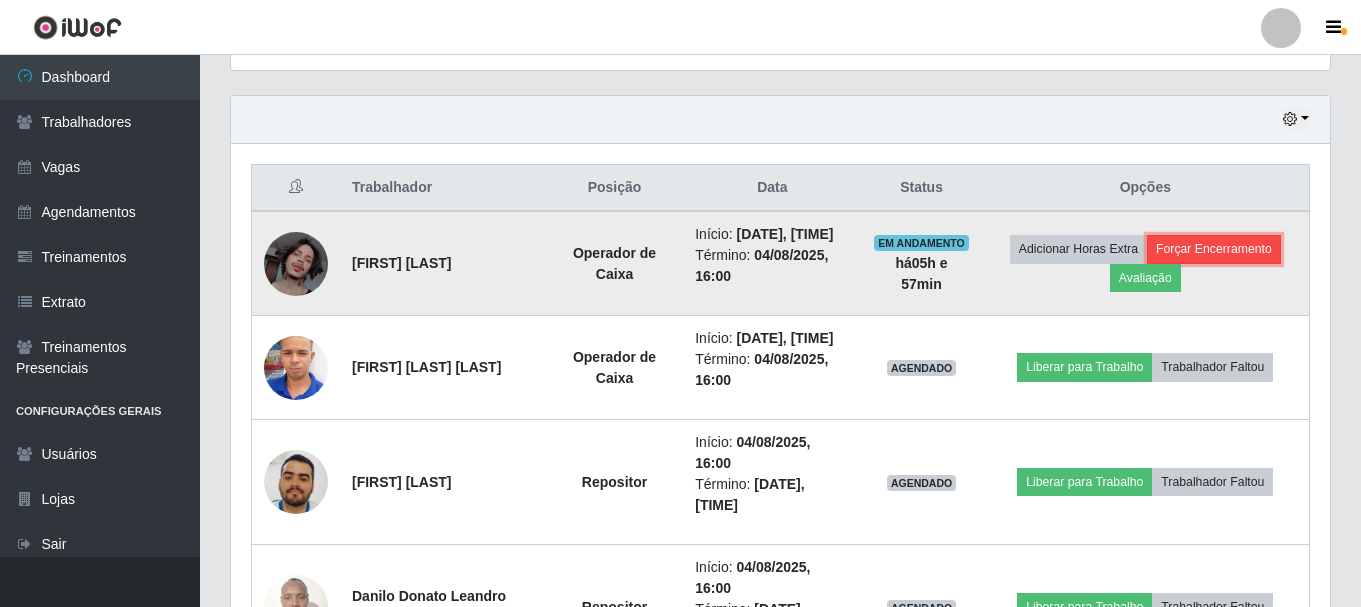 click on "Forçar Encerramento" at bounding box center (1214, 249) 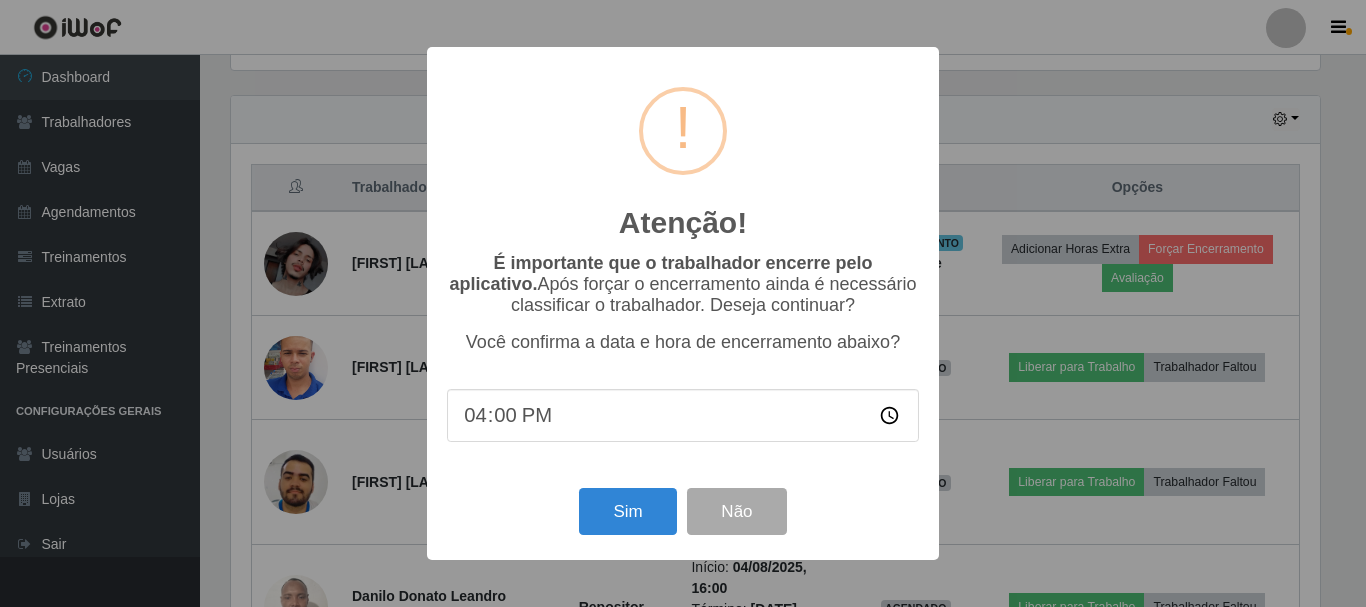 scroll, scrollTop: 999585, scrollLeft: 998911, axis: both 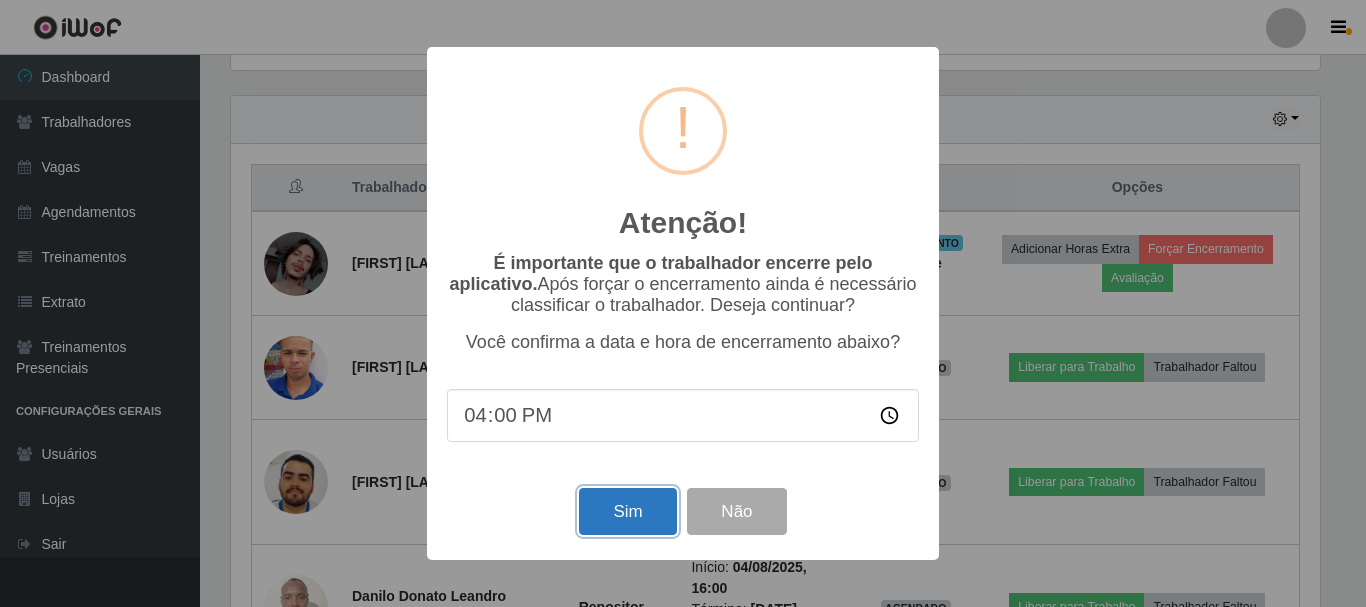 click on "Sim" at bounding box center [627, 511] 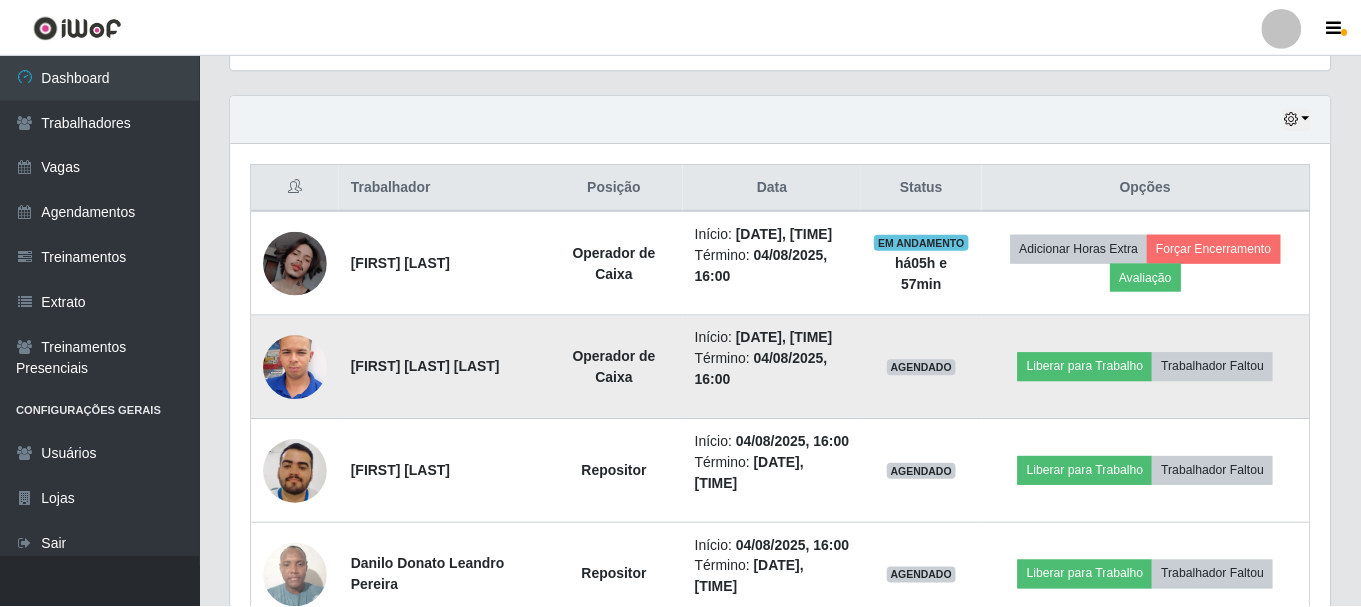 scroll, scrollTop: 999585, scrollLeft: 998901, axis: both 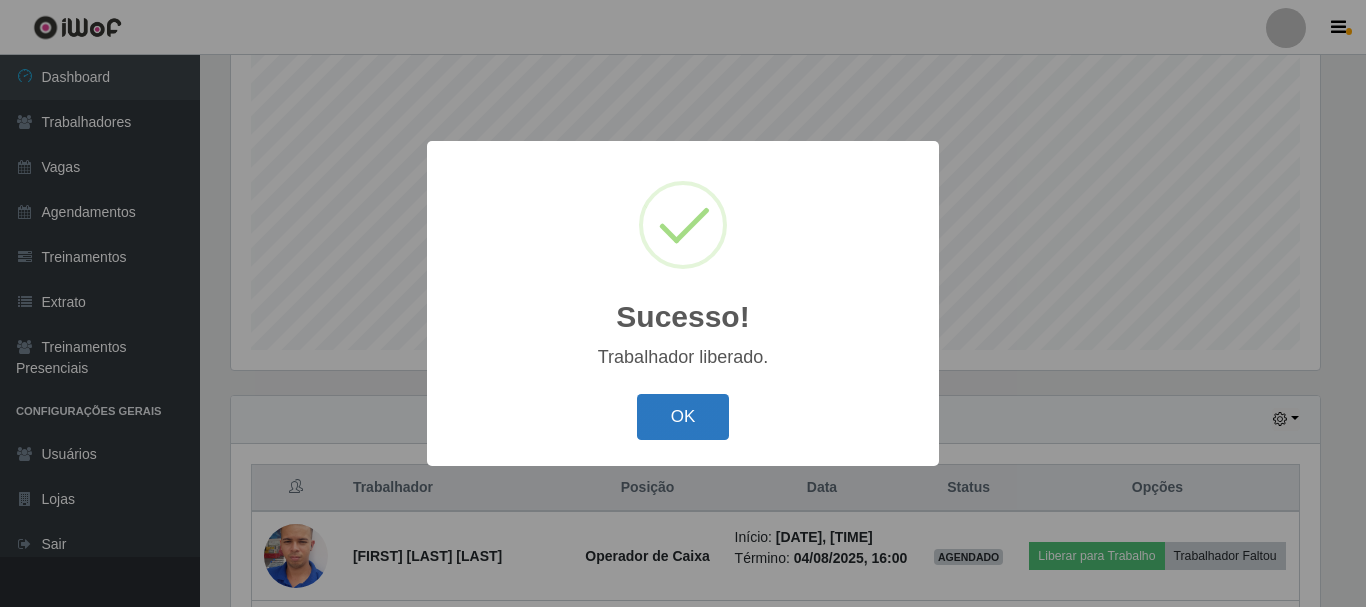 click on "OK" at bounding box center [683, 417] 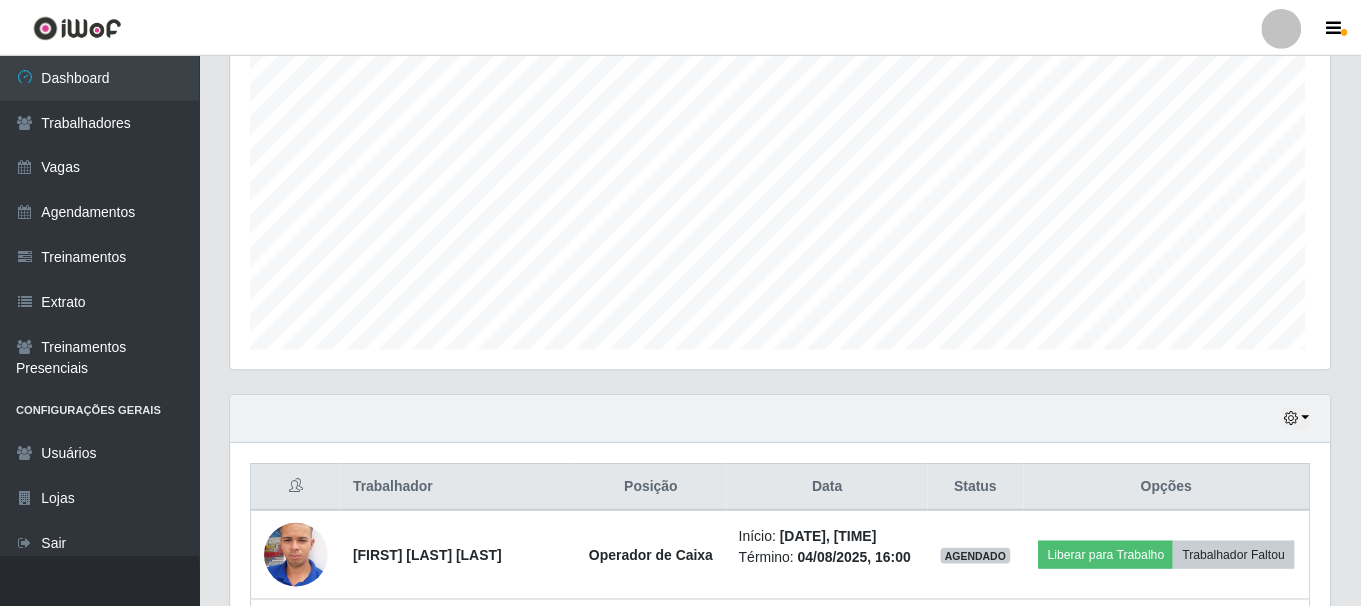scroll, scrollTop: 999585, scrollLeft: 998901, axis: both 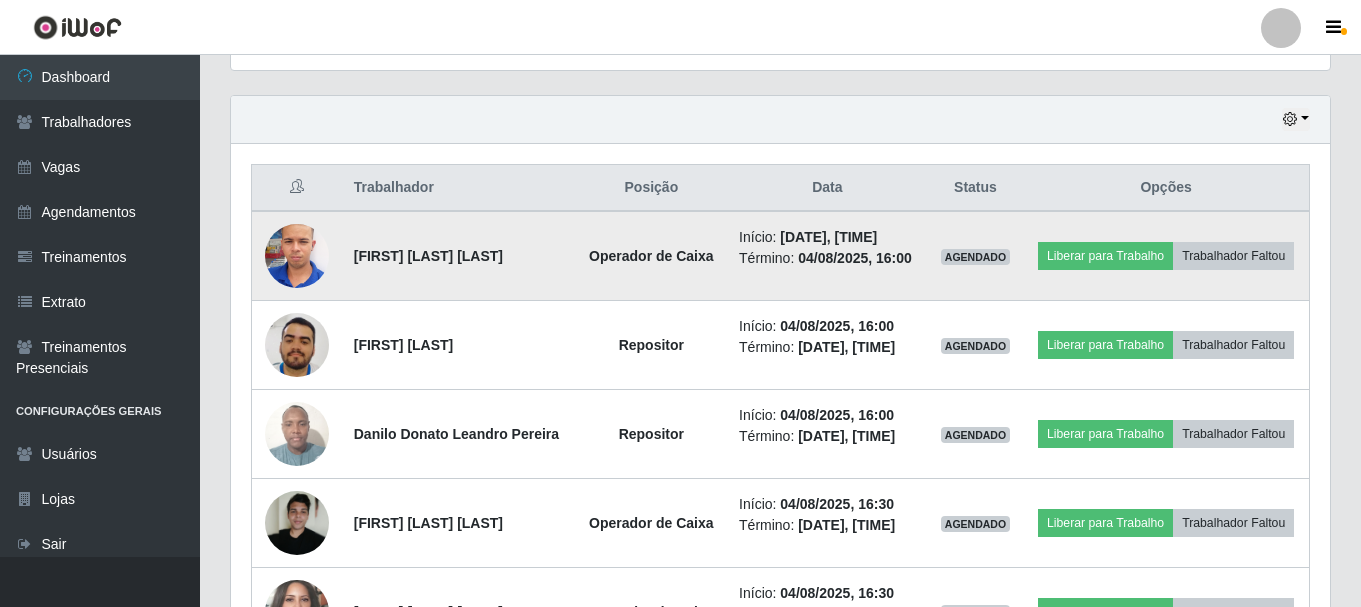 click at bounding box center (297, 256) 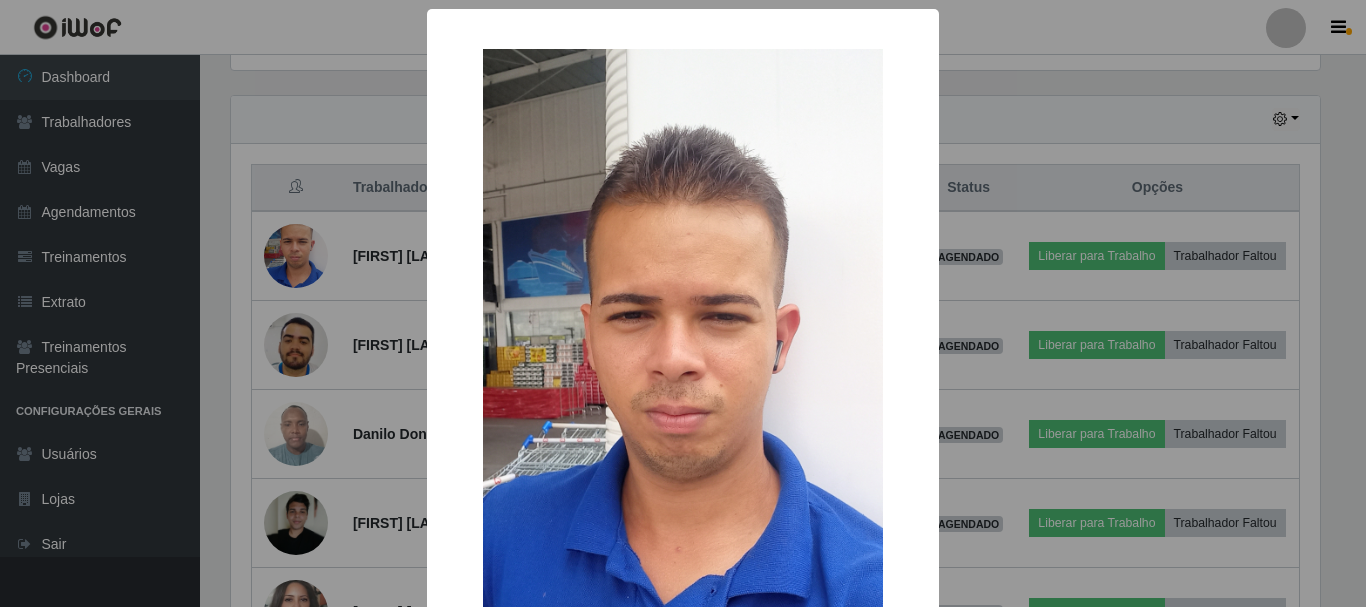 click on "× OK Cancel" at bounding box center (683, 303) 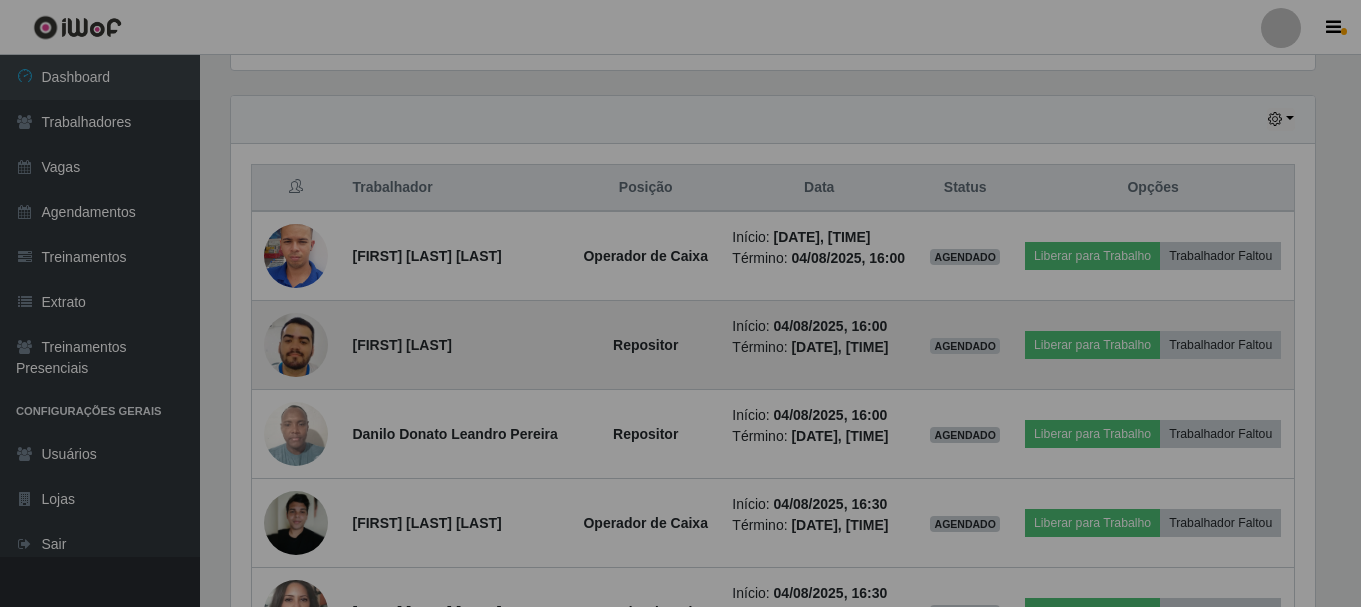 scroll, scrollTop: 999585, scrollLeft: 998901, axis: both 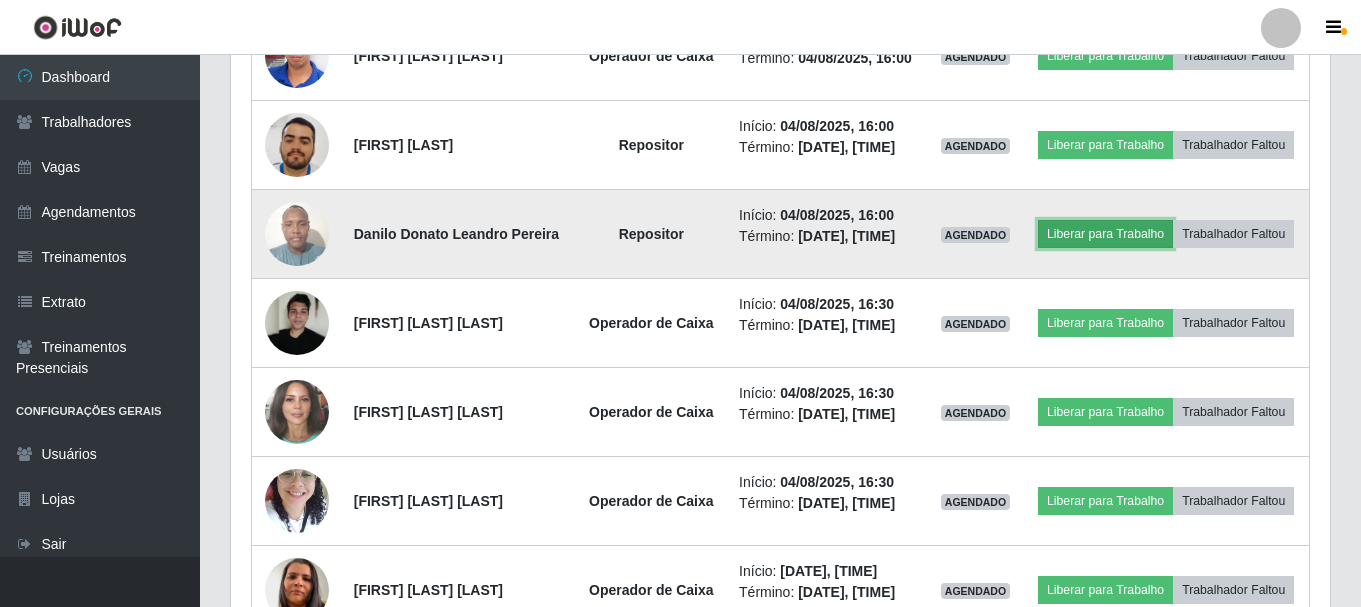 click on "Liberar para Trabalho" at bounding box center [1105, 234] 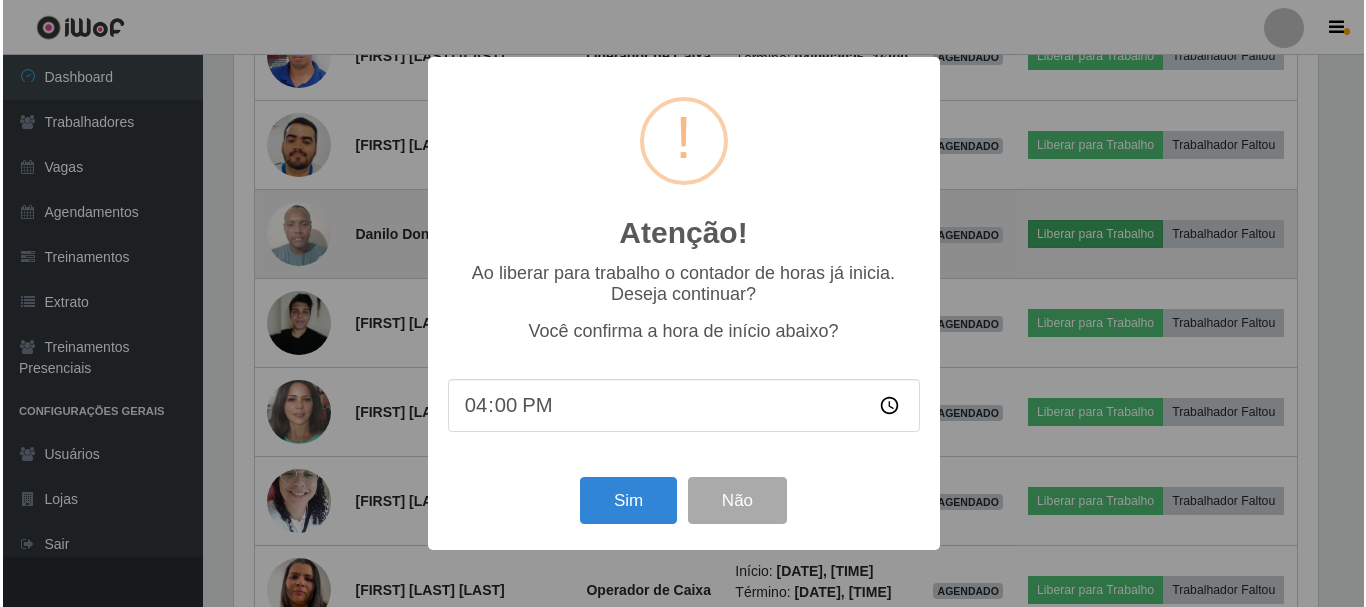 scroll 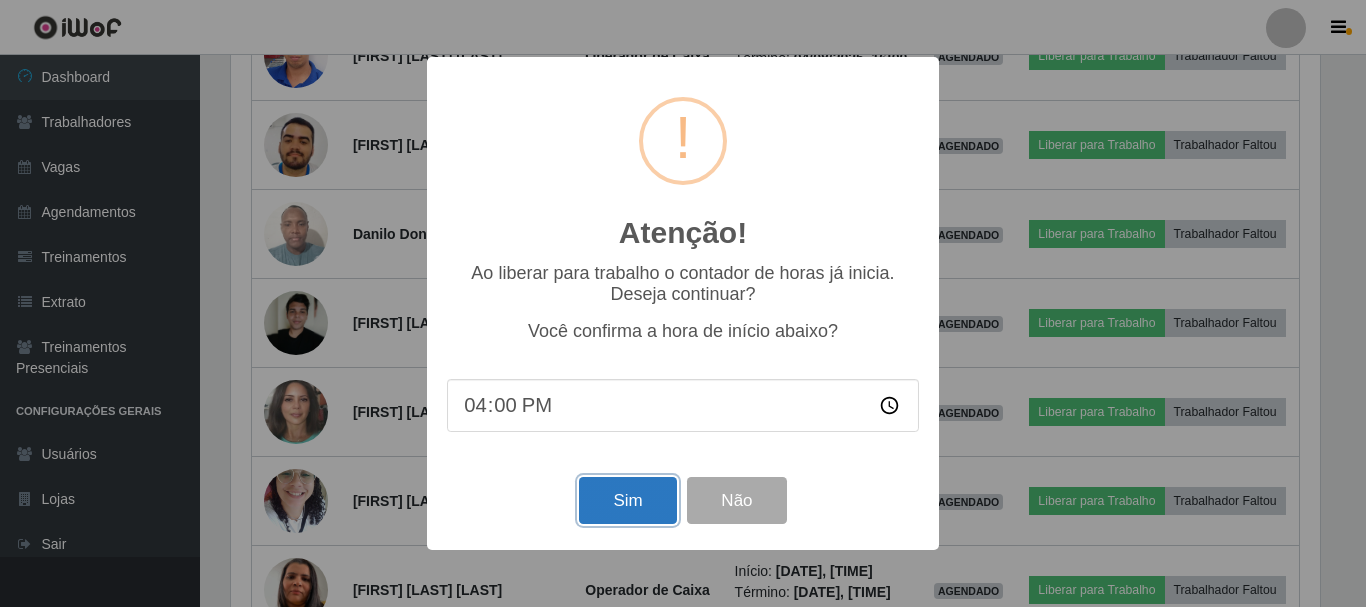 click on "Sim" at bounding box center (627, 500) 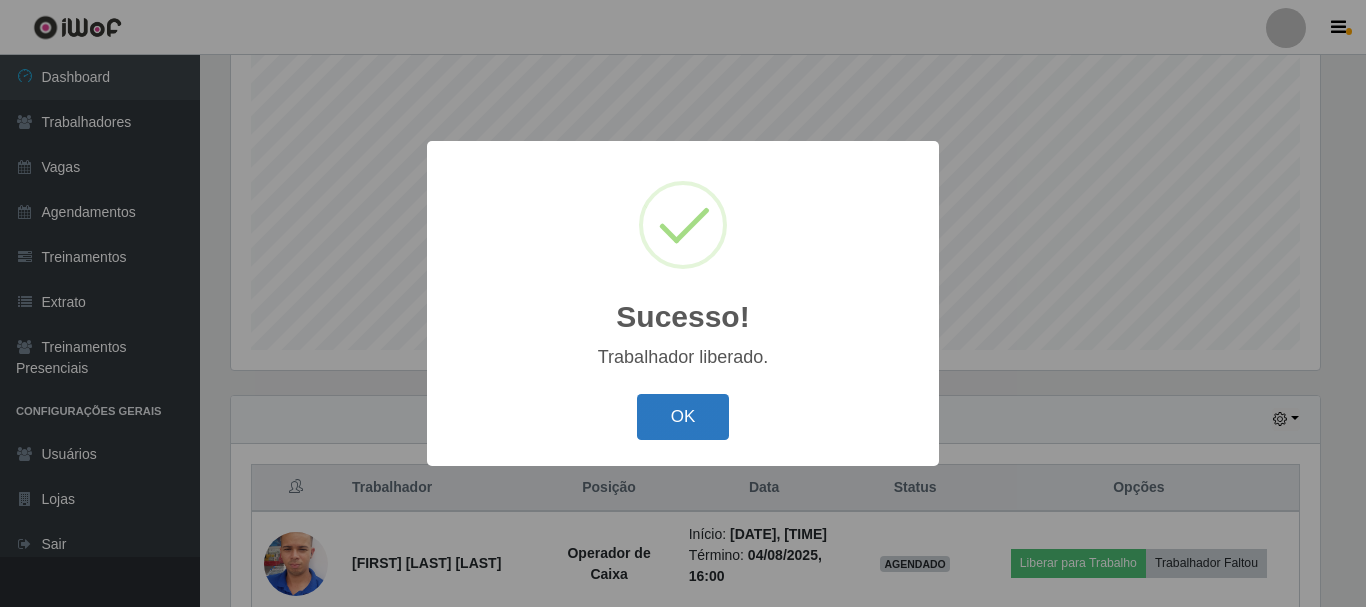 click on "OK" at bounding box center (683, 417) 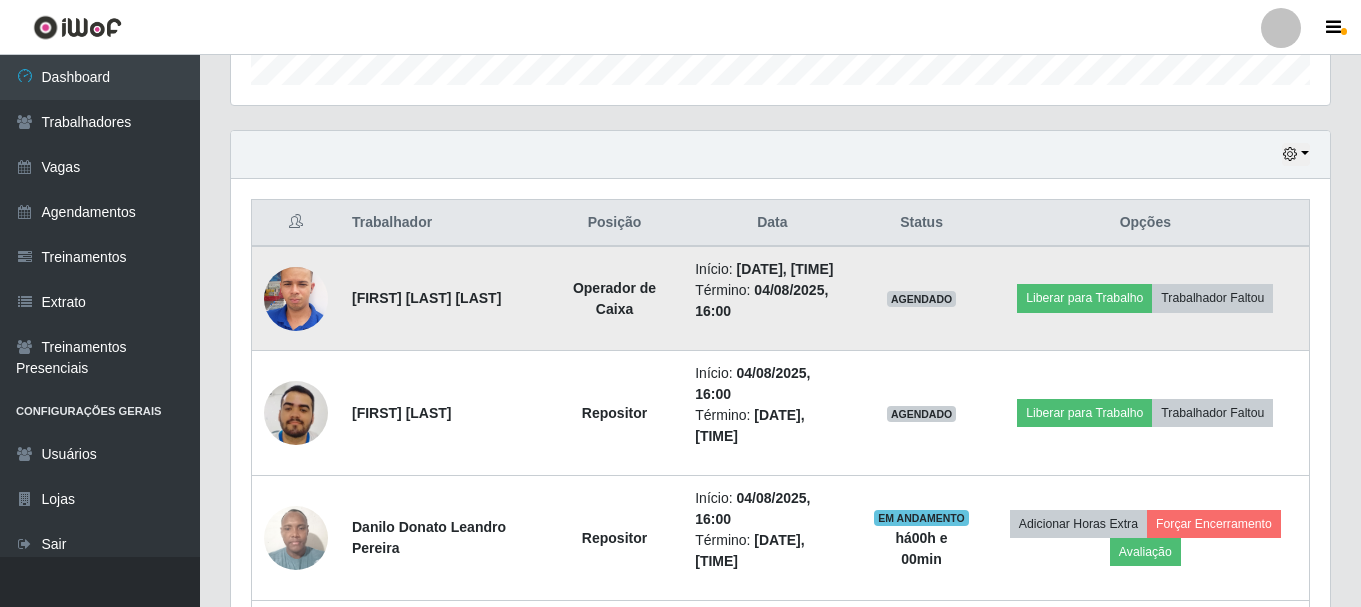 scroll, scrollTop: 665, scrollLeft: 0, axis: vertical 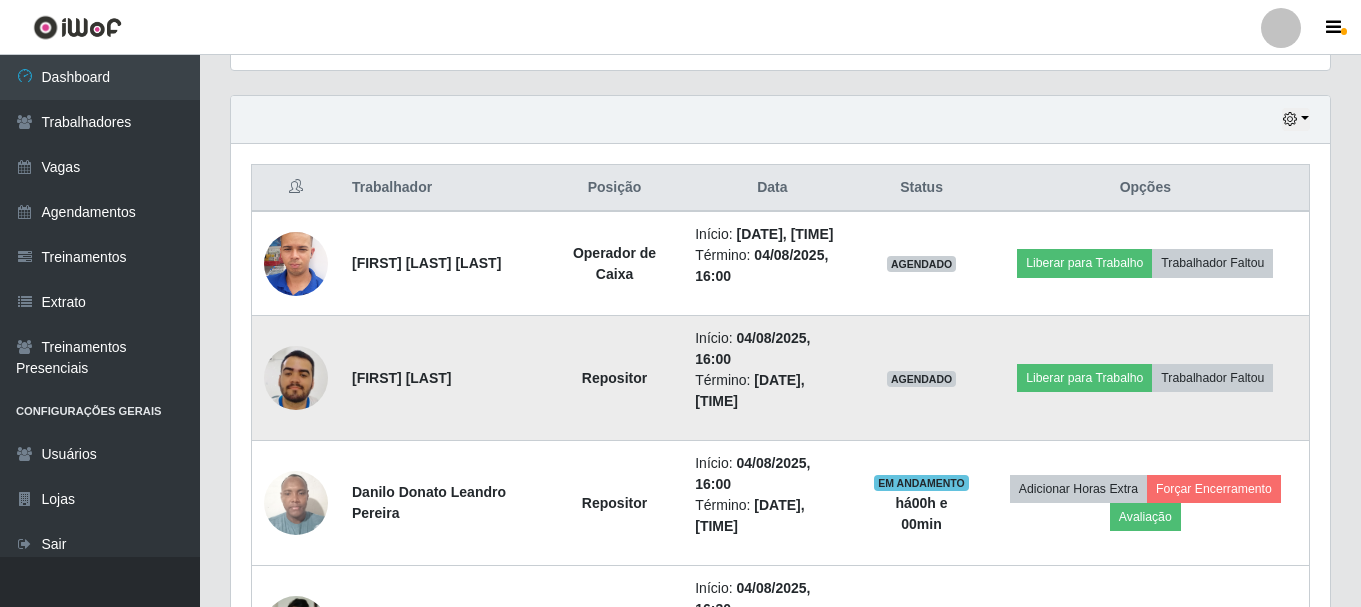 click at bounding box center (296, 378) 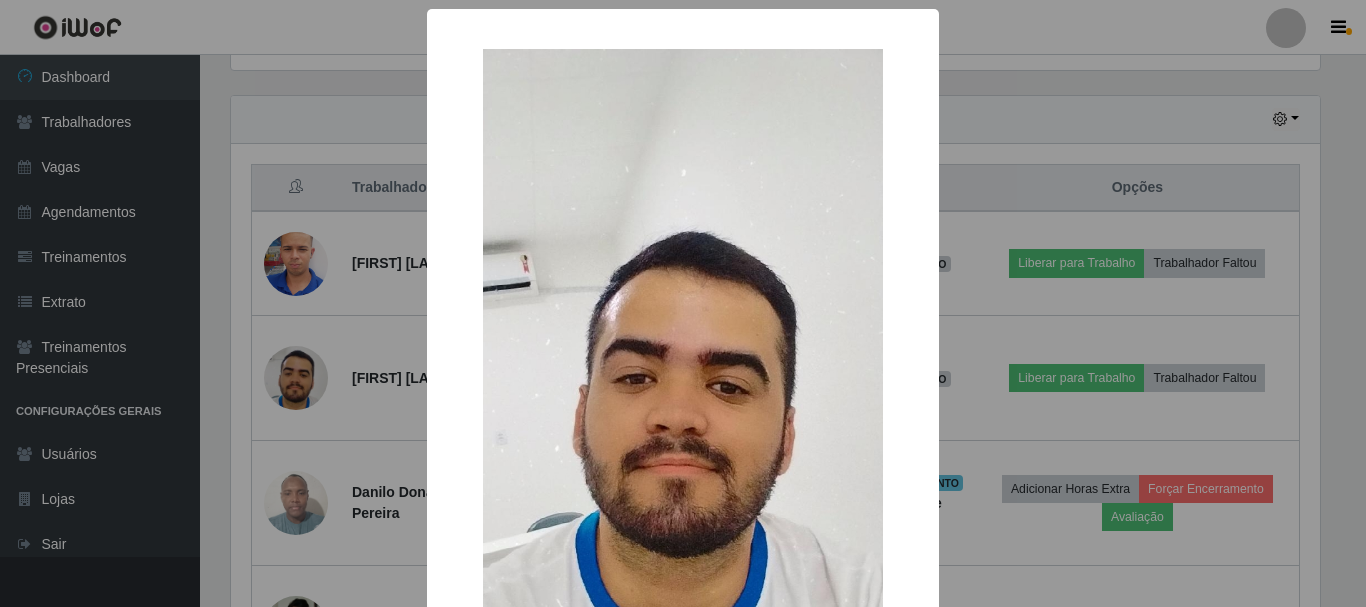 click on "× OK Cancel" at bounding box center [683, 303] 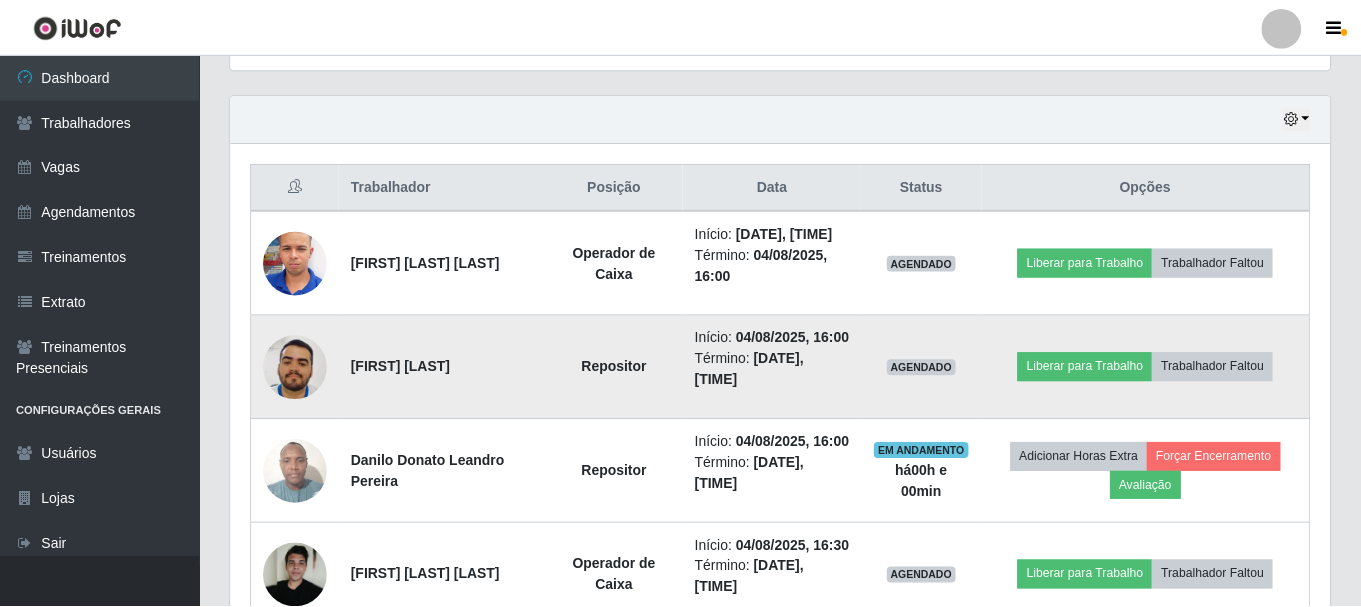 scroll, scrollTop: 999585, scrollLeft: 998901, axis: both 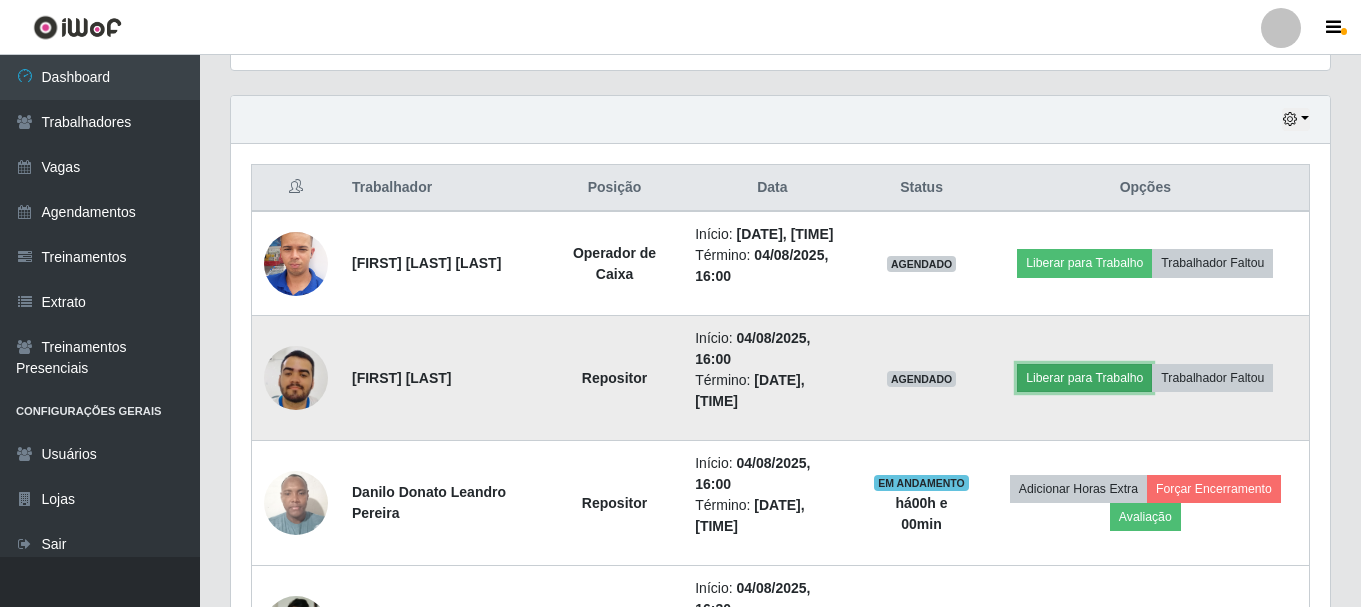 click on "Liberar para Trabalho" at bounding box center [1084, 378] 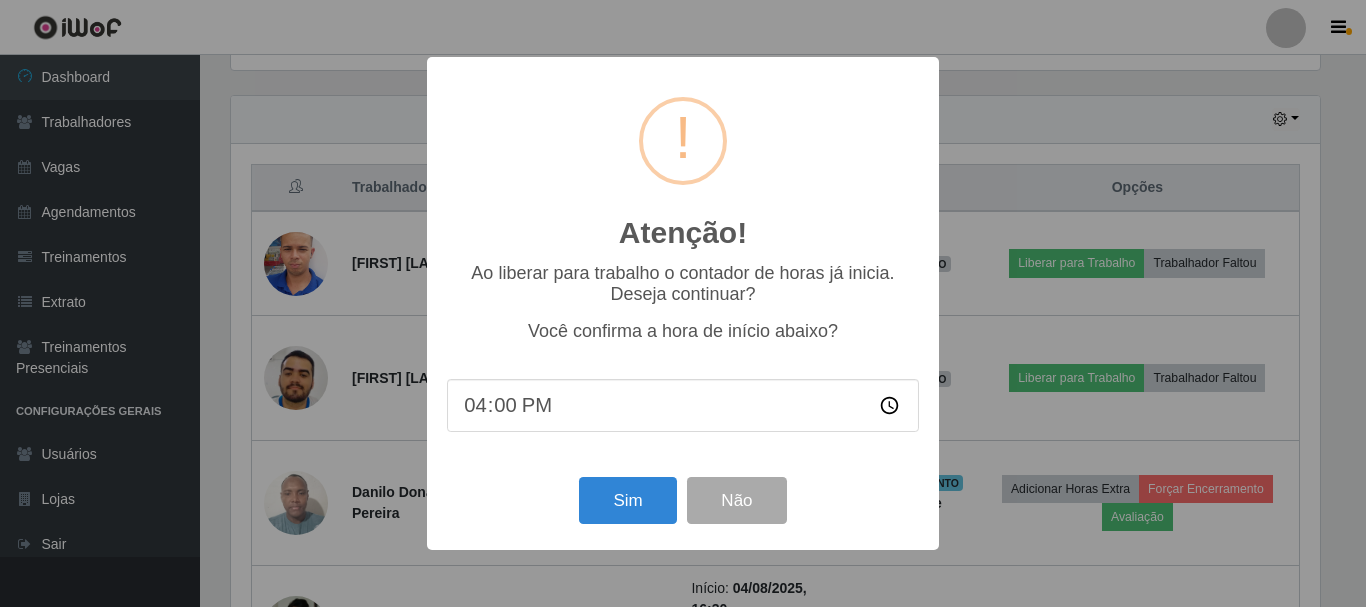 scroll, scrollTop: 999585, scrollLeft: 998911, axis: both 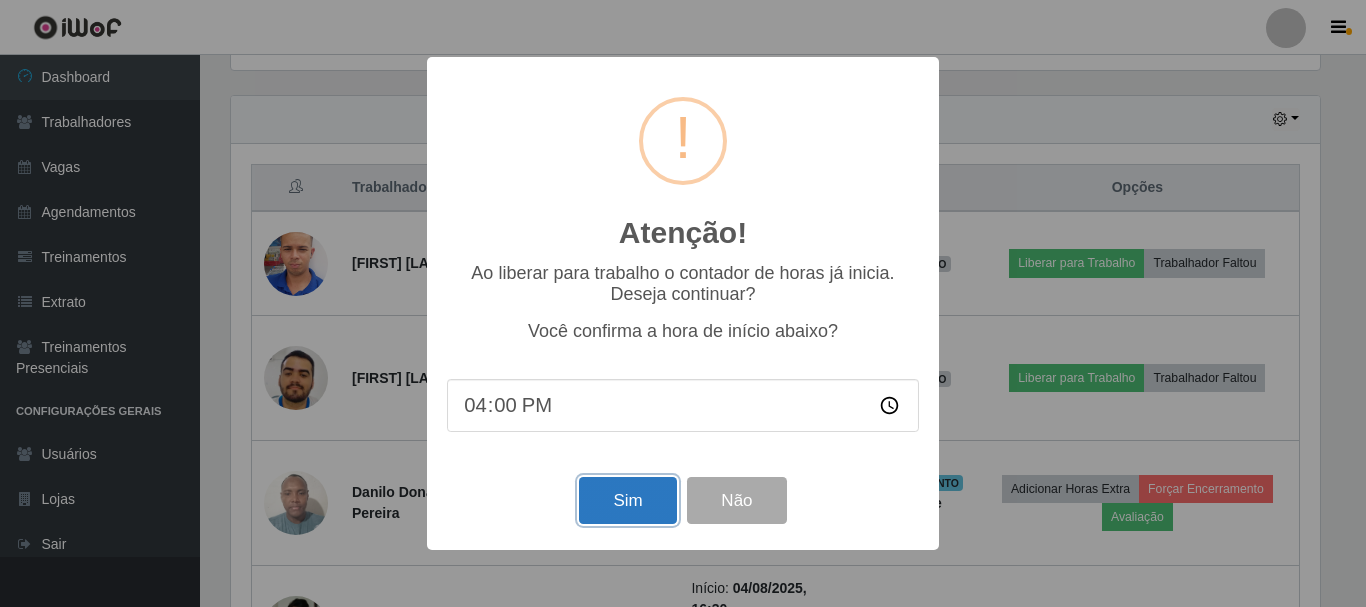 click on "Sim" at bounding box center [627, 500] 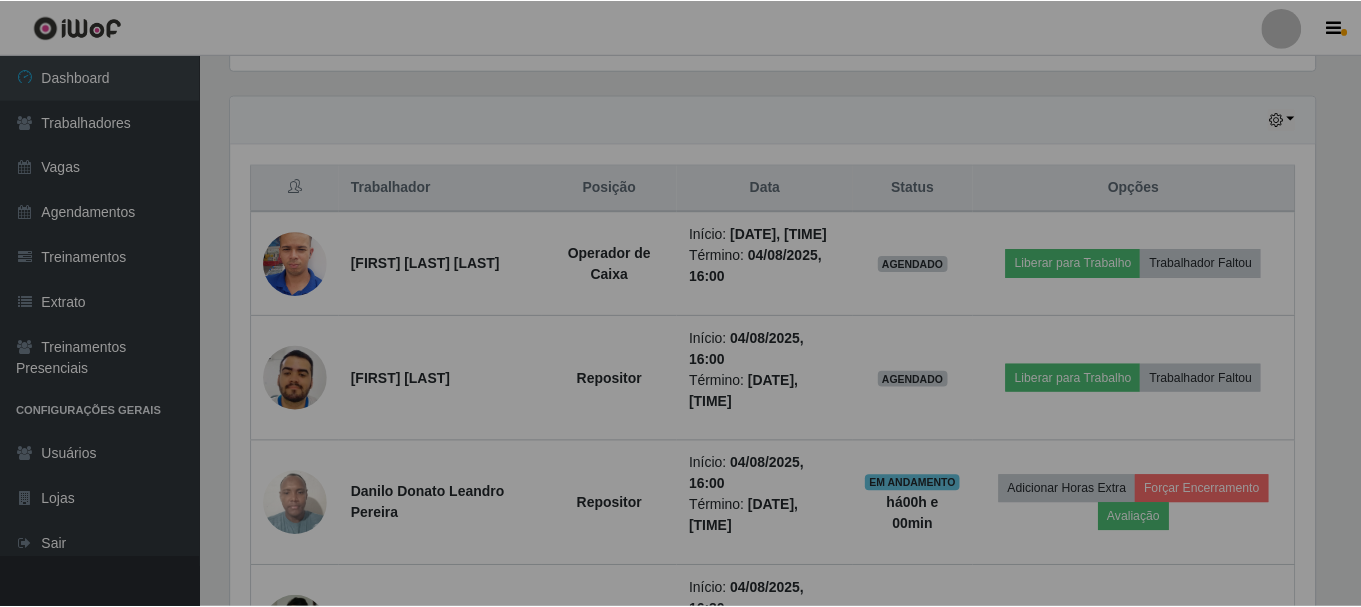 scroll, scrollTop: 999585, scrollLeft: 998901, axis: both 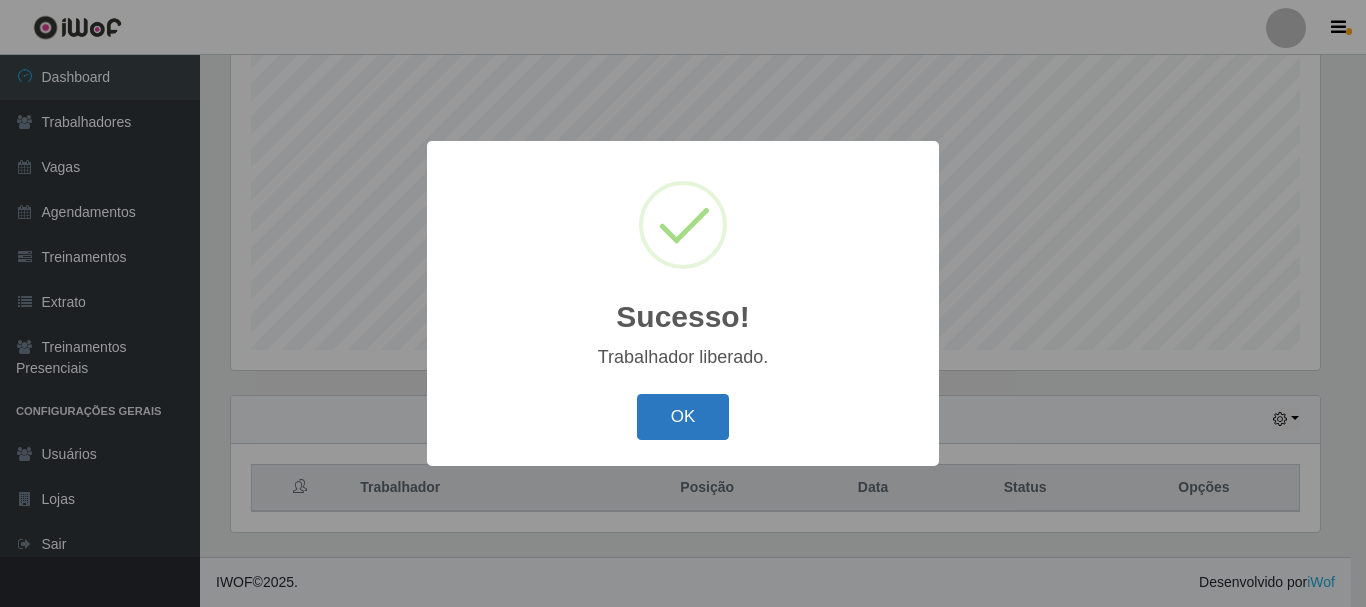 click on "OK" at bounding box center (683, 417) 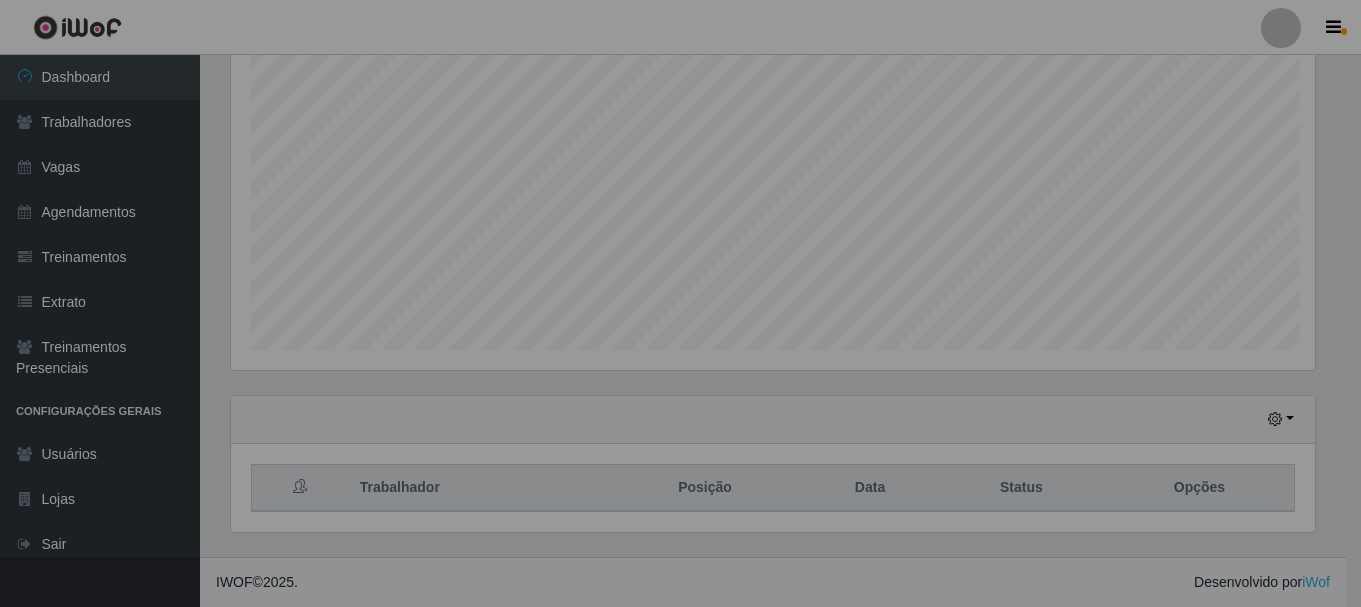 scroll, scrollTop: 999585, scrollLeft: 998901, axis: both 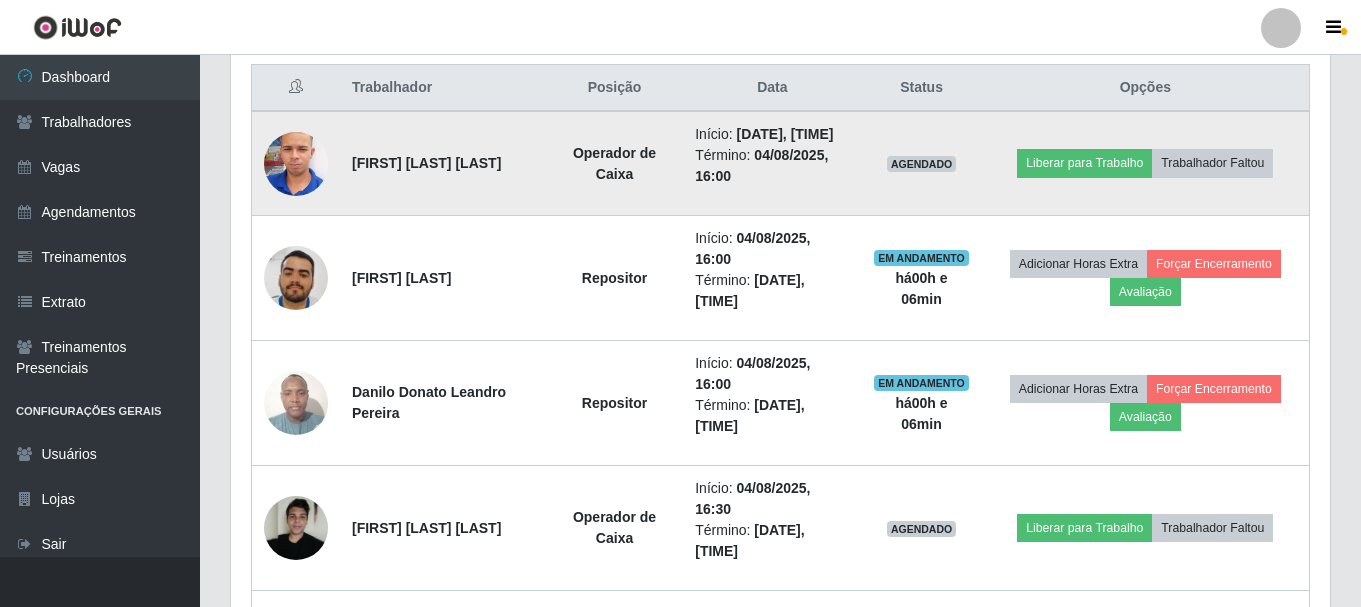 click at bounding box center [296, 164] 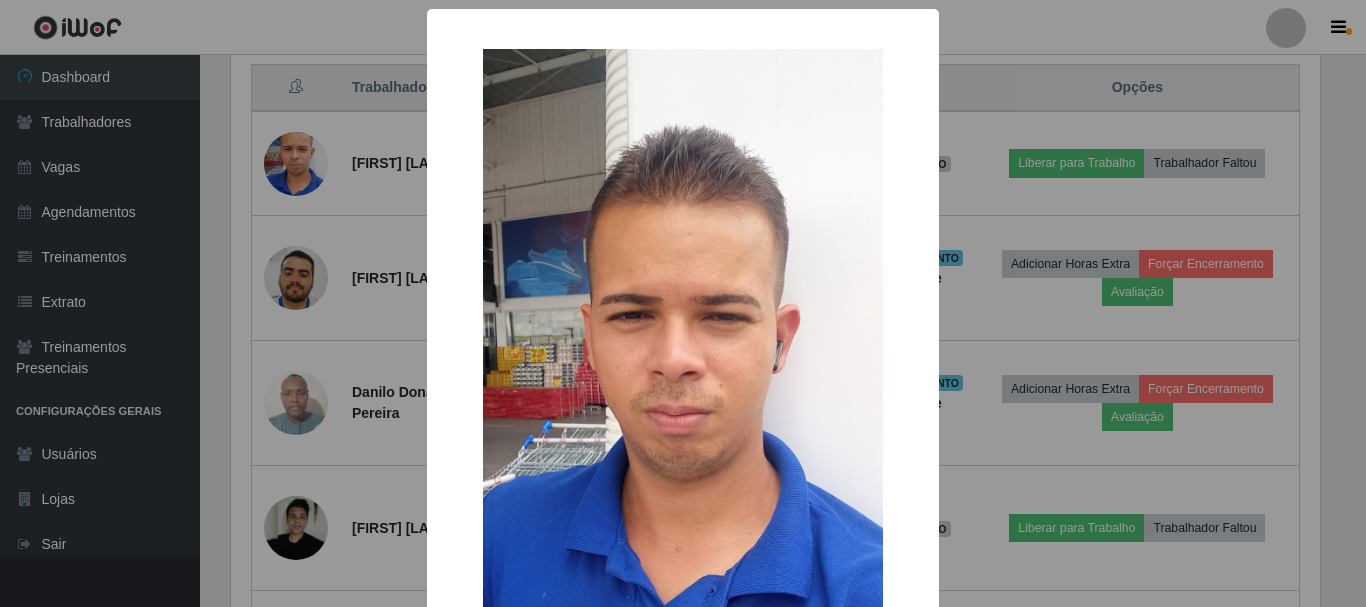click on "× OK Cancel" at bounding box center (683, 303) 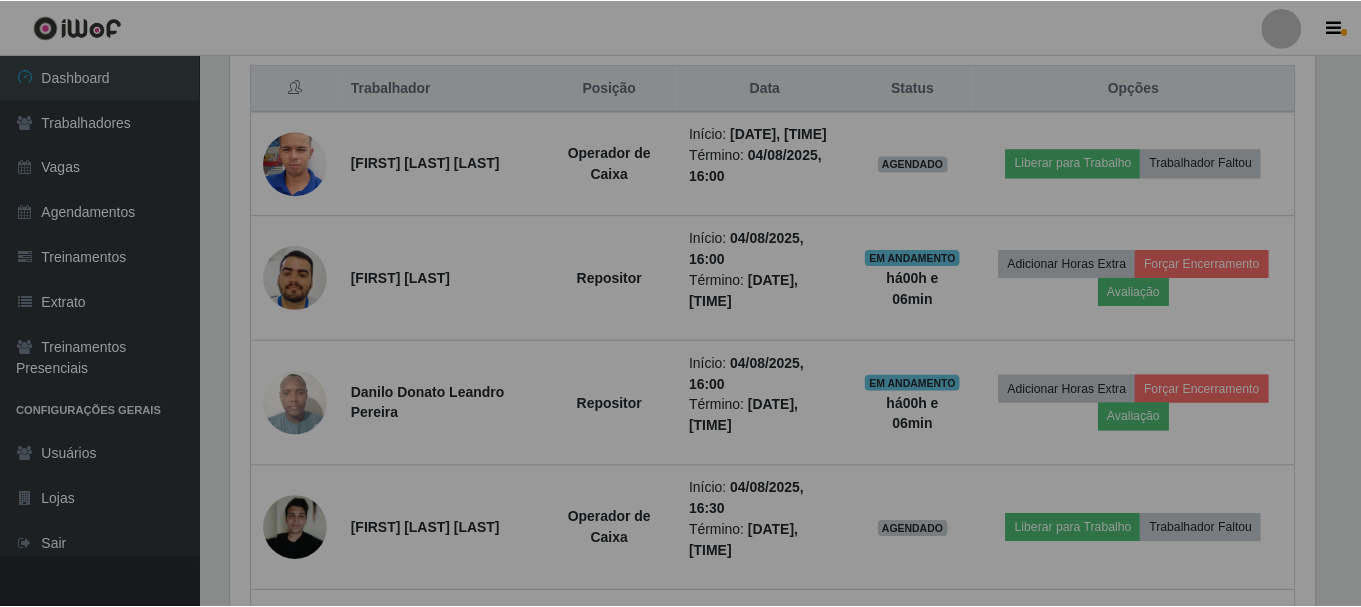 scroll, scrollTop: 999585, scrollLeft: 998901, axis: both 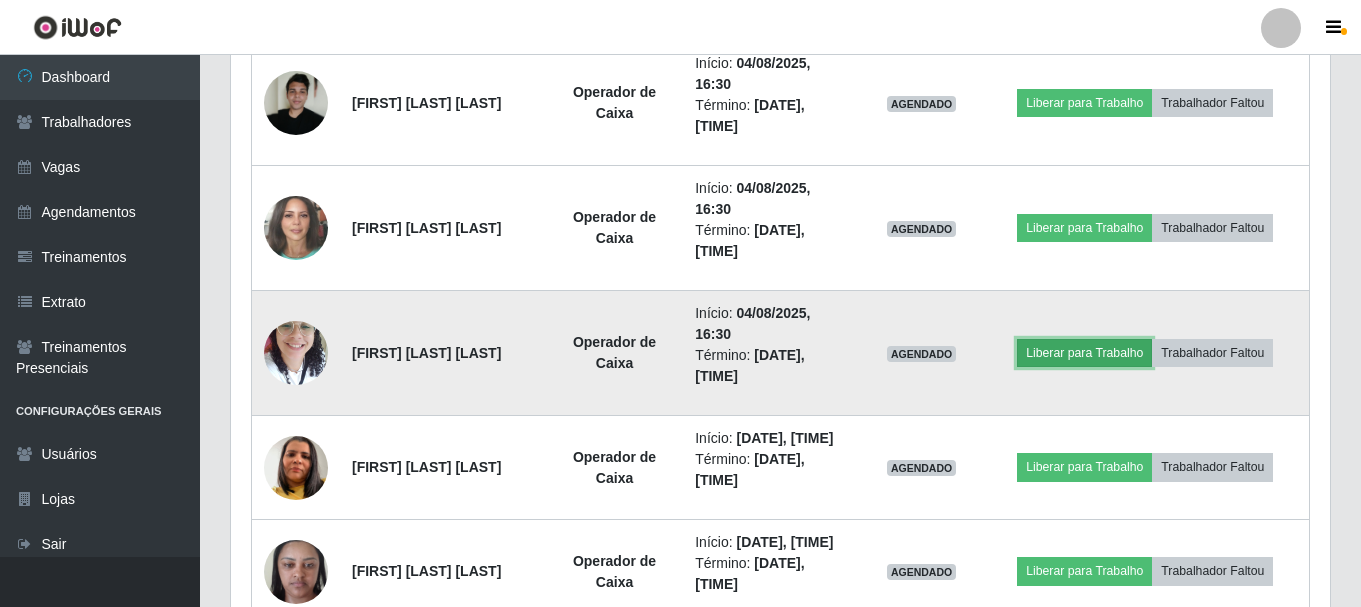 click on "Liberar para Trabalho" at bounding box center [1084, 353] 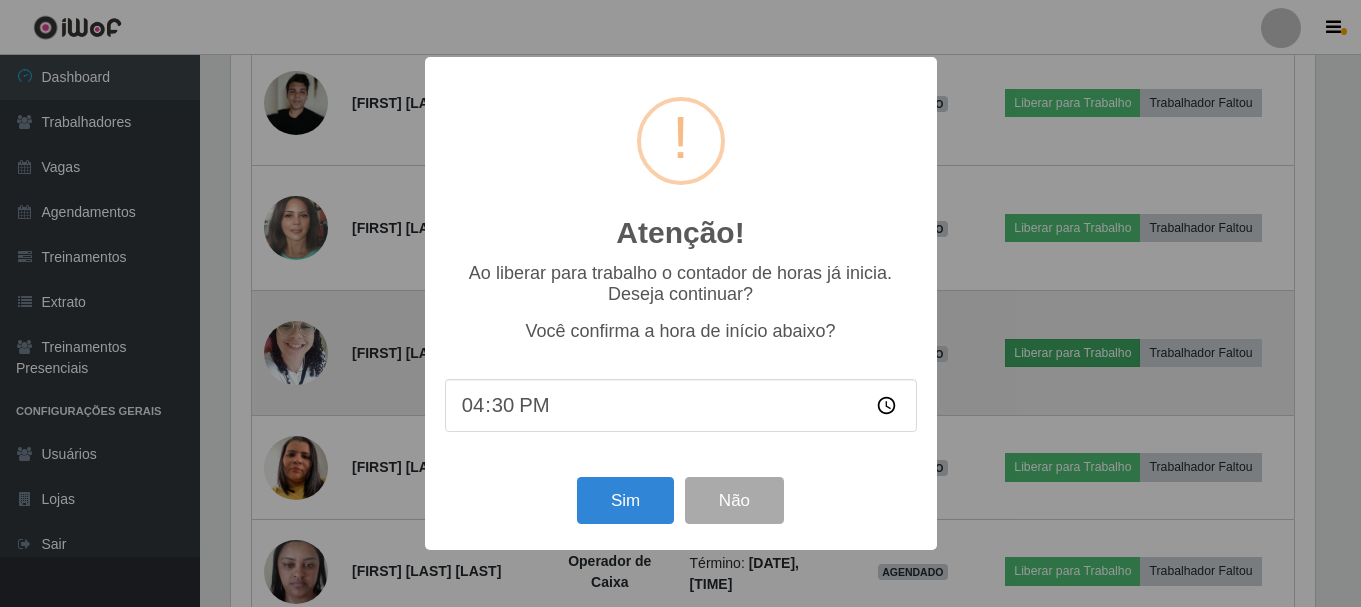 scroll, scrollTop: 999585, scrollLeft: 998911, axis: both 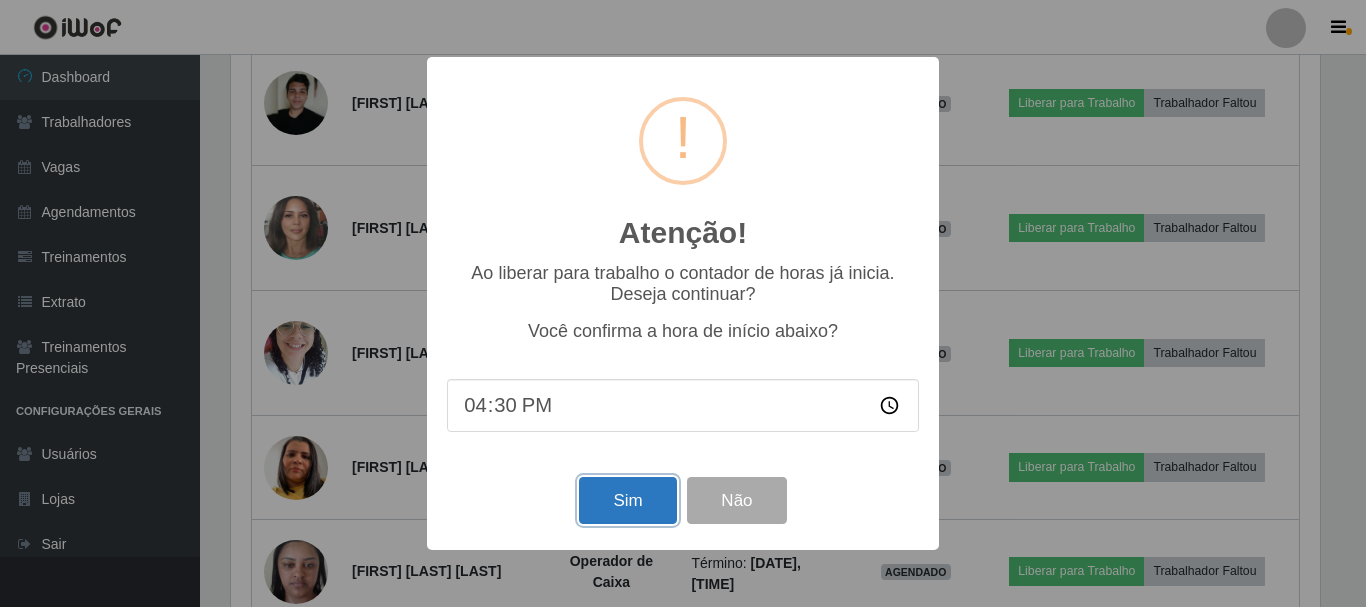 click on "Sim" at bounding box center (627, 500) 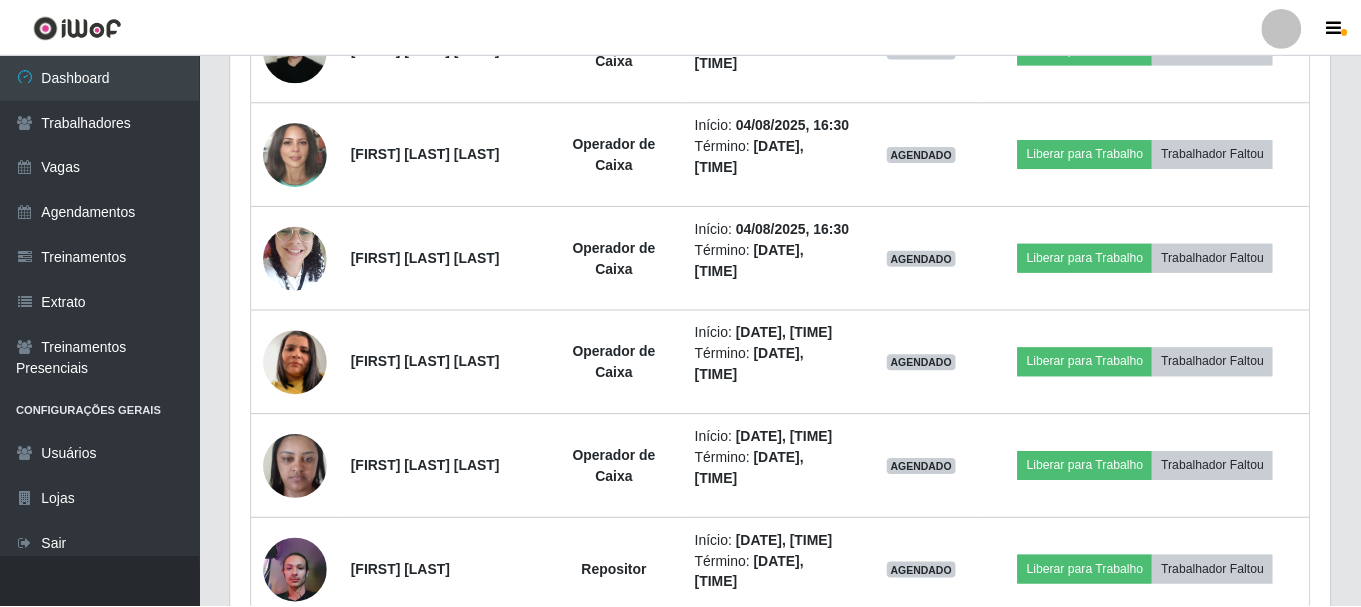 scroll, scrollTop: 999585, scrollLeft: 998901, axis: both 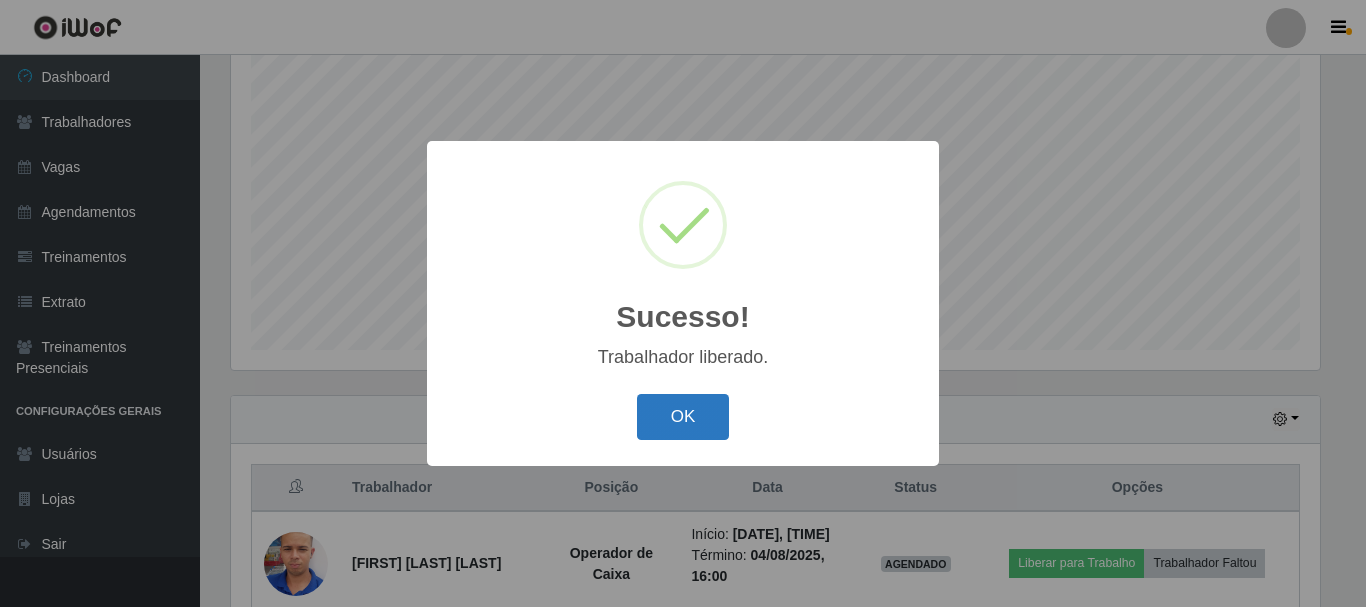 click on "OK" at bounding box center [683, 417] 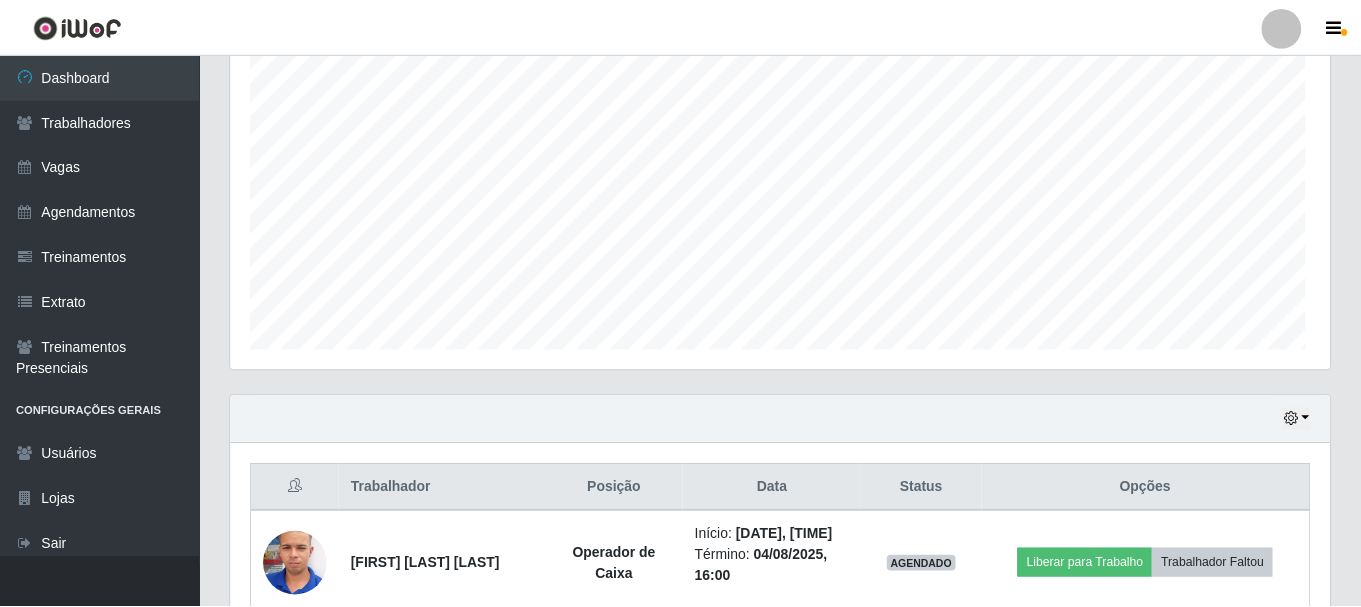 scroll, scrollTop: 999585, scrollLeft: 998901, axis: both 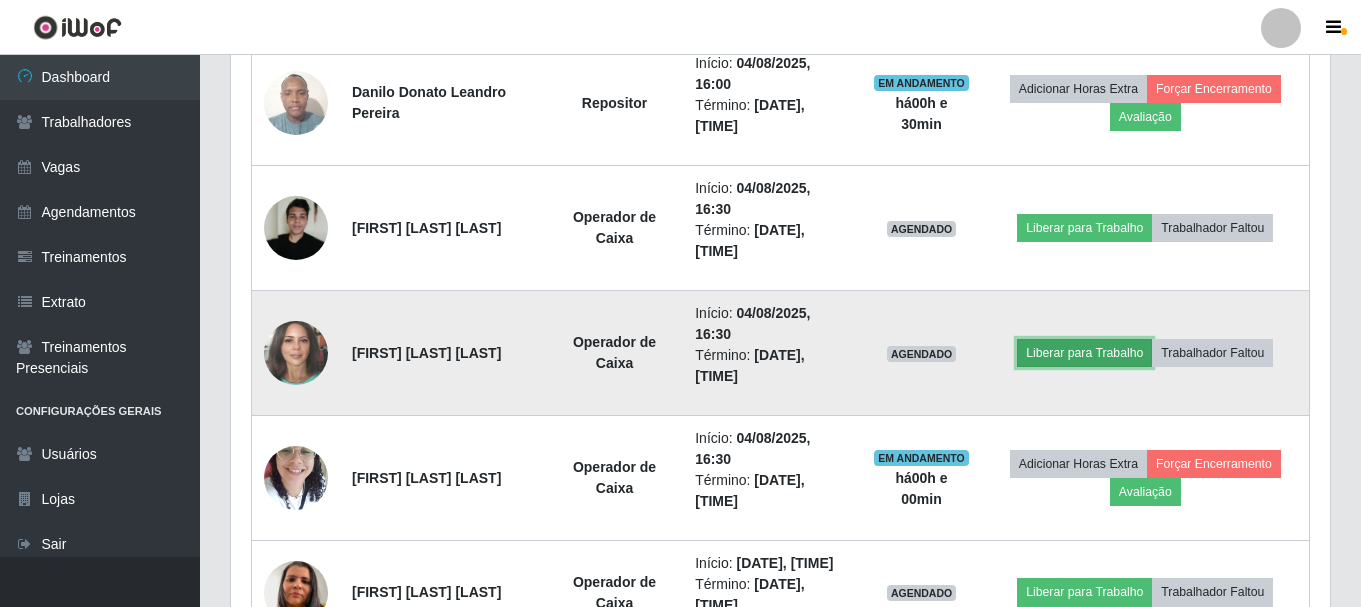 click on "Liberar para Trabalho" at bounding box center (1084, 353) 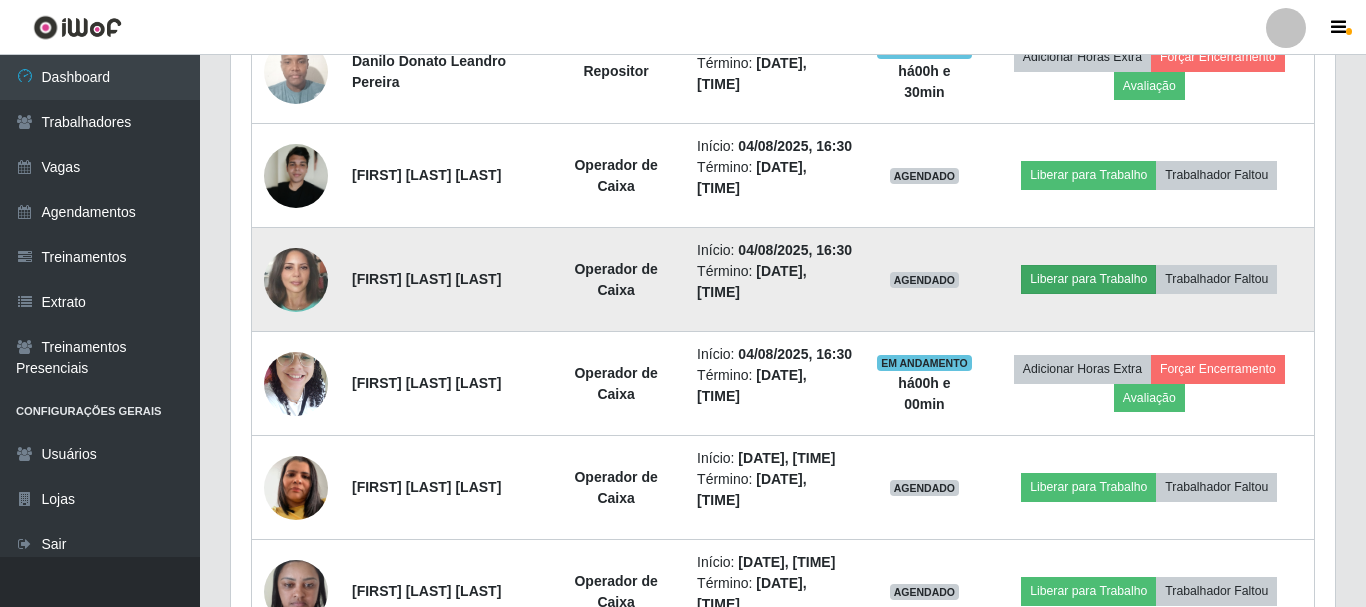 scroll, scrollTop: 999585, scrollLeft: 998911, axis: both 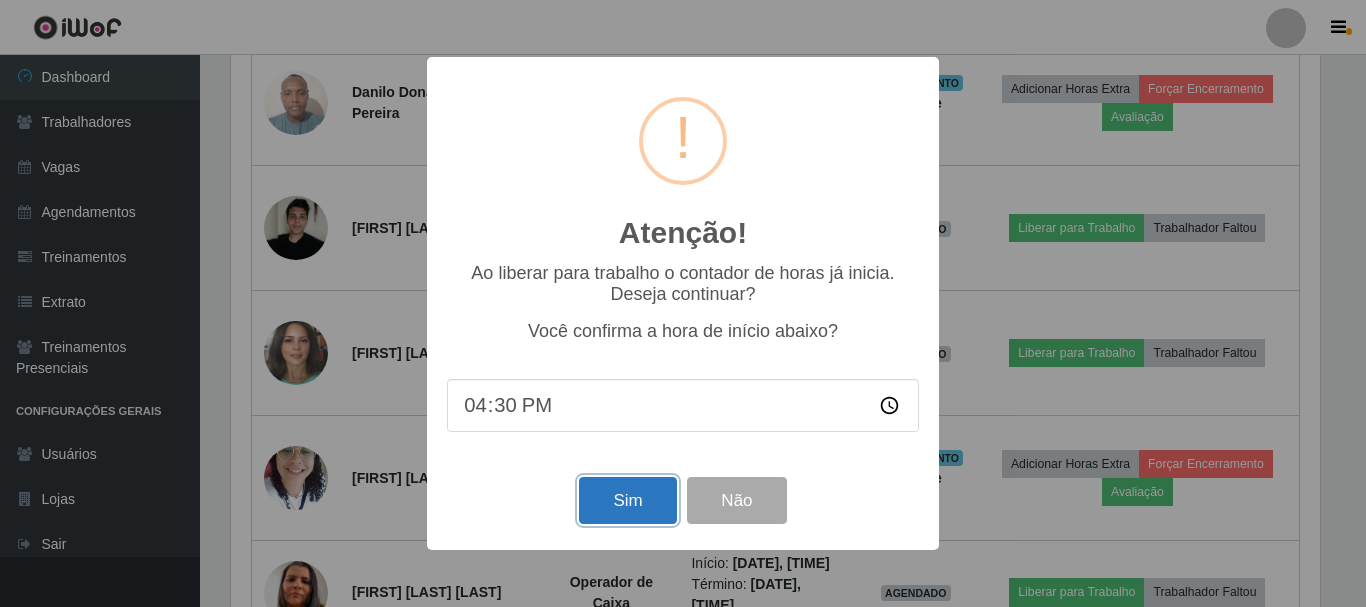 click on "Sim" at bounding box center [627, 500] 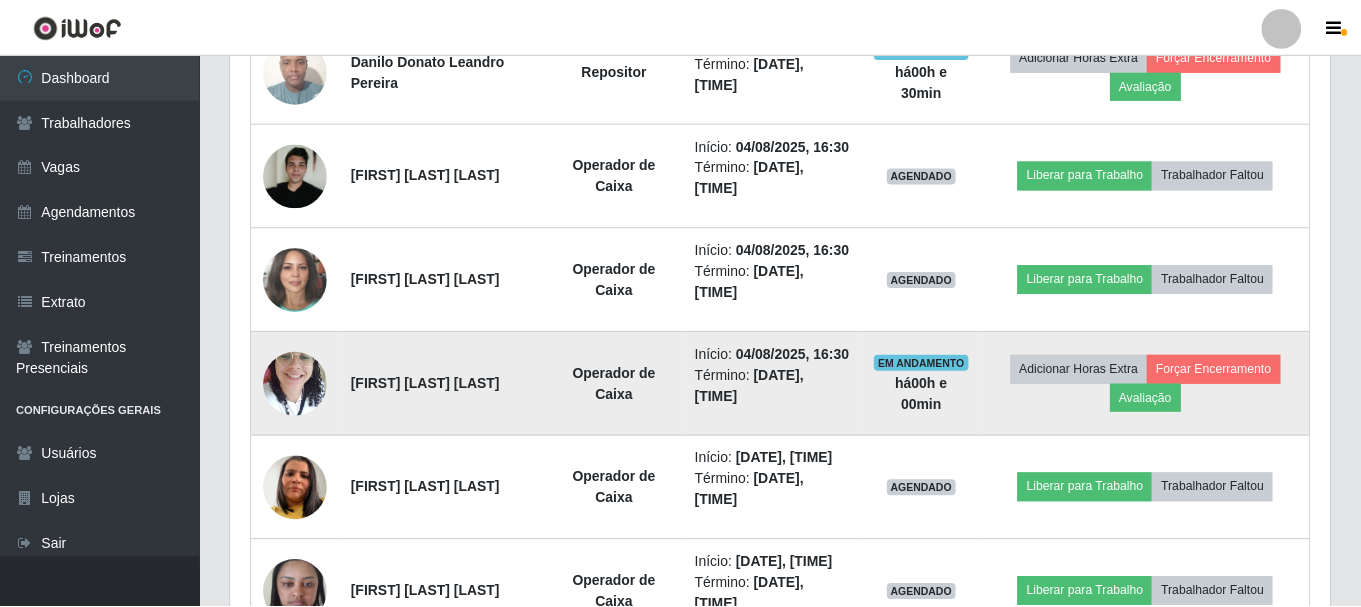 scroll, scrollTop: 999585, scrollLeft: 998901, axis: both 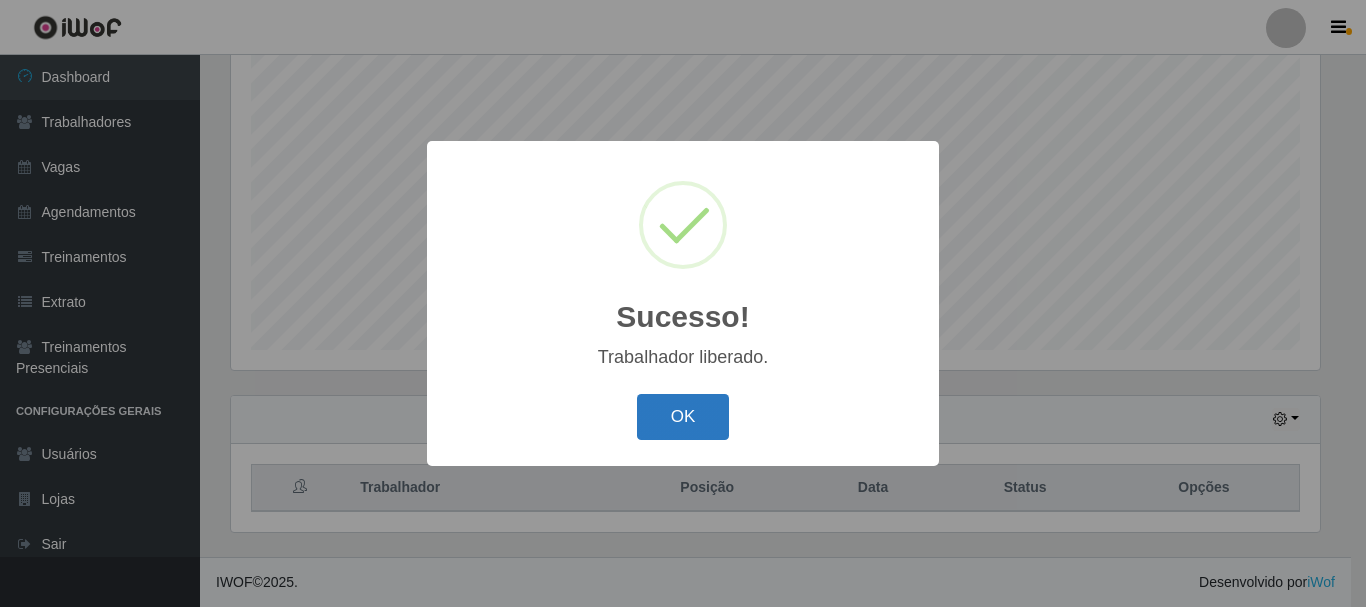 click on "OK" at bounding box center (683, 417) 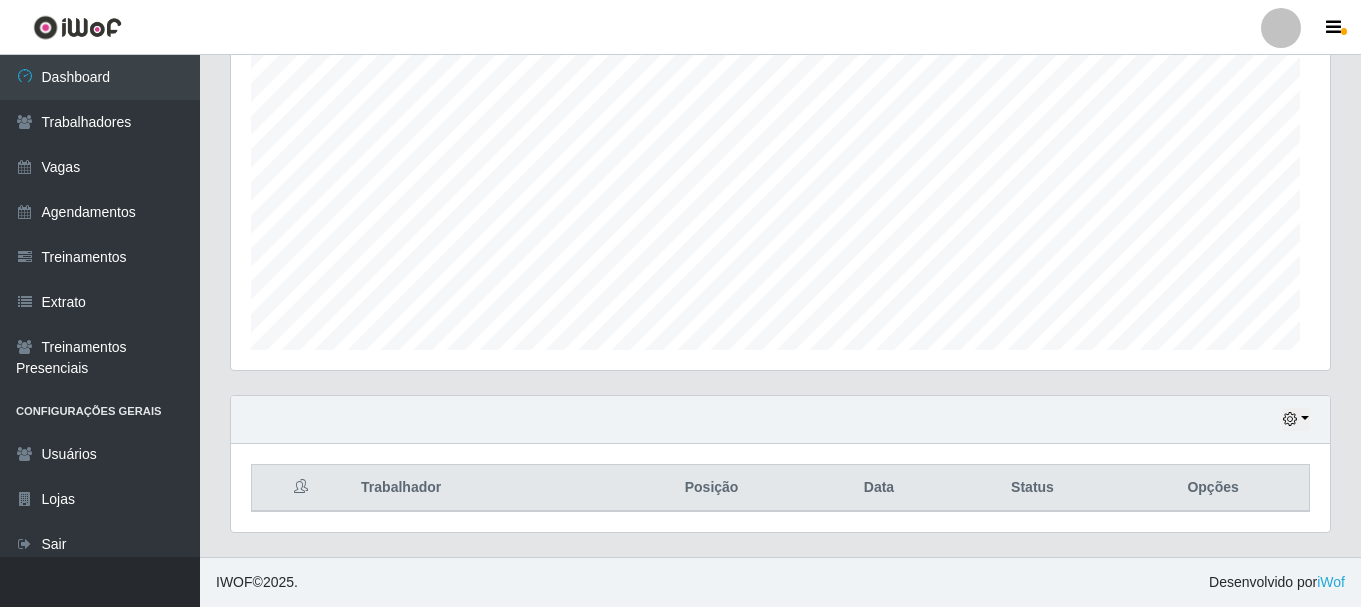 scroll, scrollTop: 999585, scrollLeft: 998901, axis: both 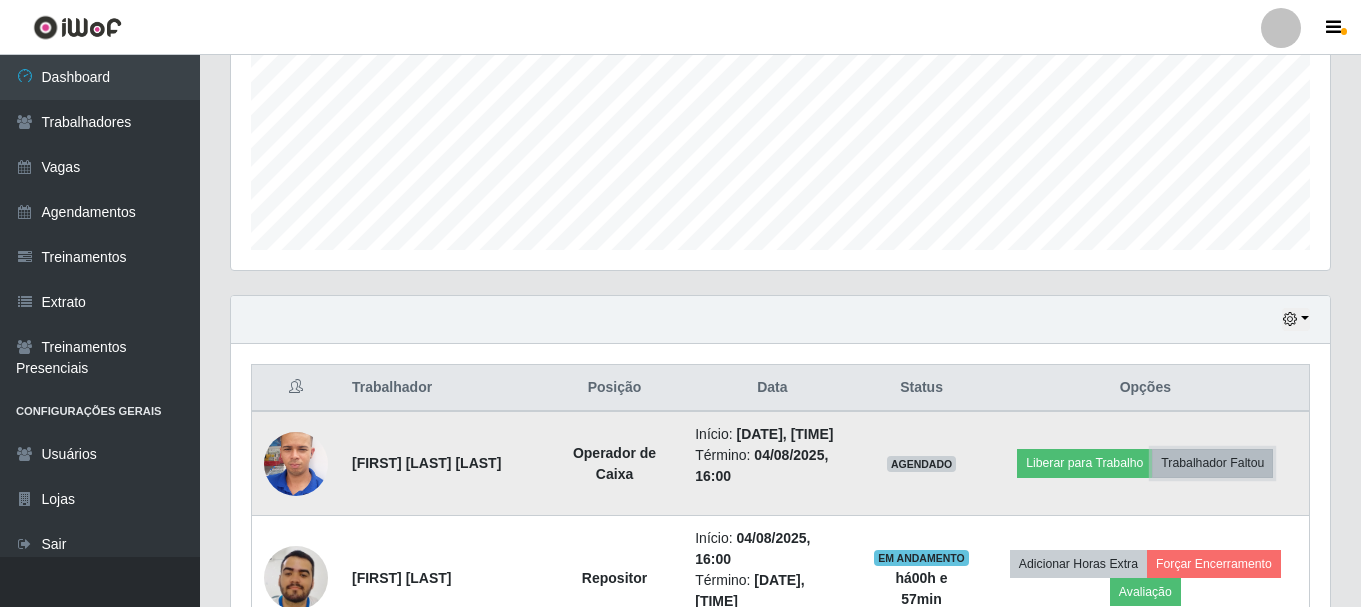 click on "Trabalhador Faltou" at bounding box center [1212, 463] 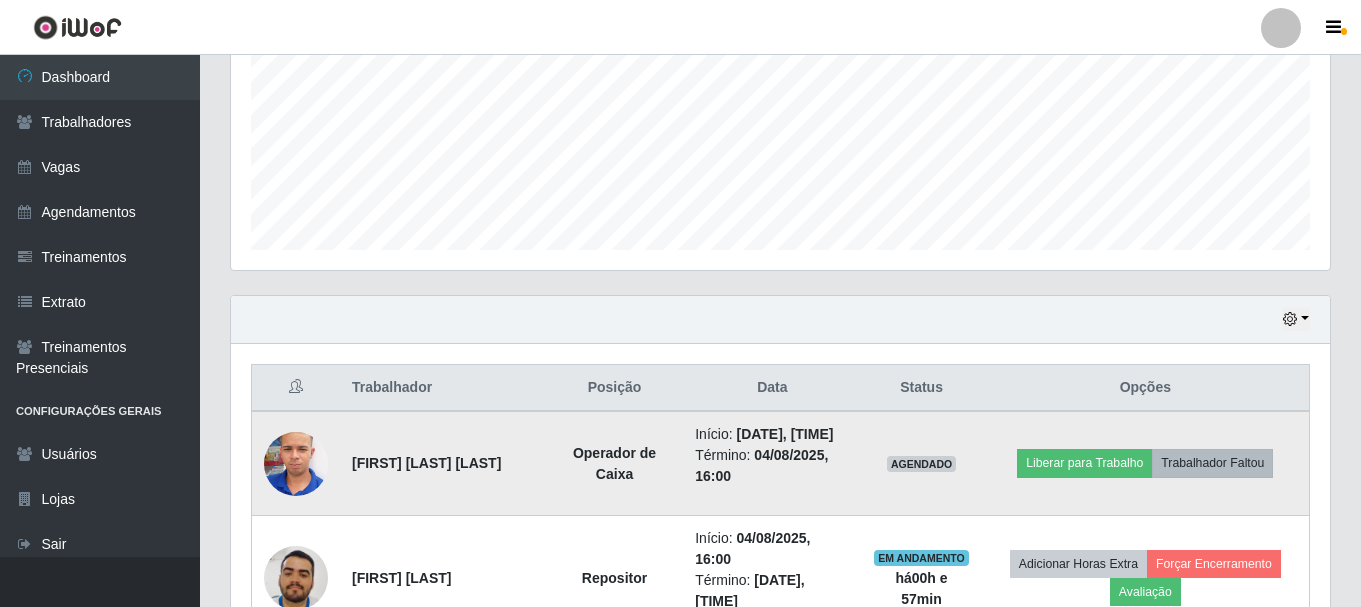 scroll, scrollTop: 999585, scrollLeft: 998911, axis: both 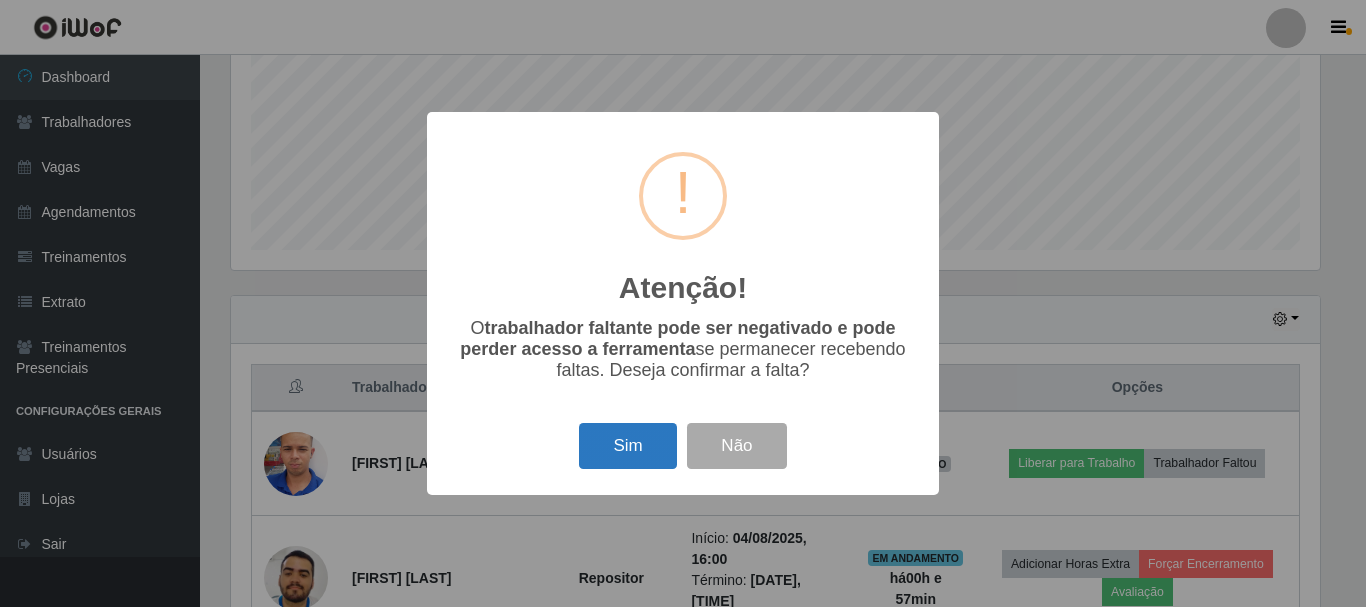 click on "Sim" at bounding box center [627, 446] 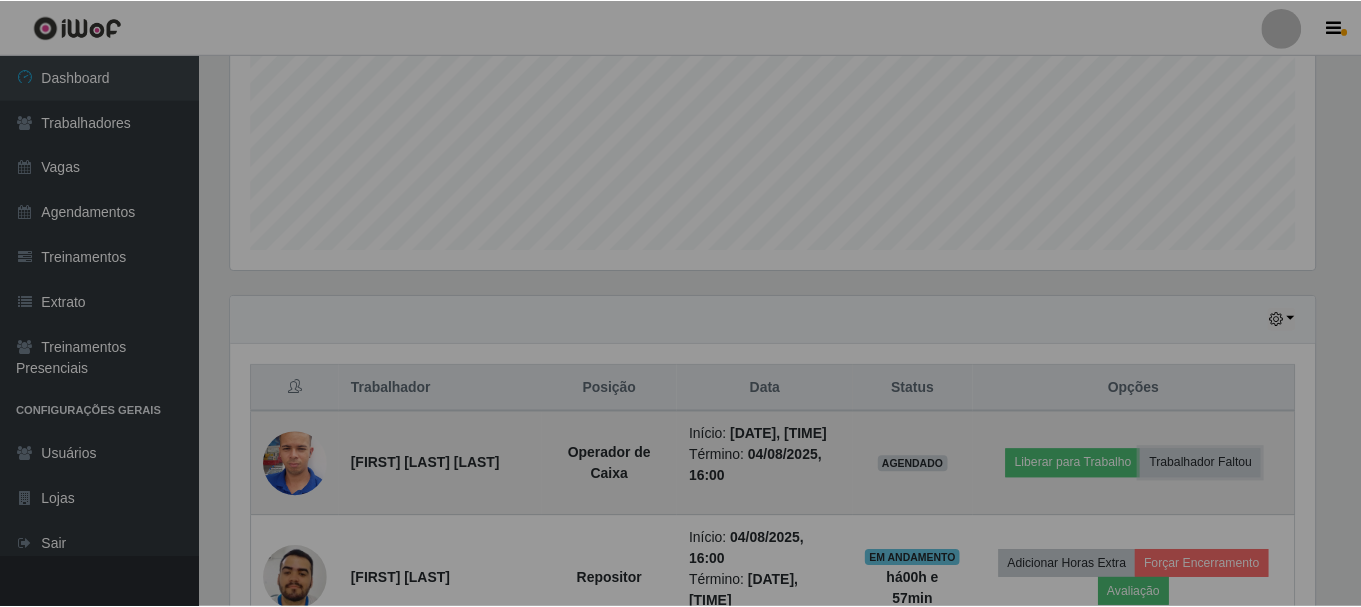 scroll, scrollTop: 999585, scrollLeft: 998901, axis: both 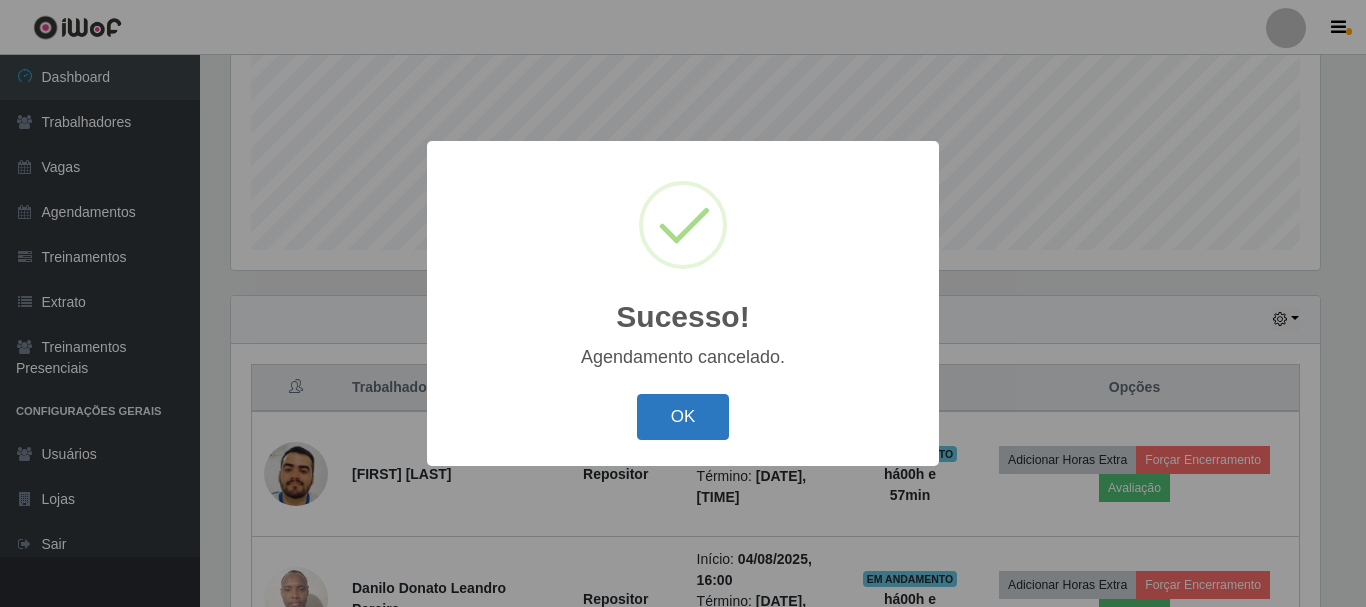 click on "OK" at bounding box center [683, 417] 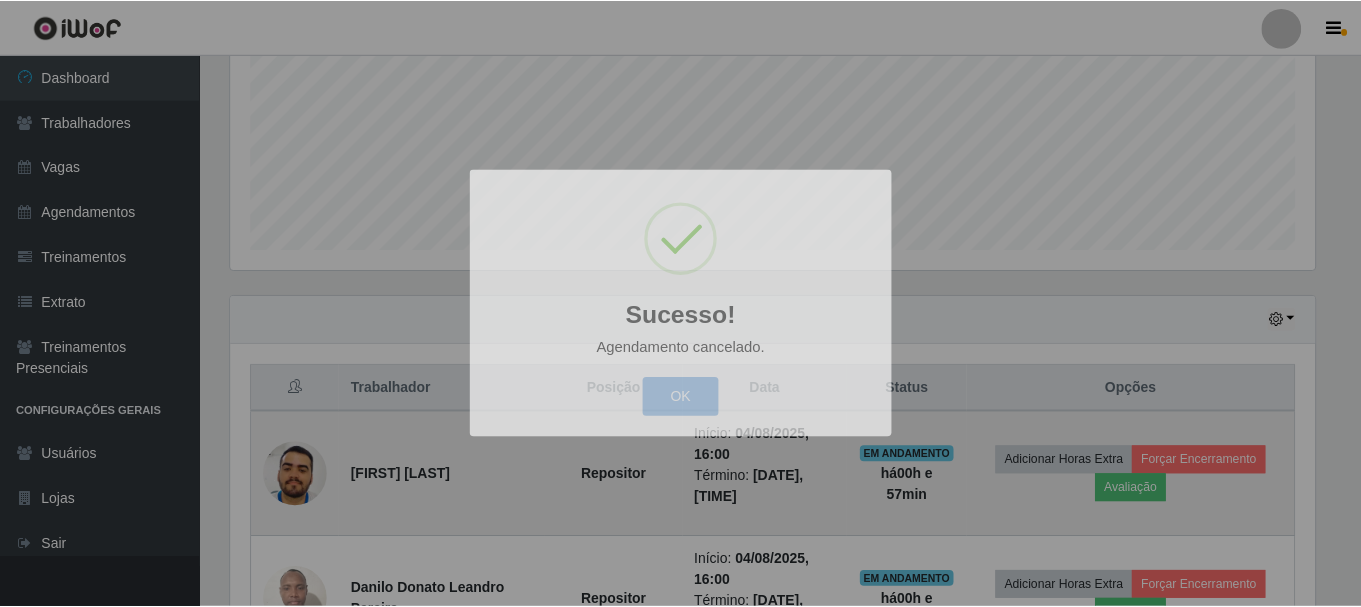 scroll, scrollTop: 999585, scrollLeft: 998901, axis: both 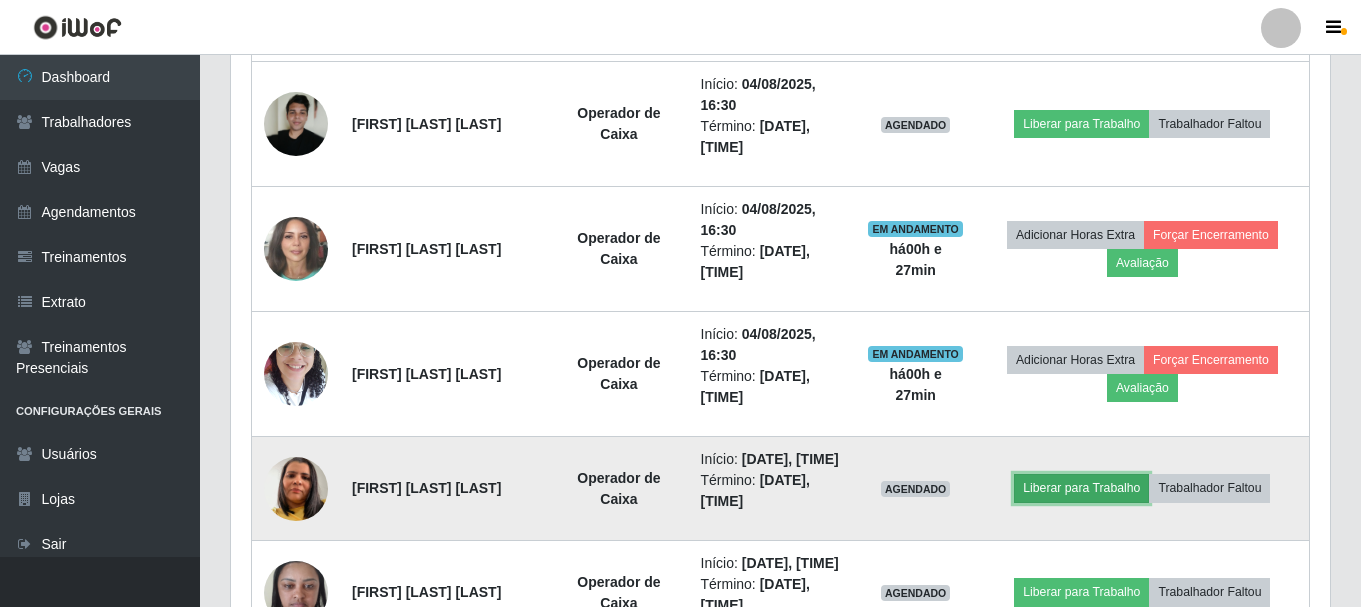 click on "Liberar para Trabalho" at bounding box center [1081, 488] 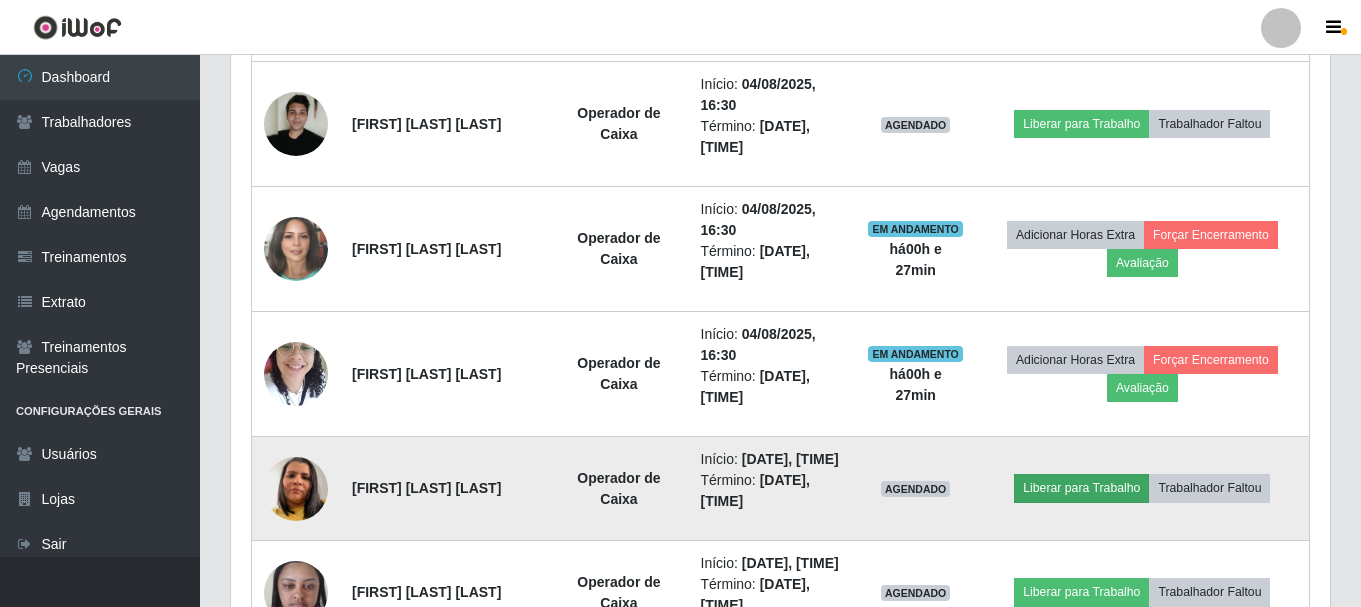 scroll, scrollTop: 999585, scrollLeft: 998911, axis: both 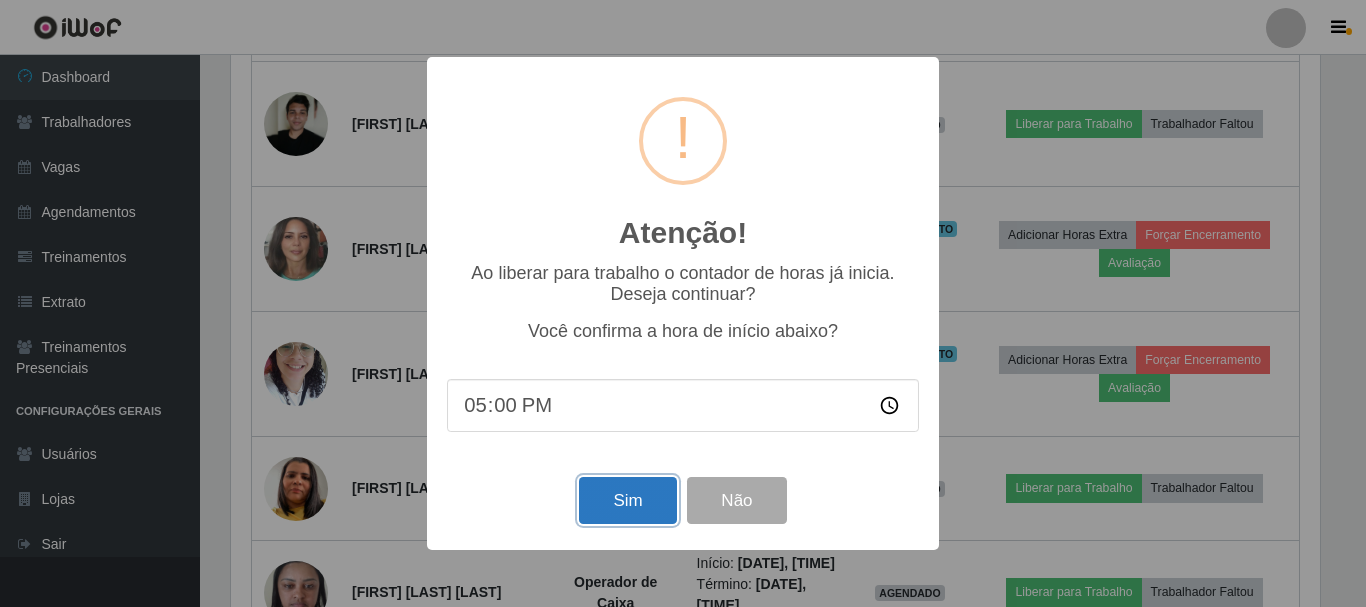 click on "Sim" at bounding box center [627, 500] 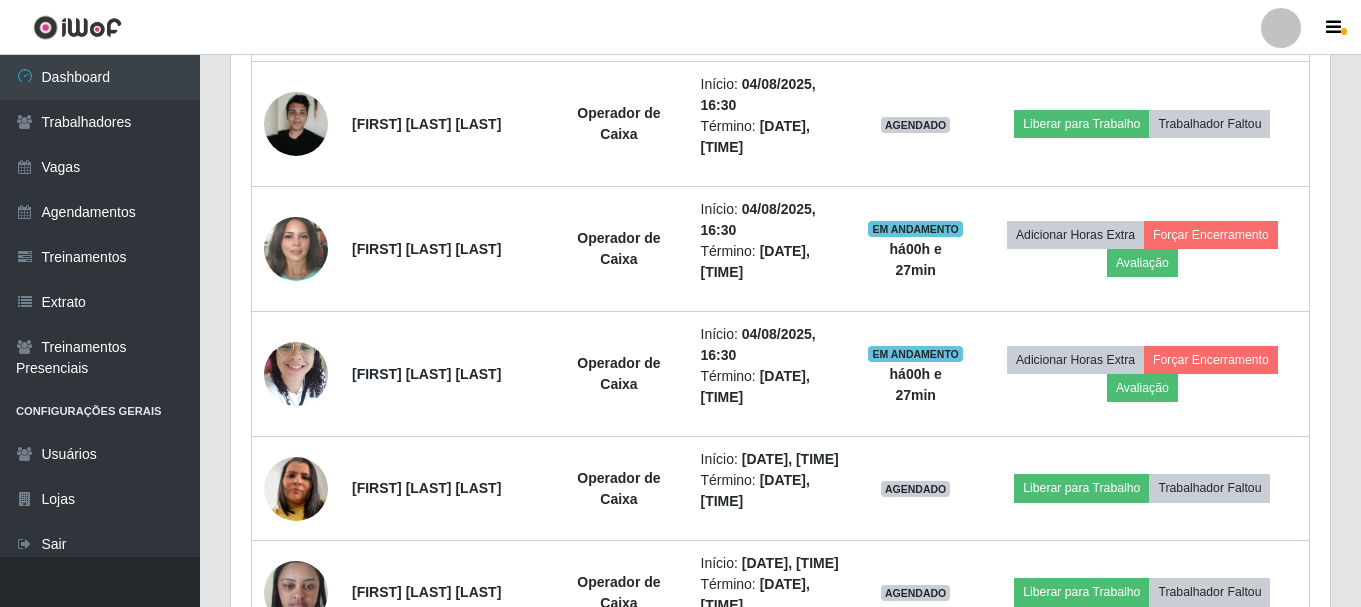 scroll, scrollTop: 999585, scrollLeft: 998901, axis: both 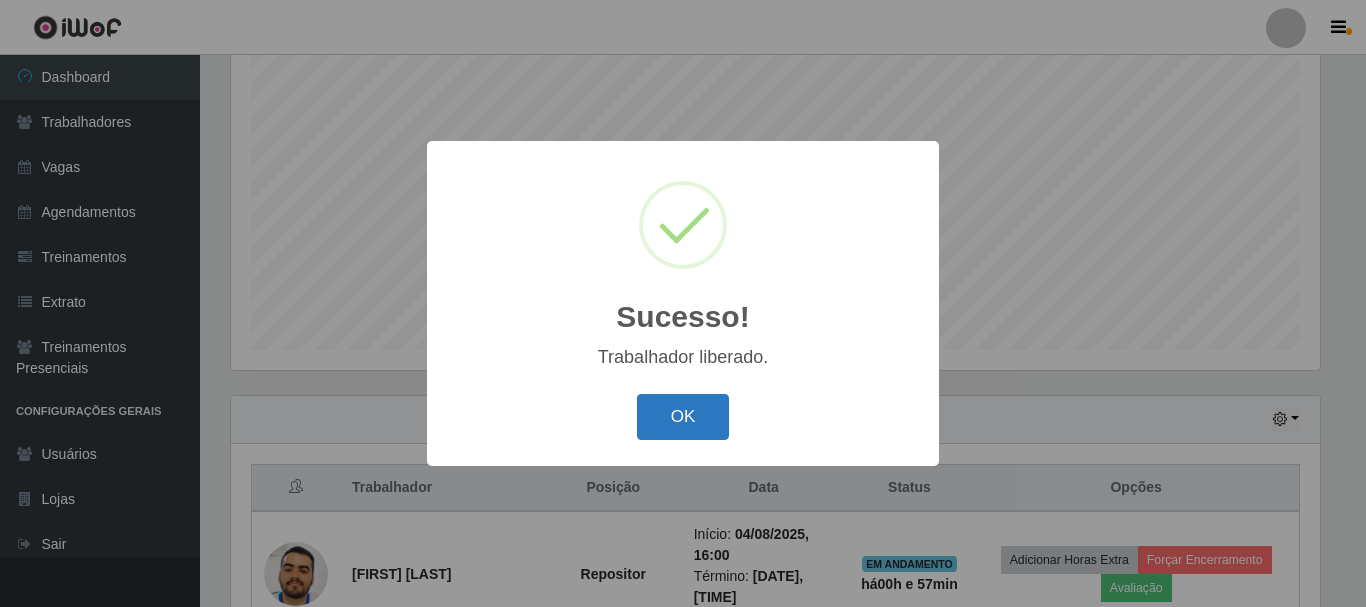click on "OK" at bounding box center (683, 417) 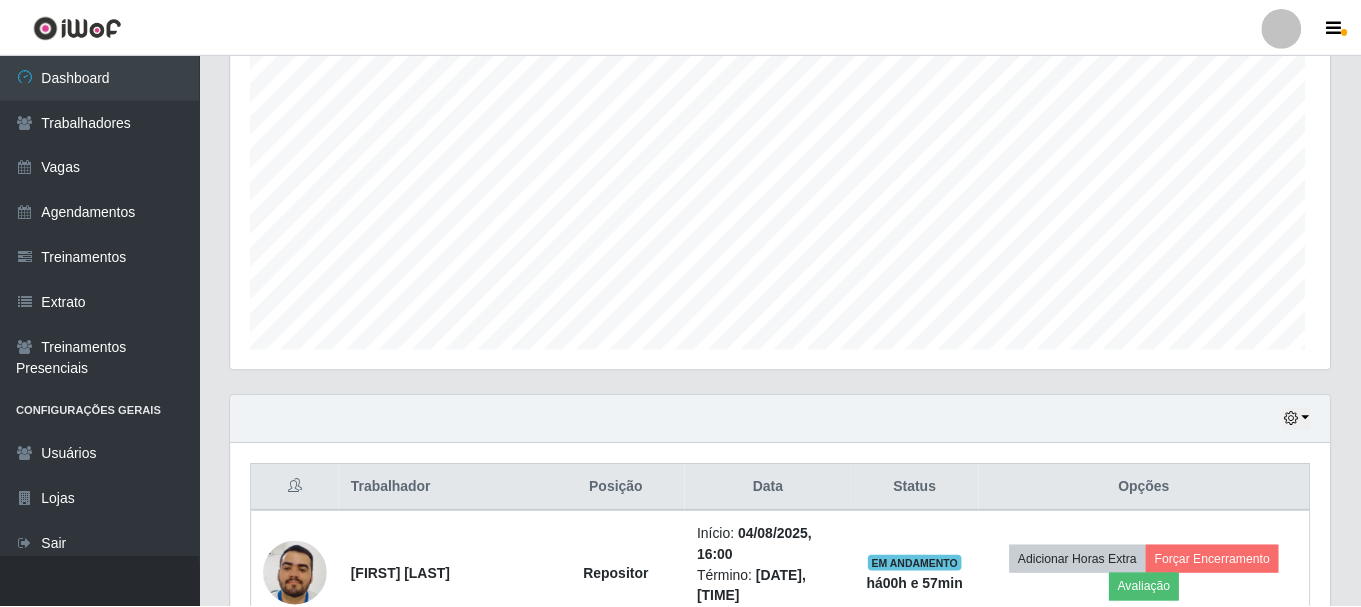 scroll, scrollTop: 999585, scrollLeft: 998901, axis: both 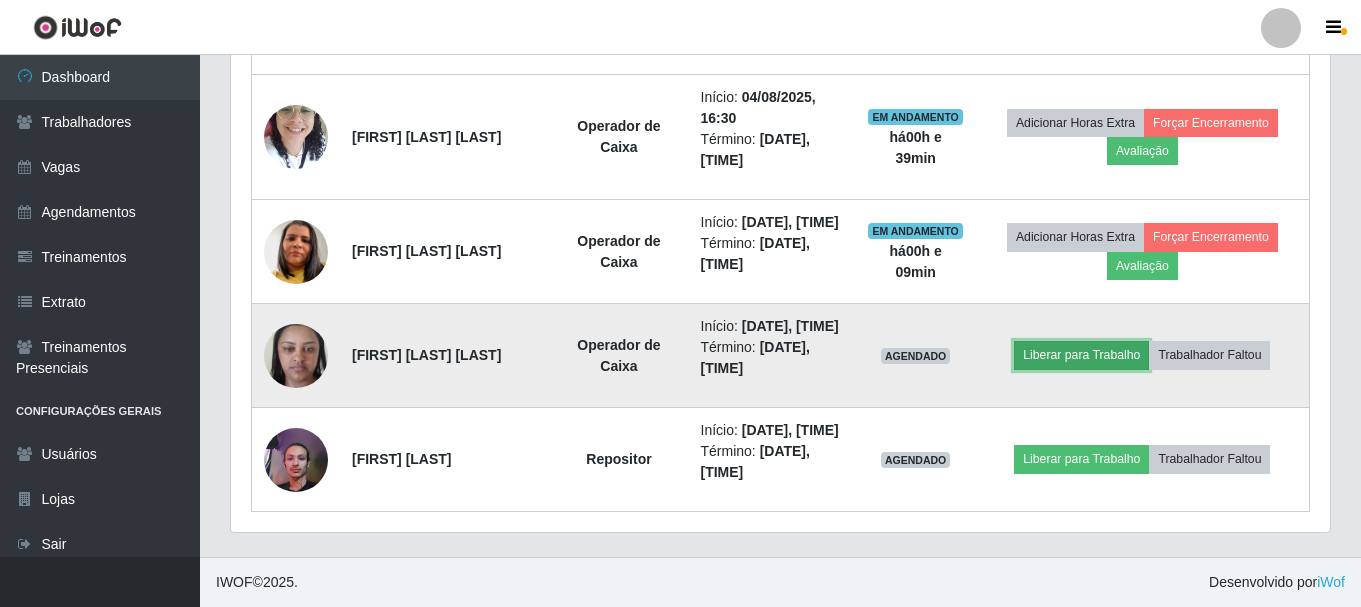 click on "Liberar para Trabalho" at bounding box center [1081, 355] 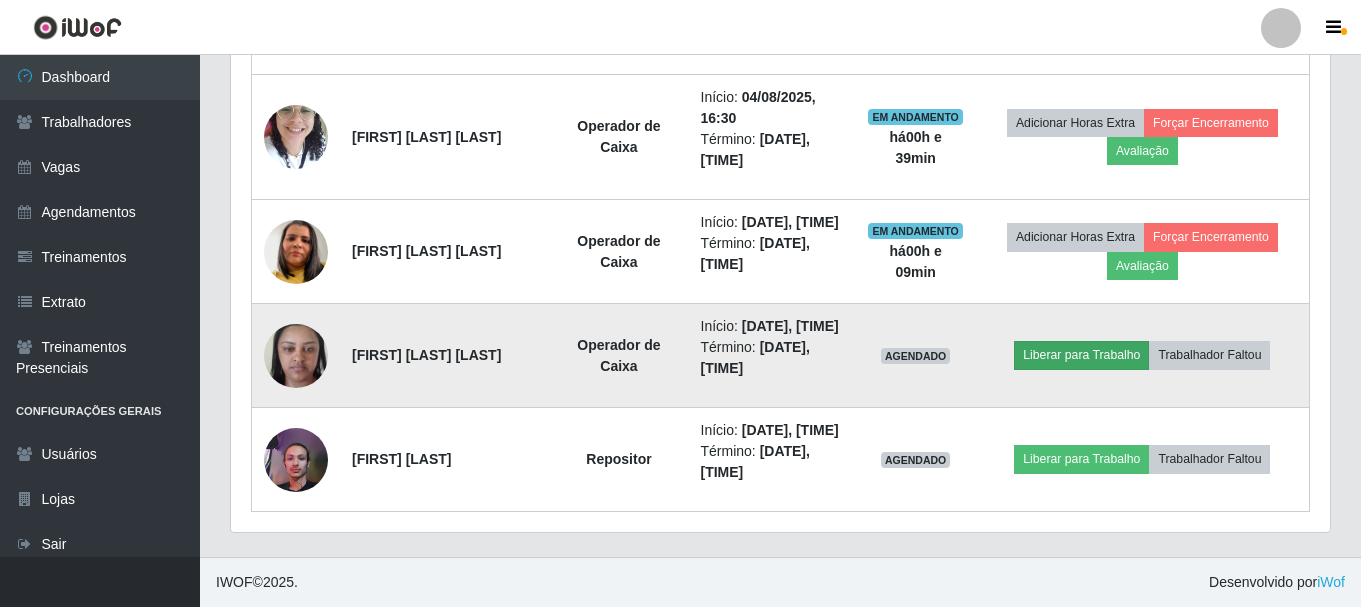 scroll, scrollTop: 999585, scrollLeft: 998911, axis: both 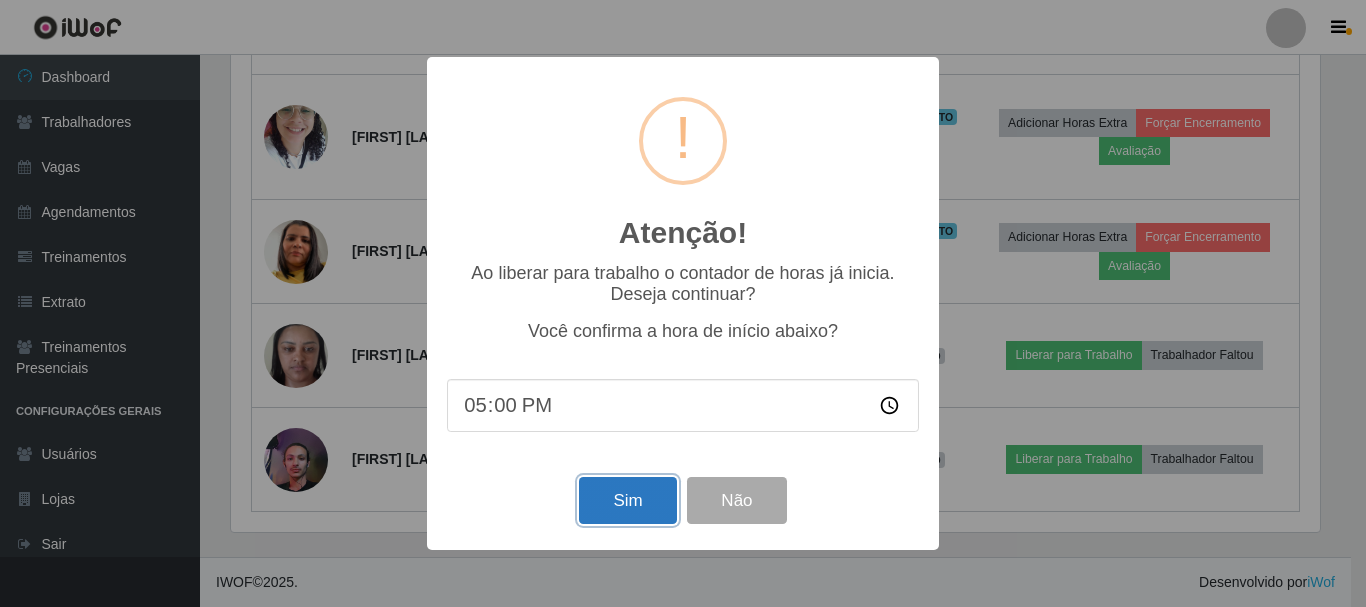 click on "Sim" at bounding box center [627, 500] 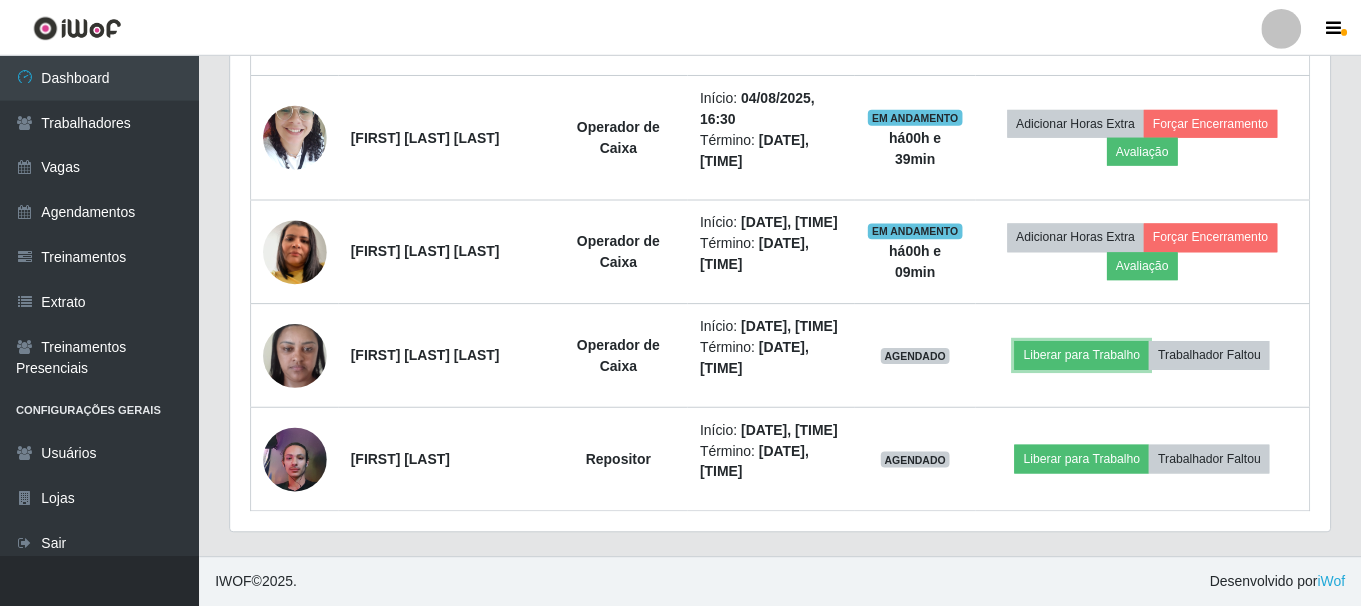 scroll, scrollTop: 999585, scrollLeft: 998911, axis: both 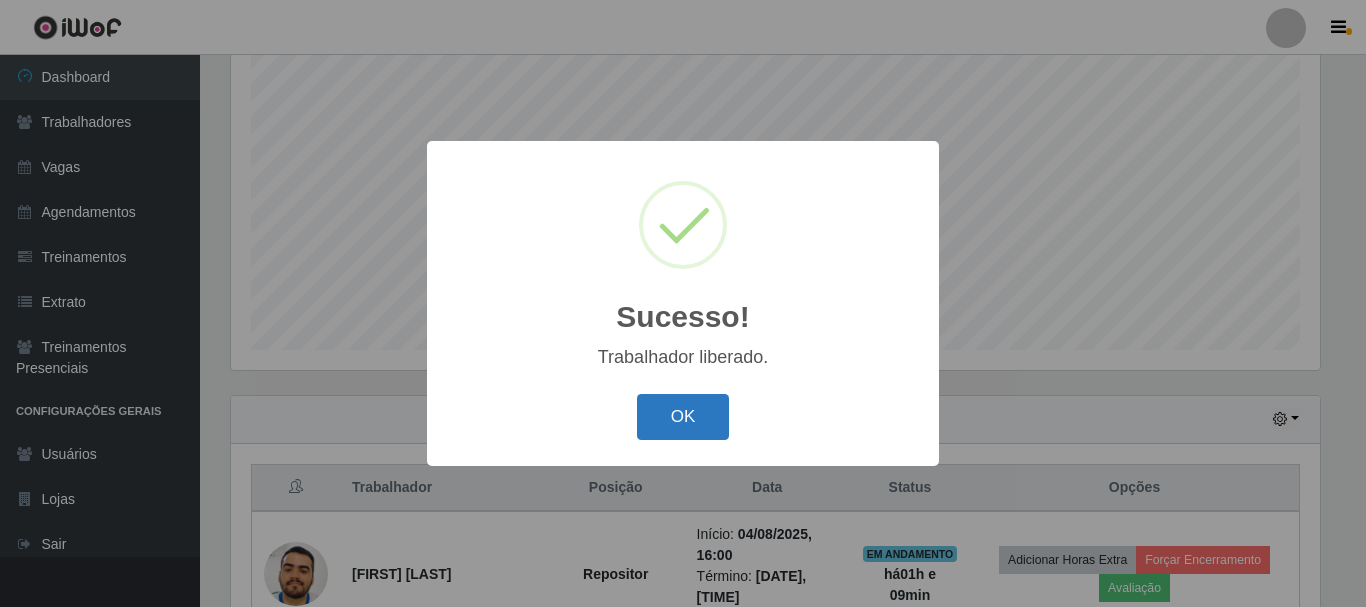 click on "OK" at bounding box center (683, 417) 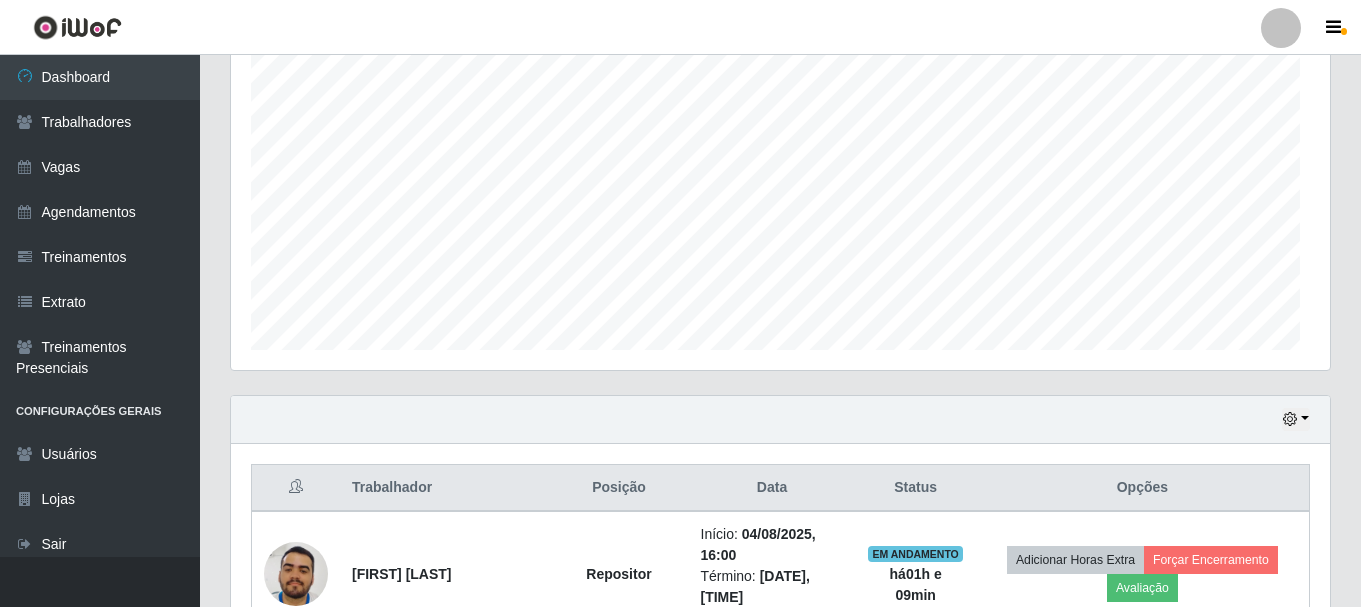 scroll, scrollTop: 999585, scrollLeft: 998901, axis: both 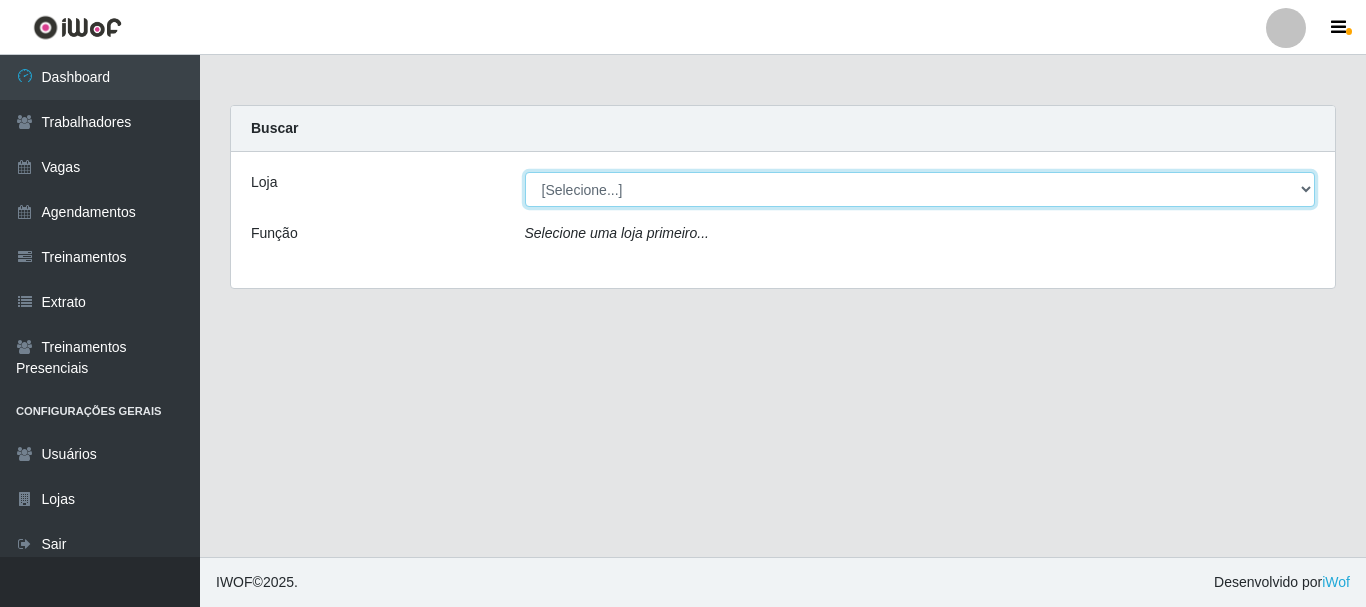 click on "[Selecione...] SuperFácil Atacado - [CITY]" at bounding box center [920, 189] 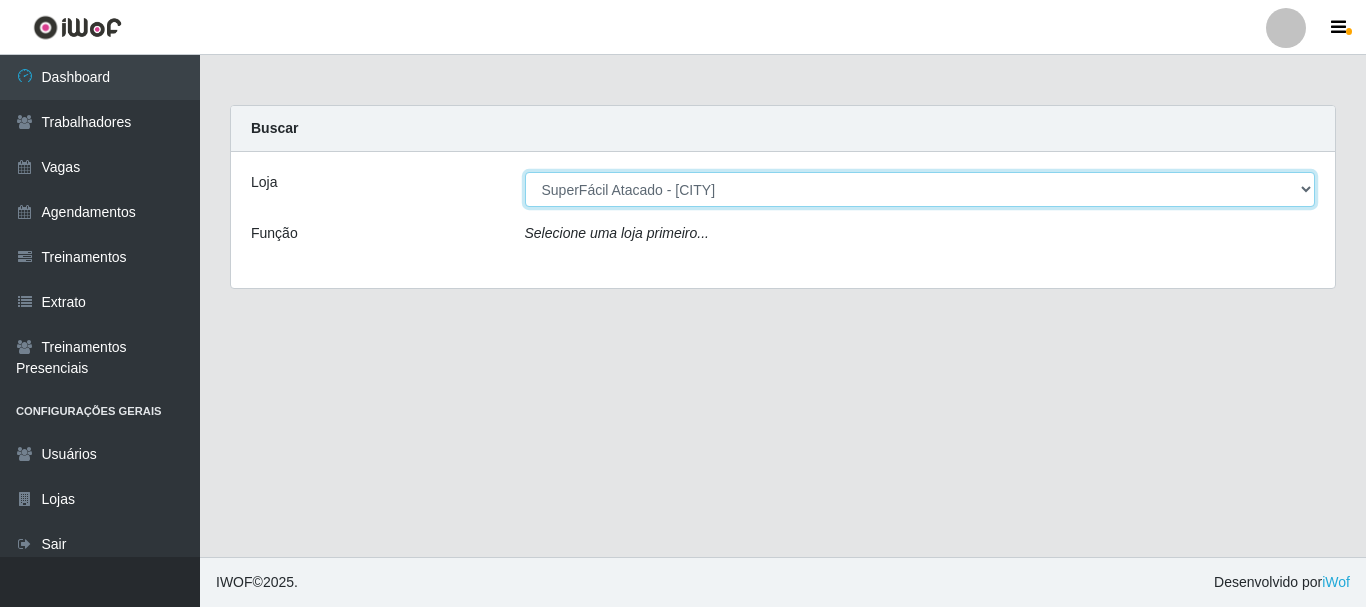 click on "[Selecione...] SuperFácil Atacado - [CITY]" at bounding box center (920, 189) 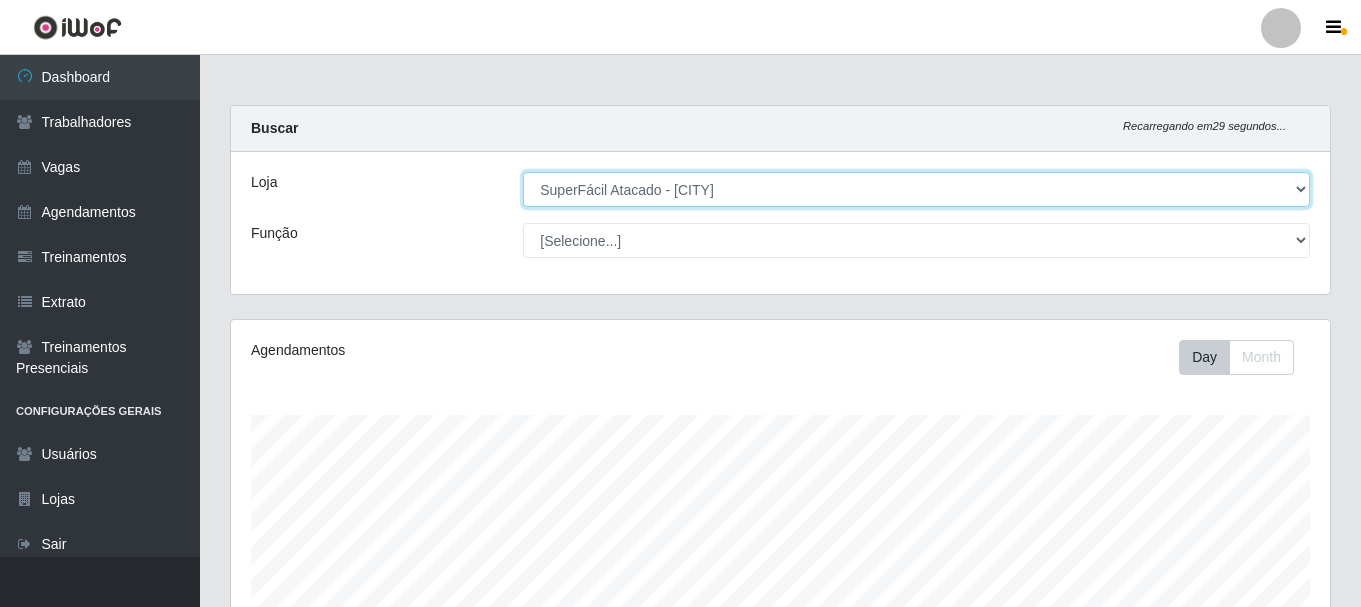 scroll, scrollTop: 999585, scrollLeft: 998901, axis: both 